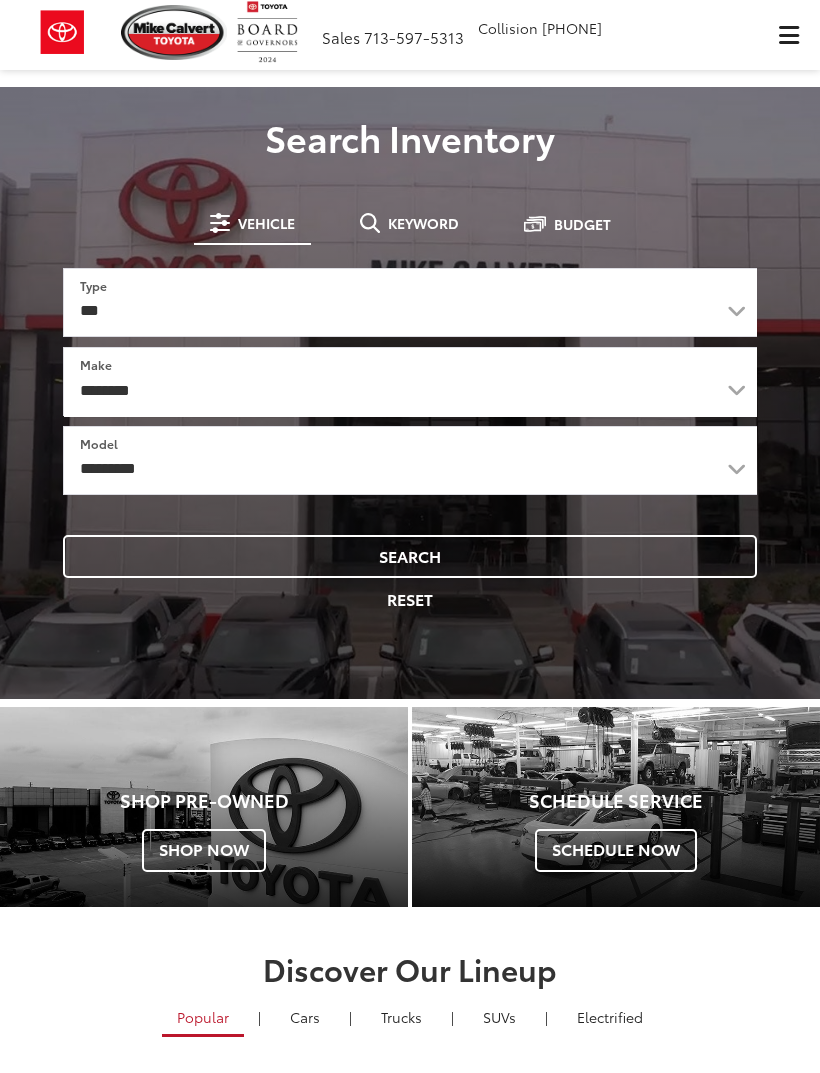 scroll, scrollTop: 0, scrollLeft: 0, axis: both 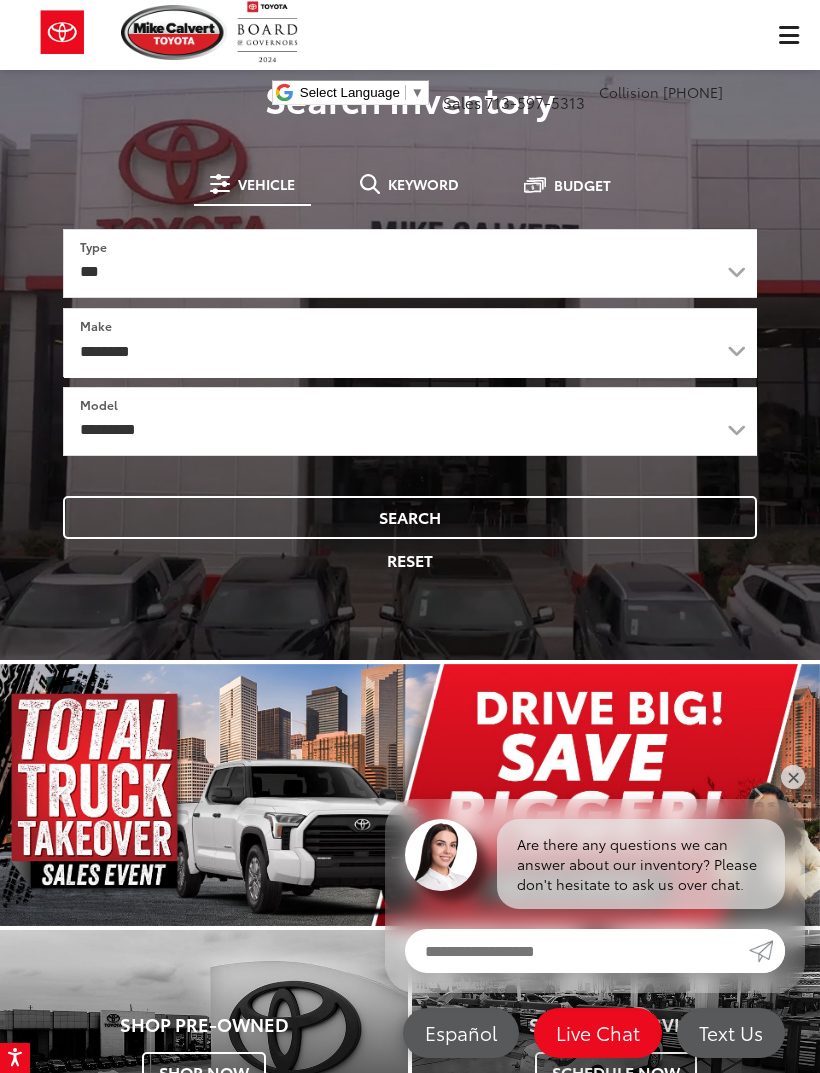 click on "Search" at bounding box center [410, 517] 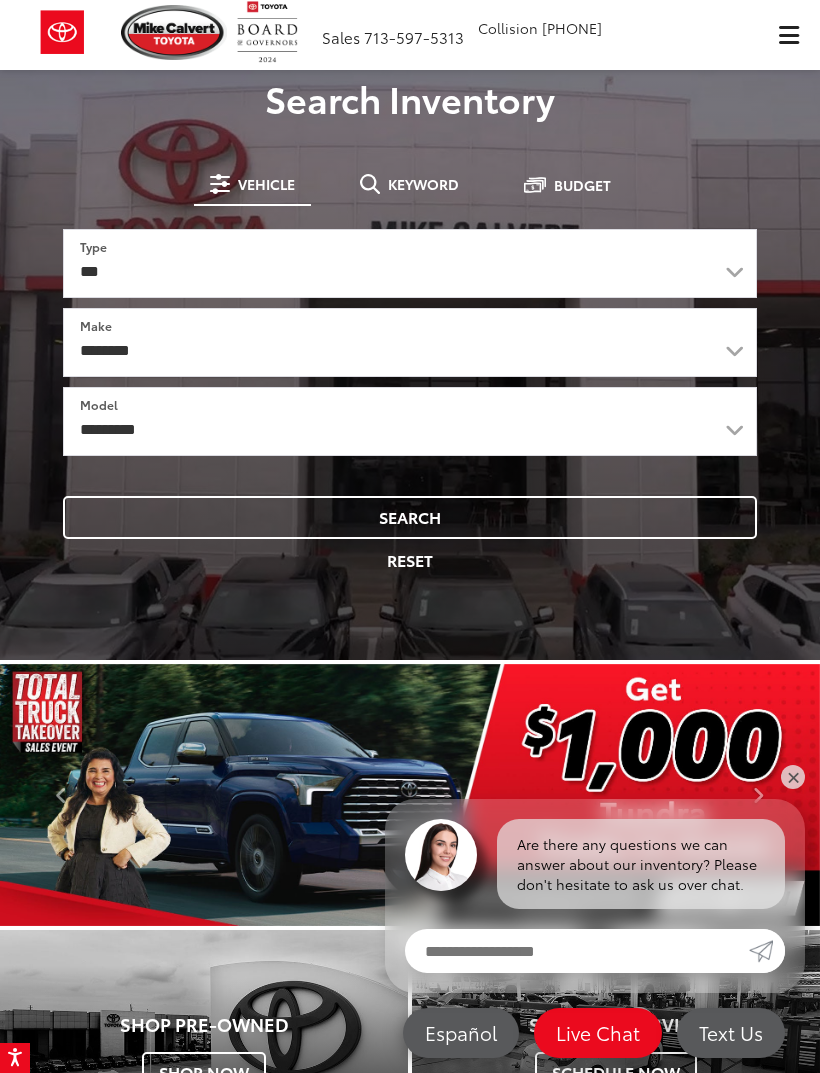 click on "Search" at bounding box center [410, 517] 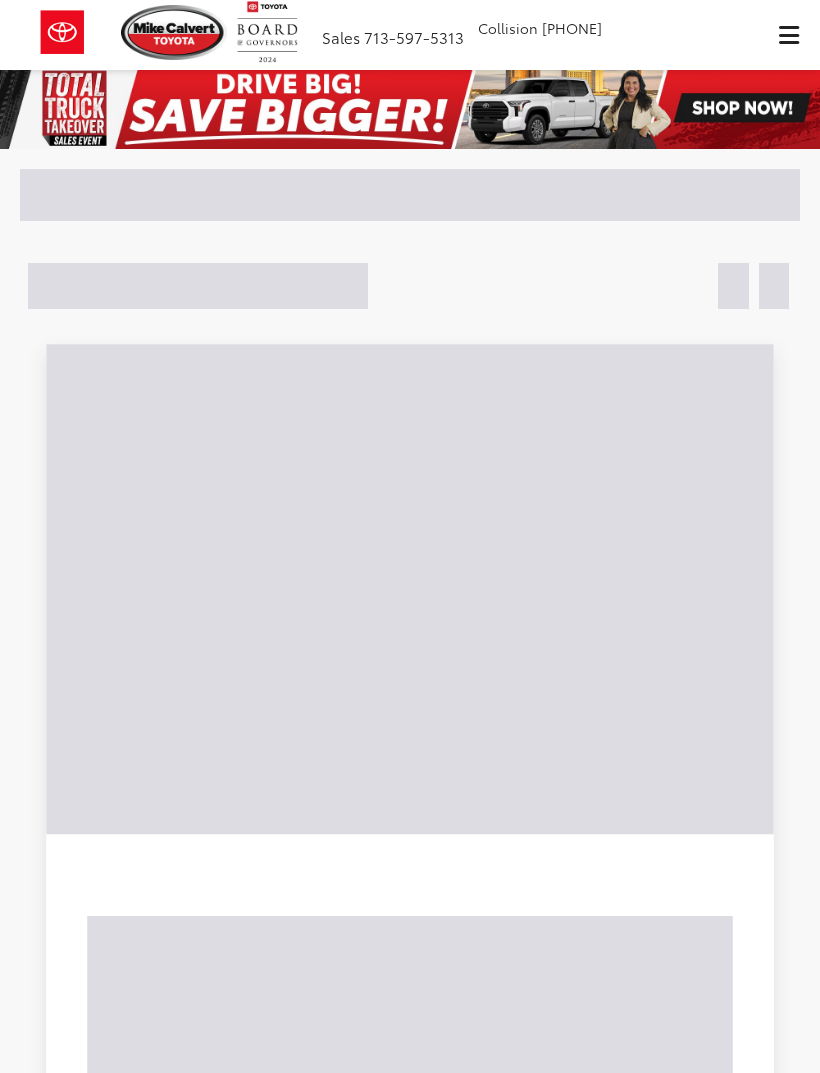 scroll, scrollTop: 0, scrollLeft: 0, axis: both 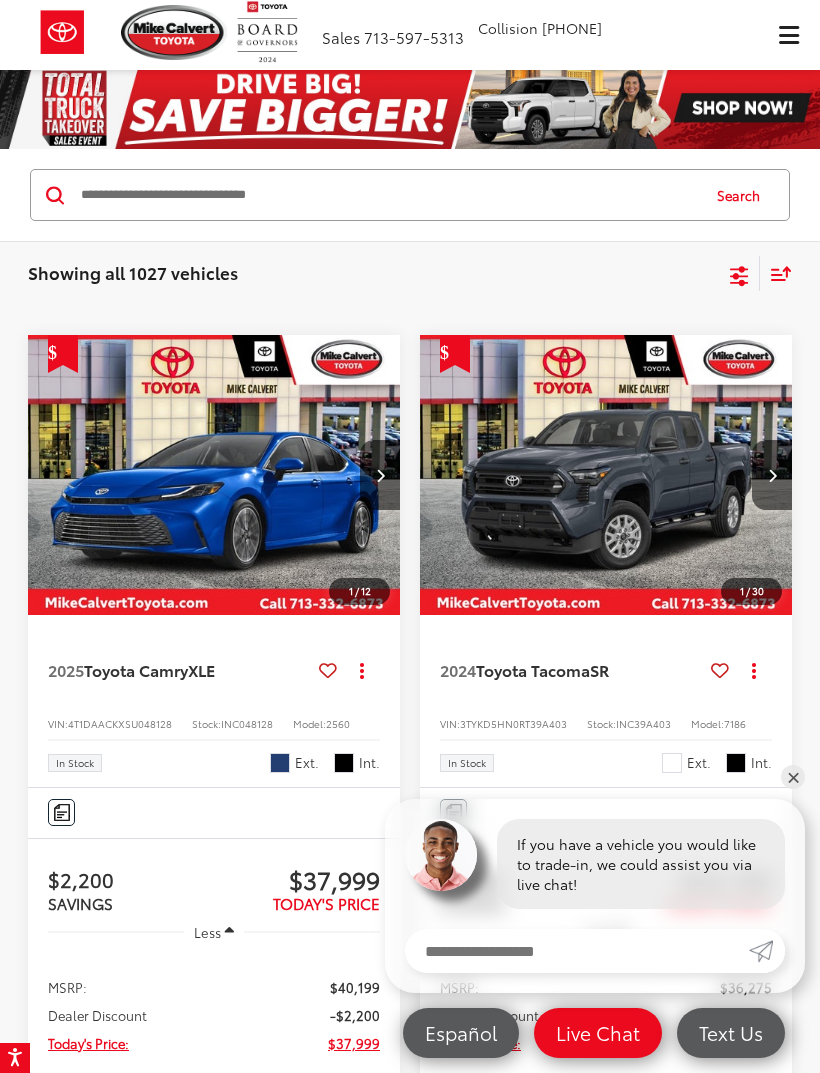 click at bounding box center (380, 475) 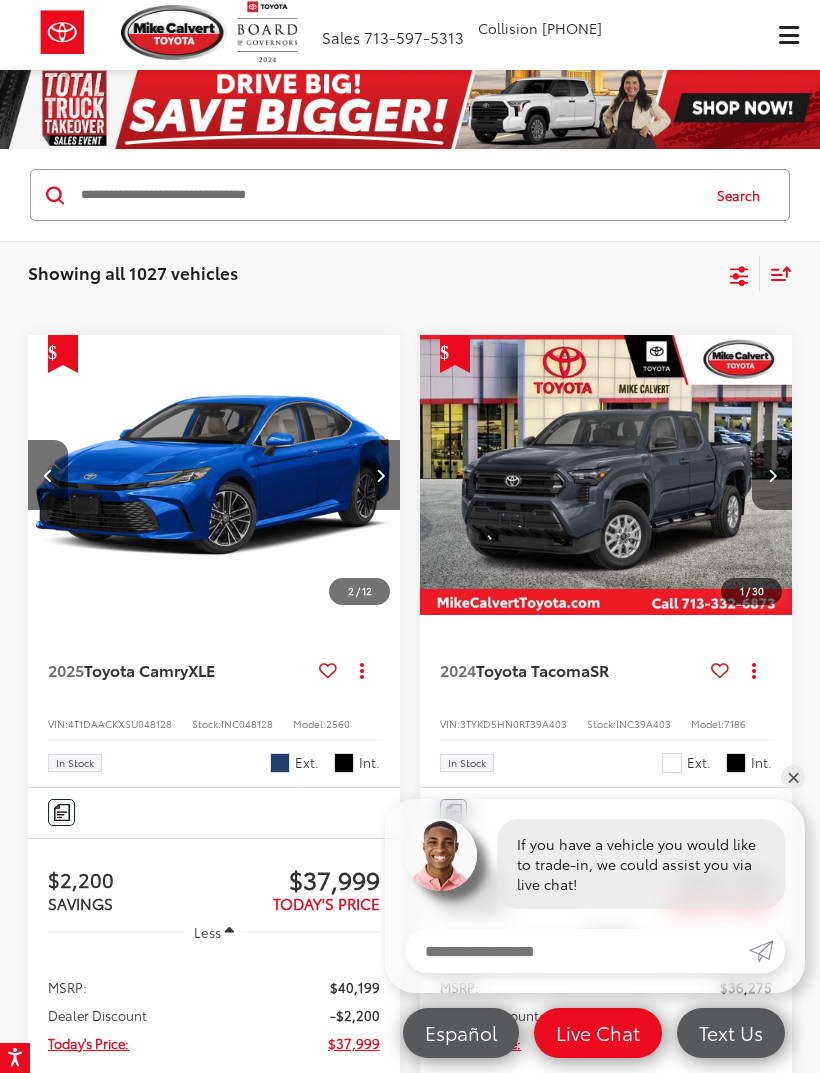 click at bounding box center (380, 475) 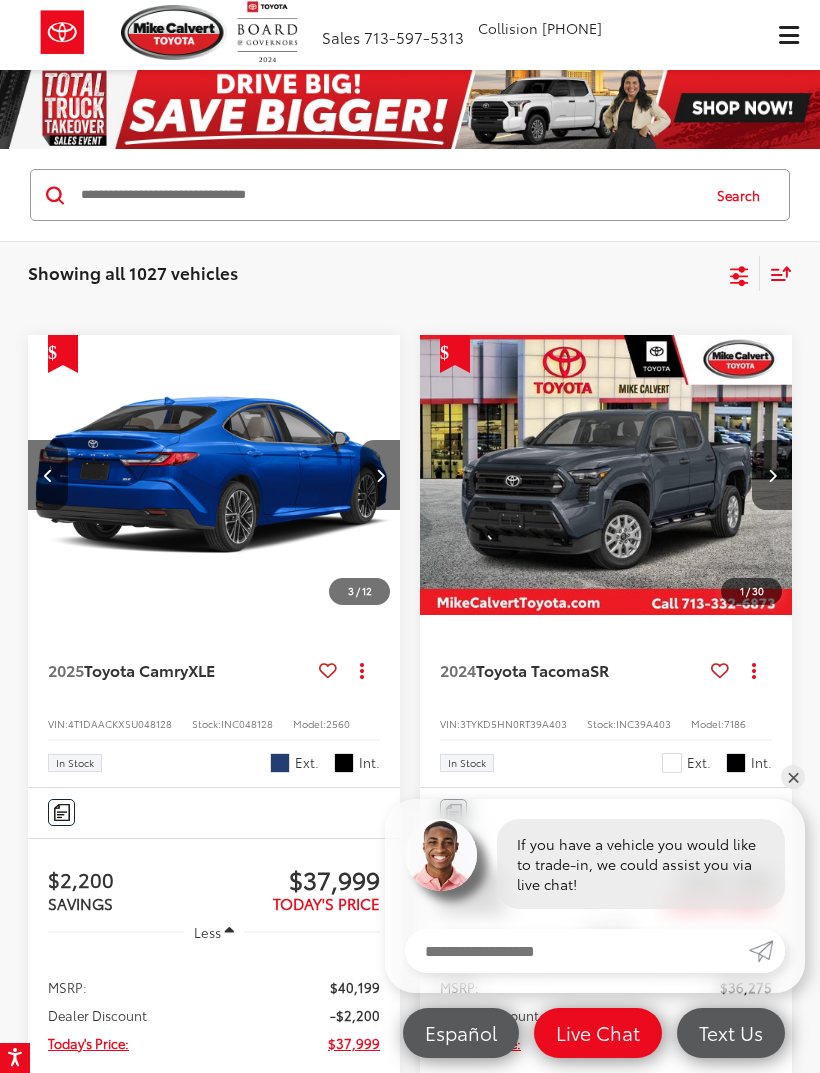 click at bounding box center [380, 475] 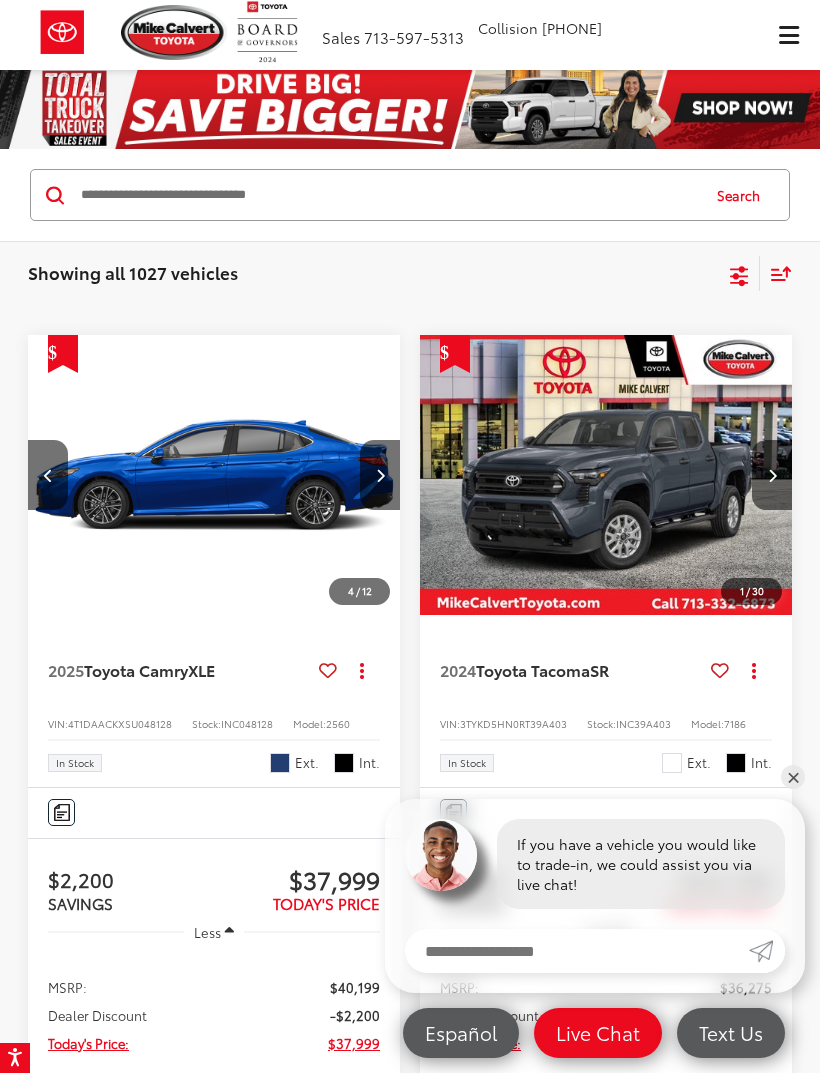 click at bounding box center (380, 475) 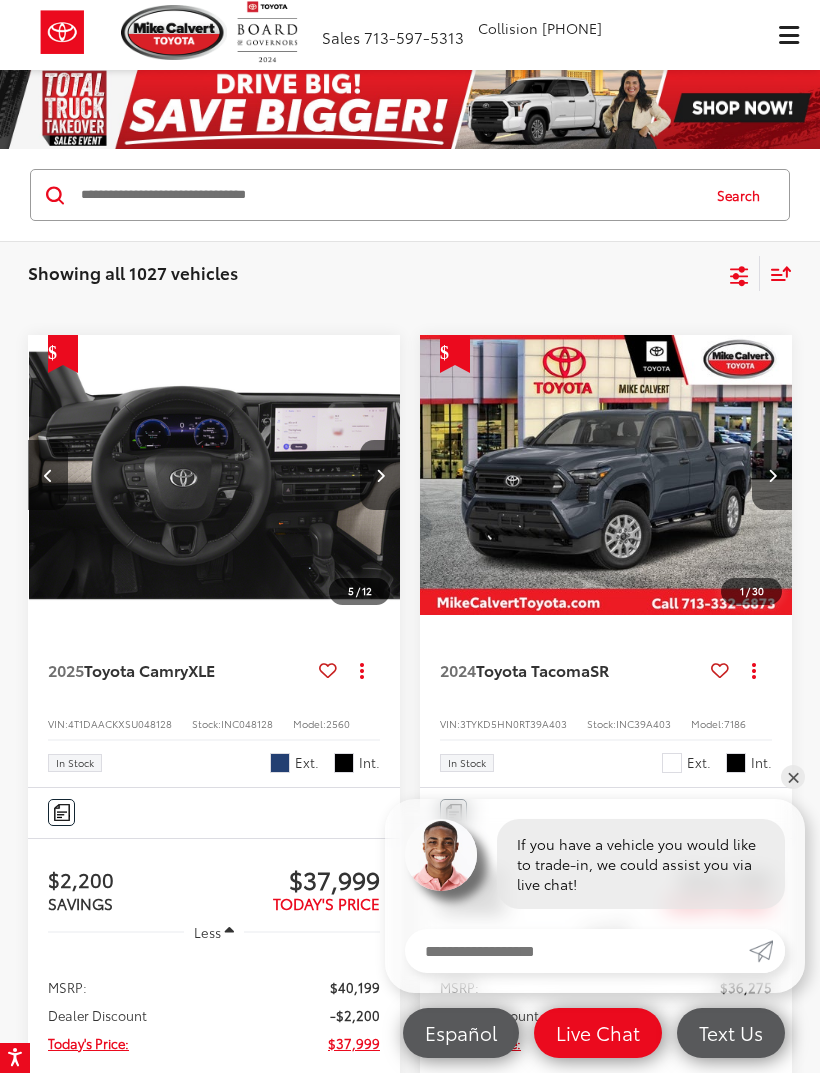 scroll, scrollTop: 0, scrollLeft: 1500, axis: horizontal 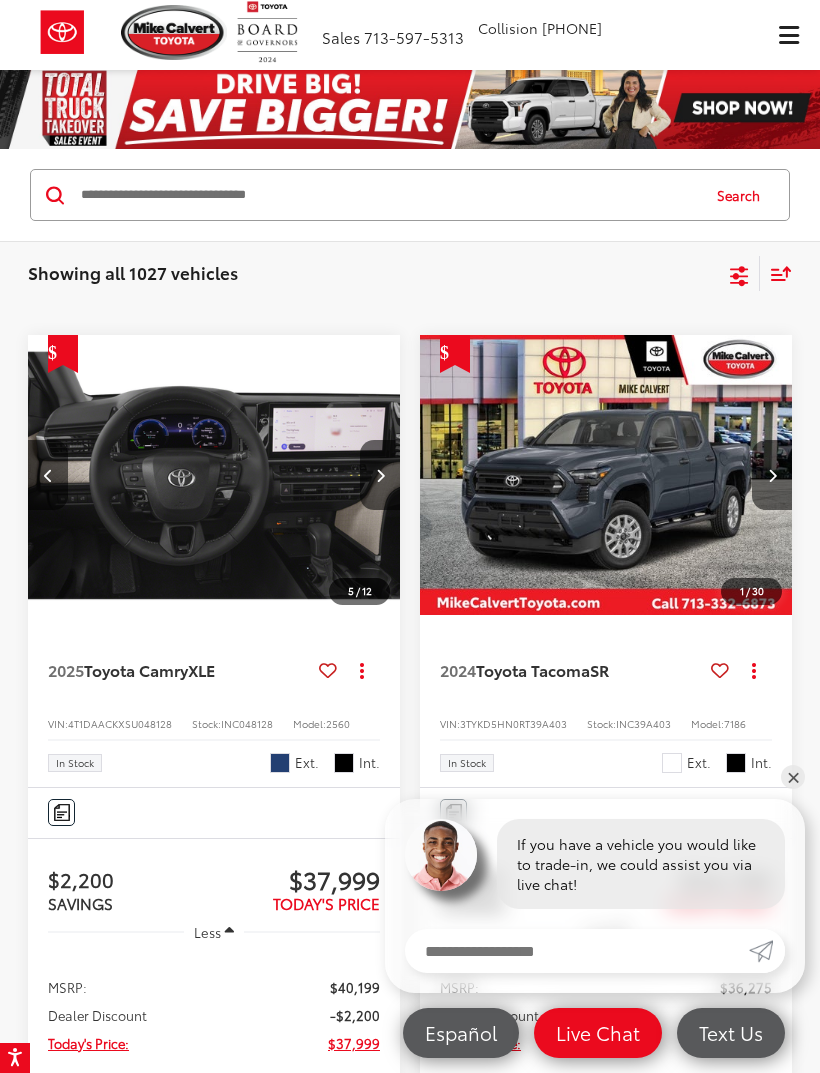 click at bounding box center [380, 475] 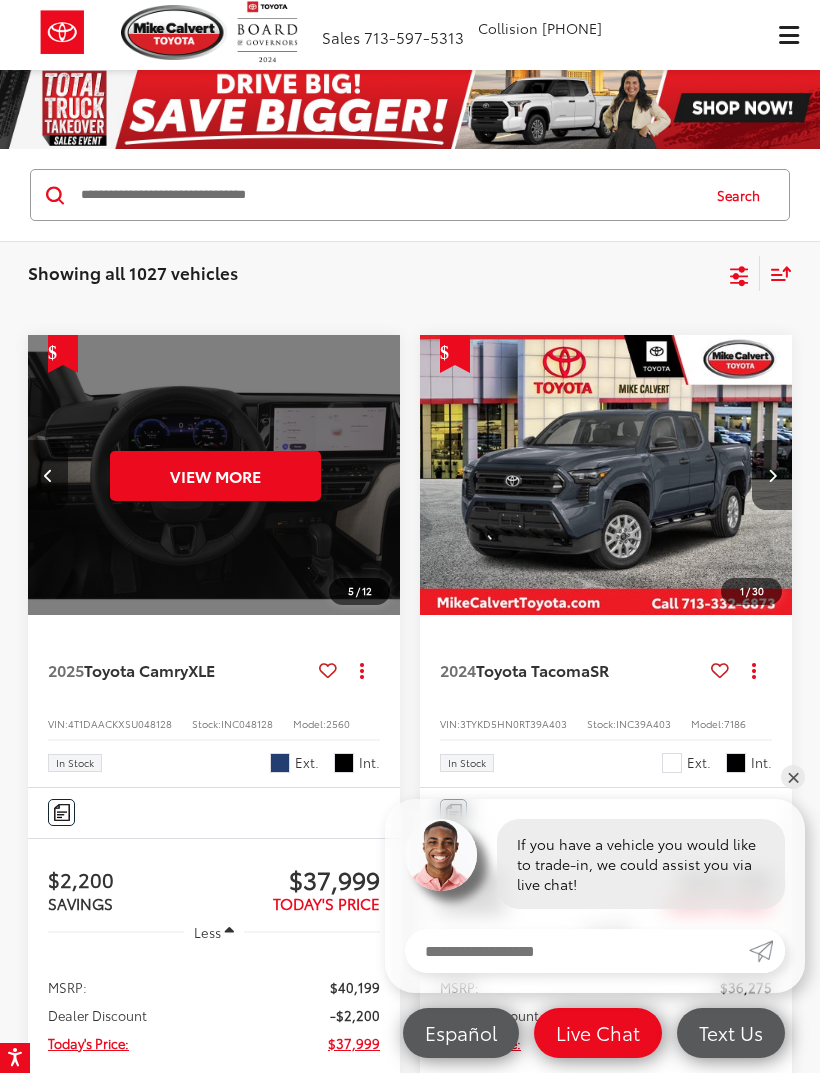 scroll, scrollTop: 0, scrollLeft: 1875, axis: horizontal 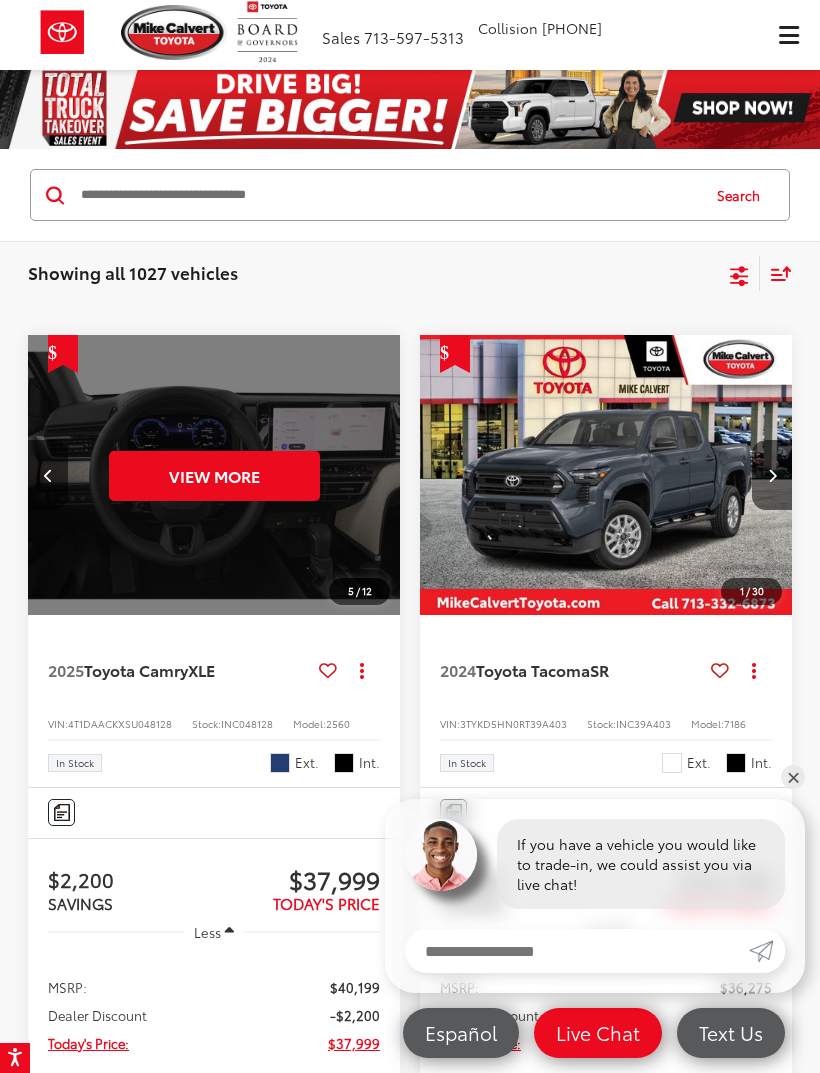 click on "View More" at bounding box center [214, 475] 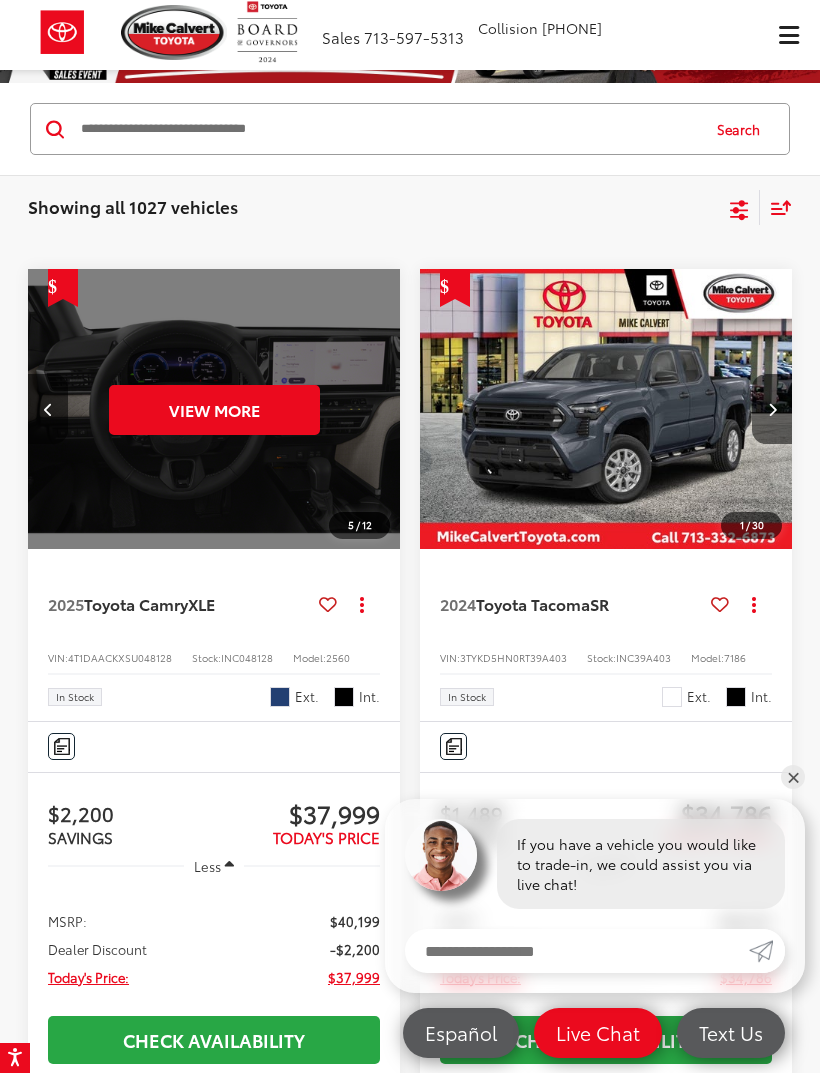 scroll, scrollTop: 0, scrollLeft: 0, axis: both 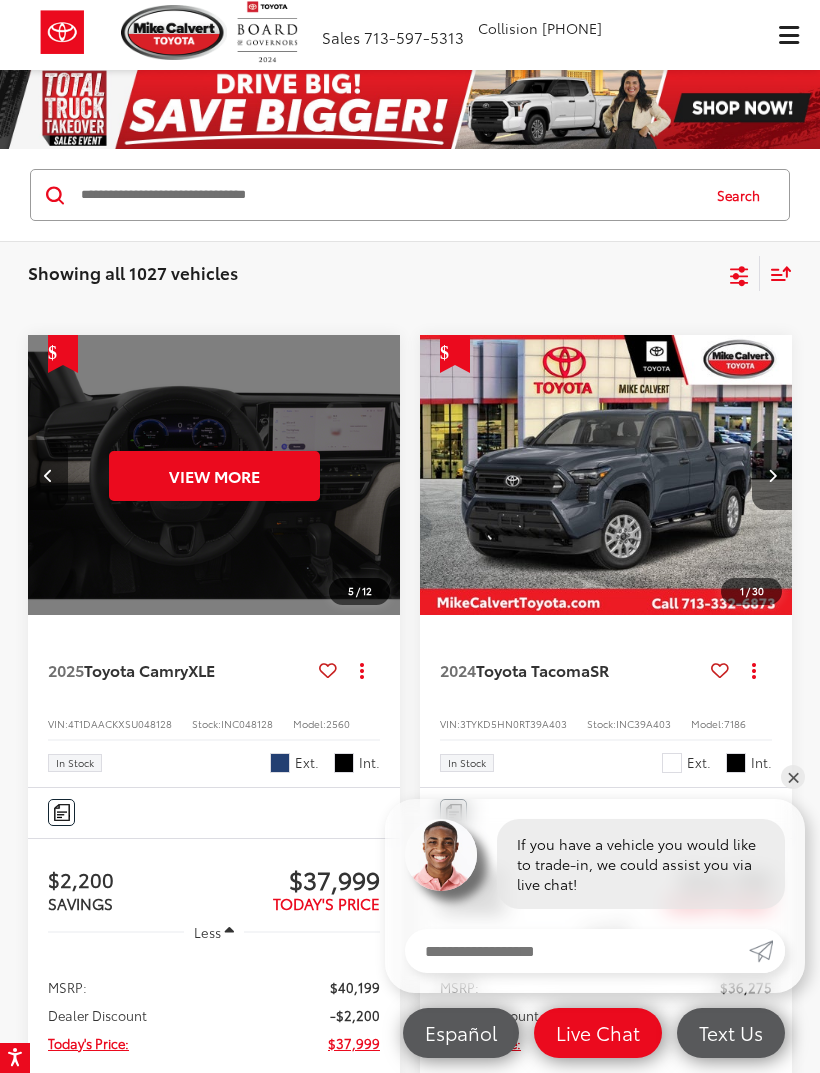 click 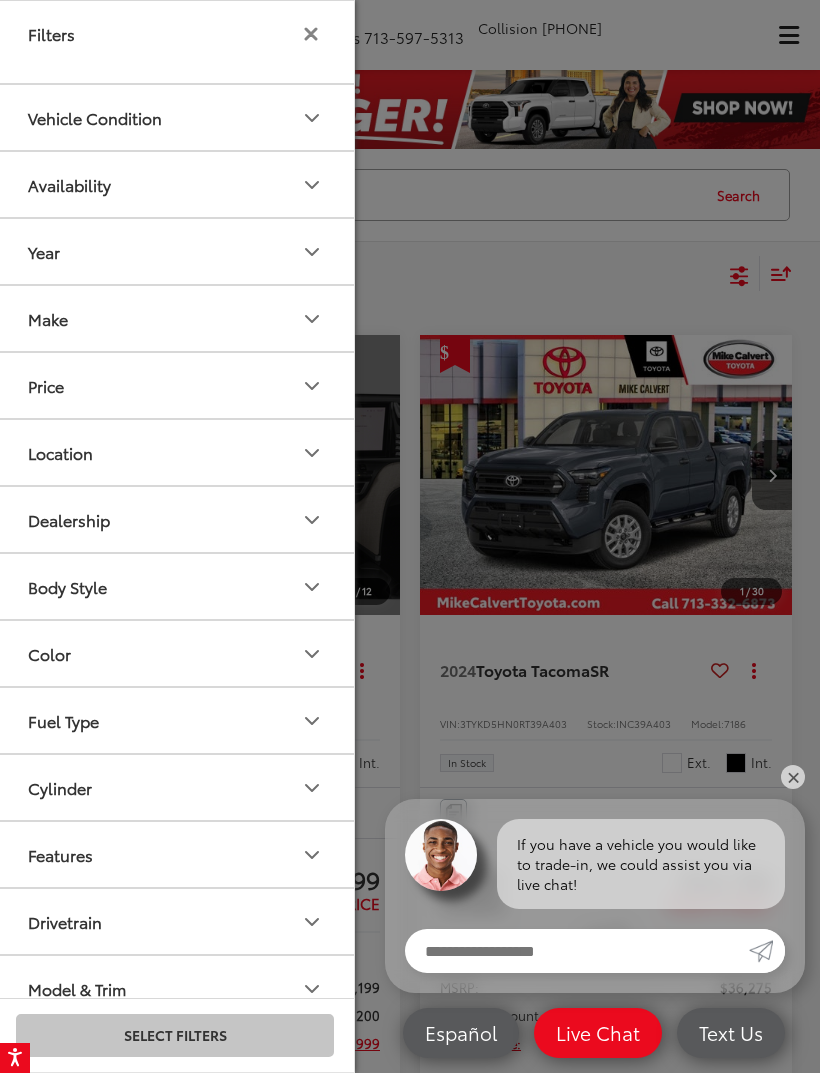 click on "Color" at bounding box center (176, 653) 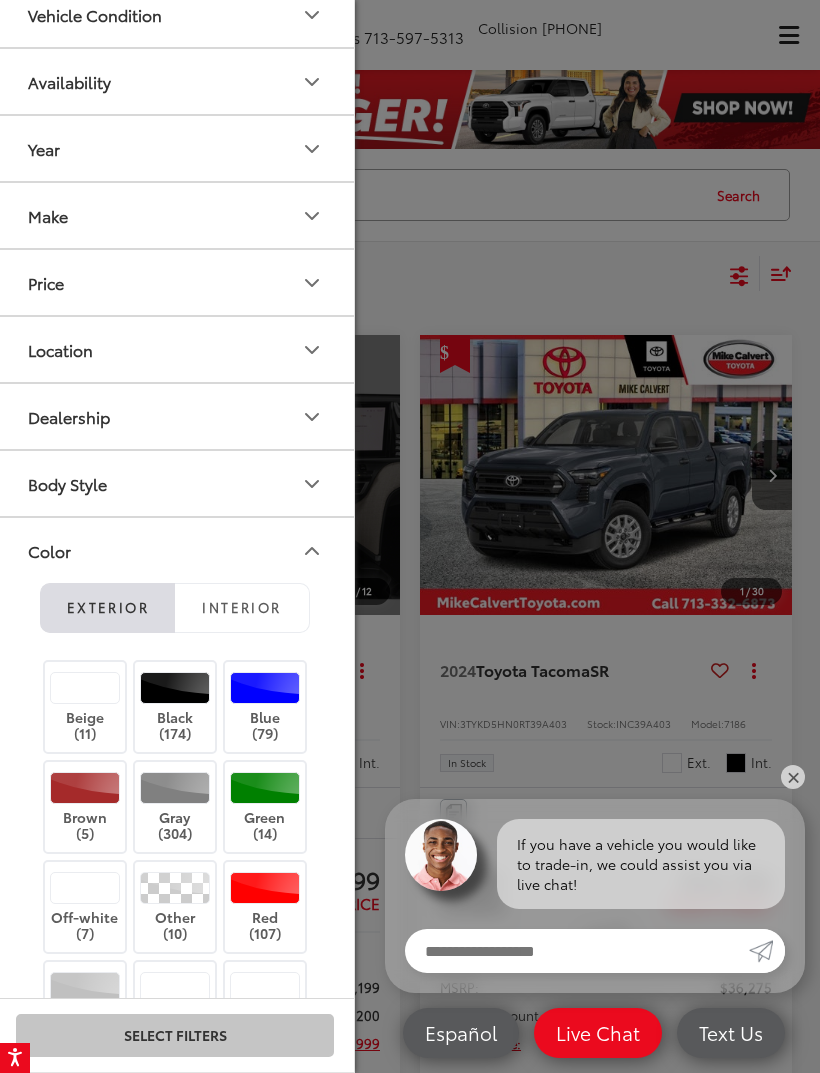 scroll, scrollTop: 111, scrollLeft: 0, axis: vertical 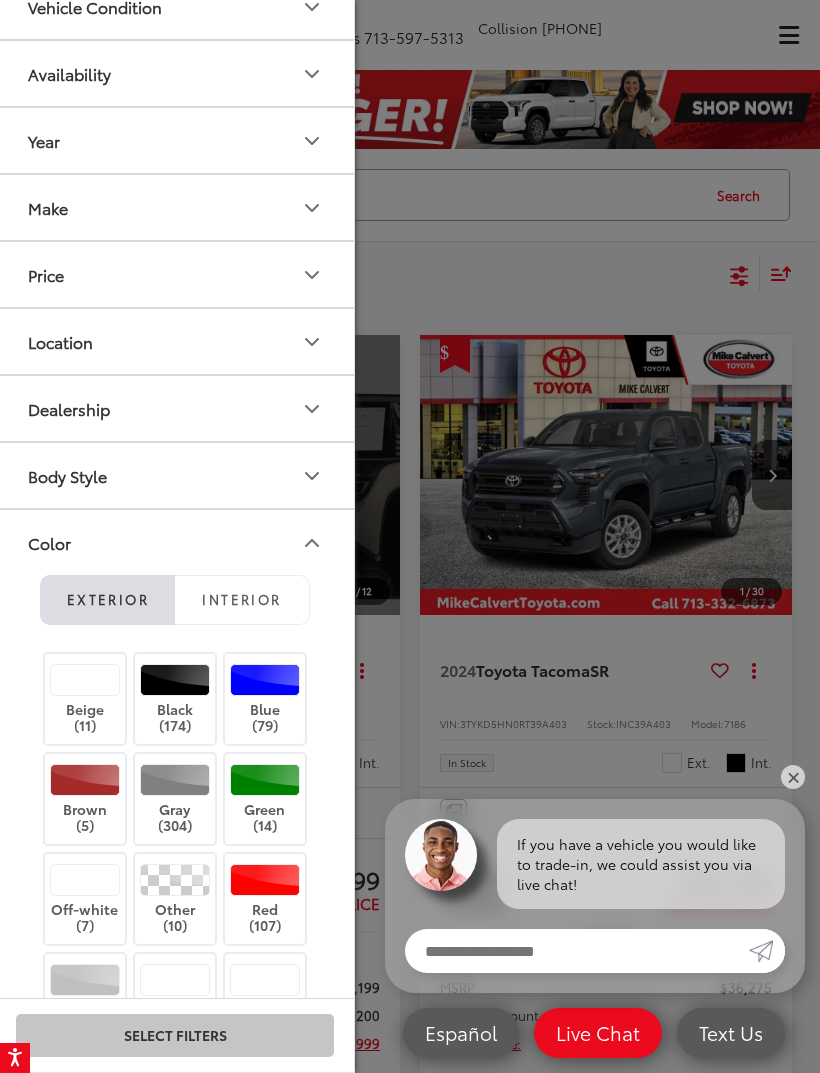 click on "Black   (174)" at bounding box center [175, 699] 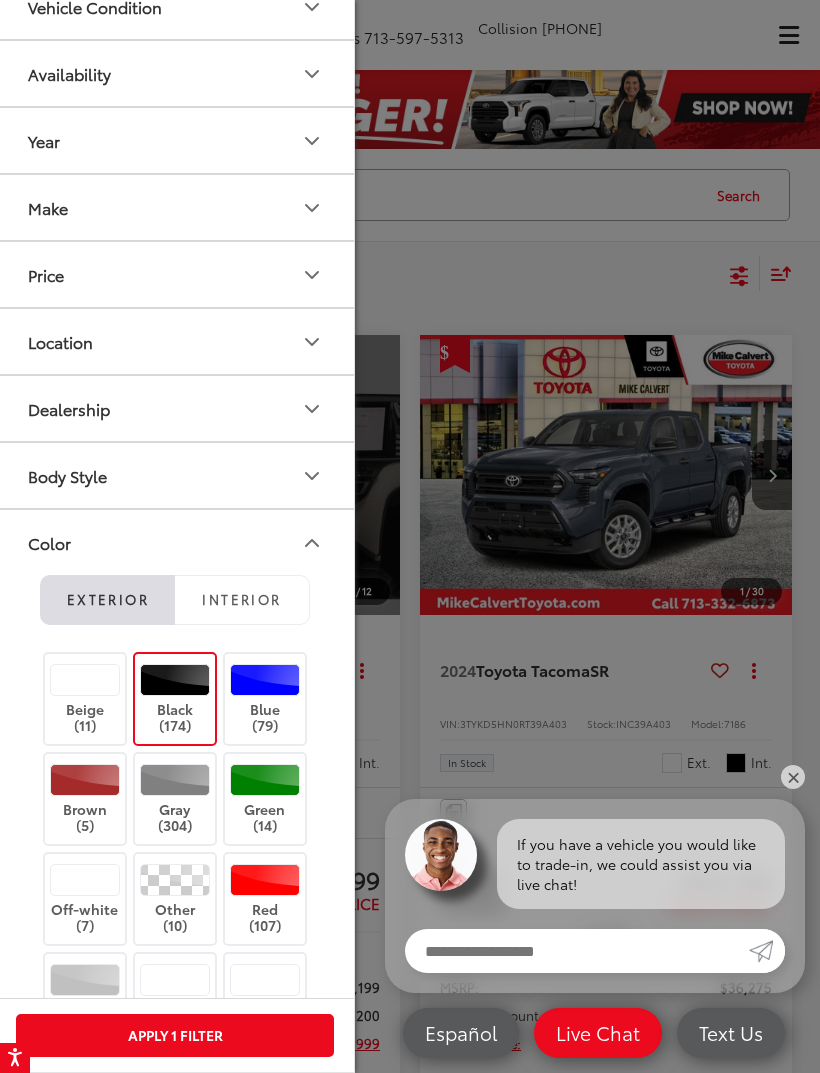 click on "Interior" at bounding box center [241, 599] 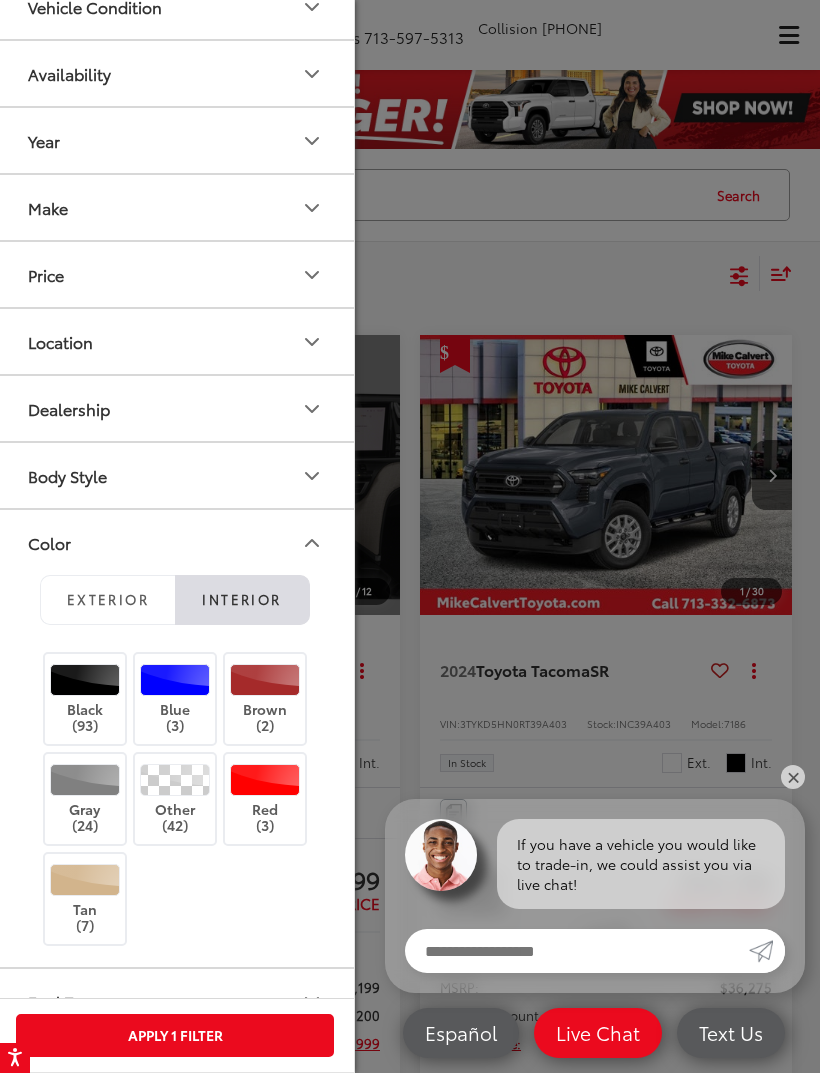 click at bounding box center (85, 880) 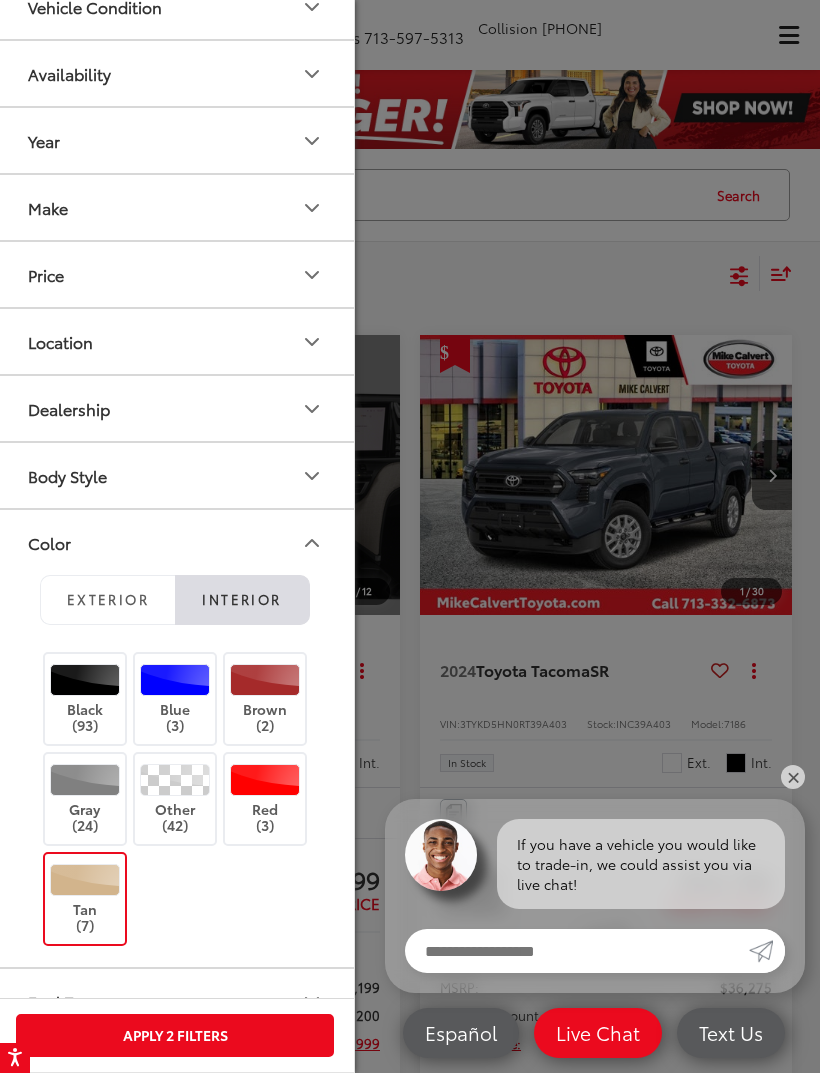 click at bounding box center (85, 680) 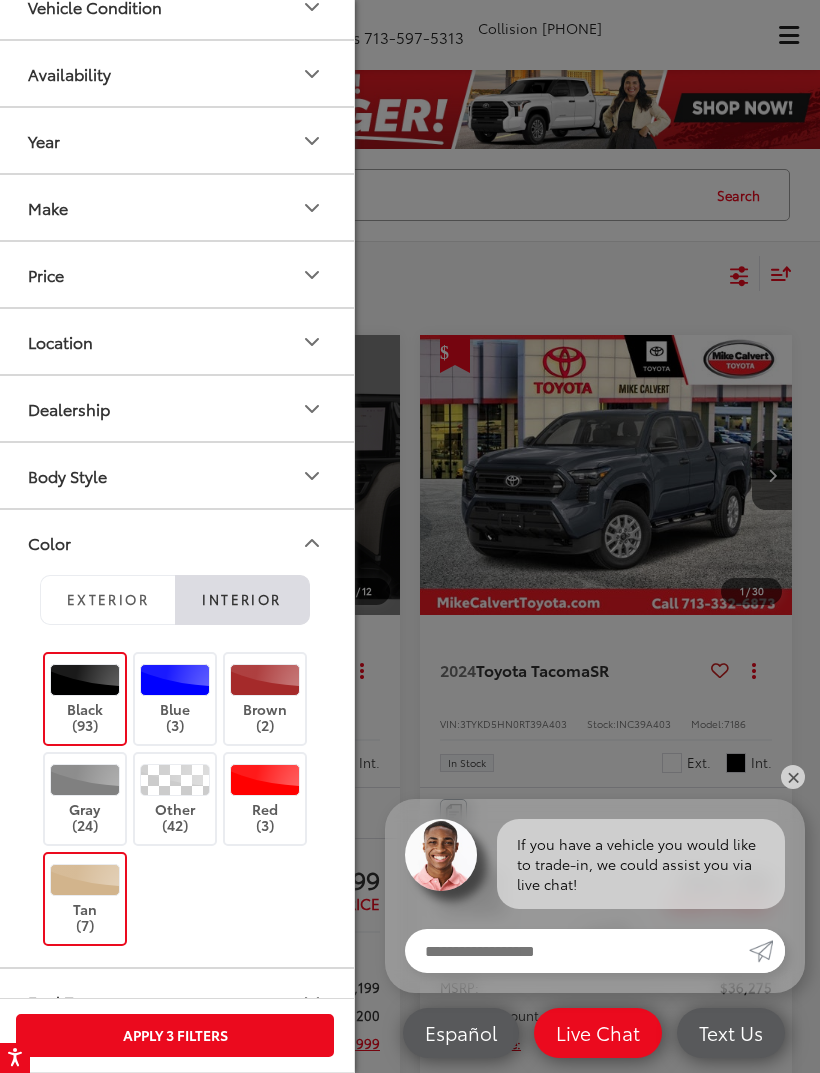 click on "Apply 3 Filters" at bounding box center (175, 1035) 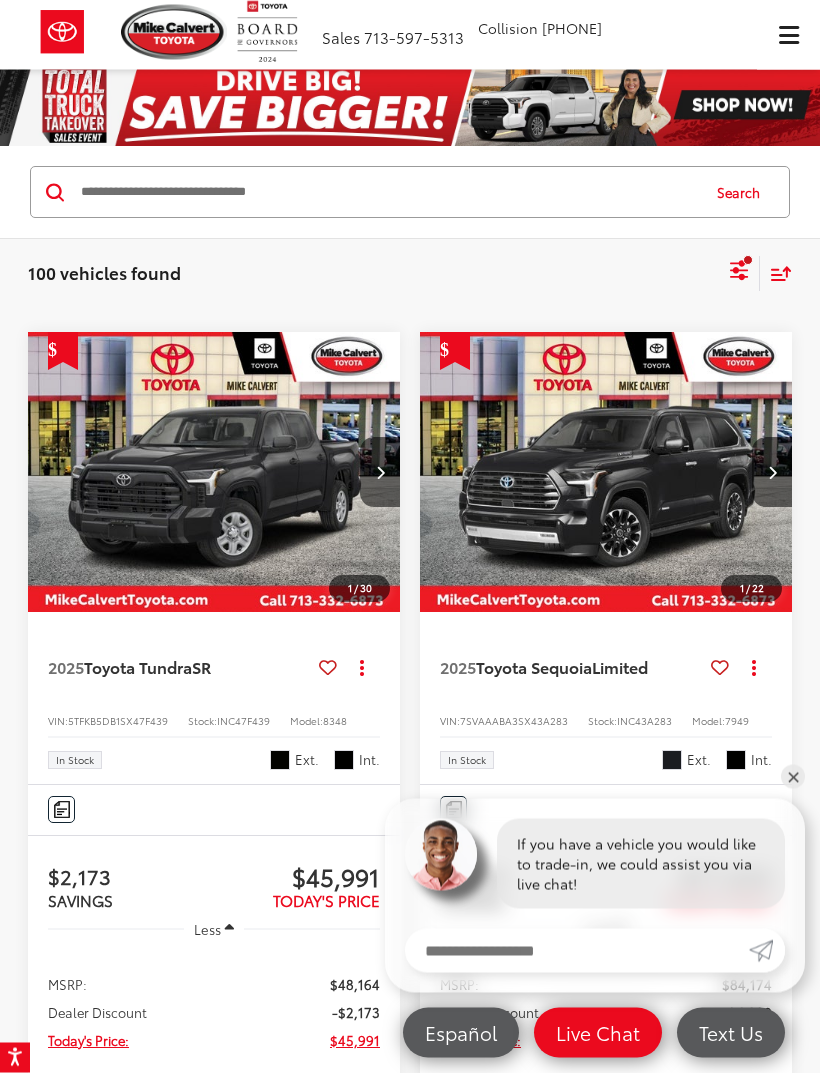 scroll, scrollTop: 34, scrollLeft: 0, axis: vertical 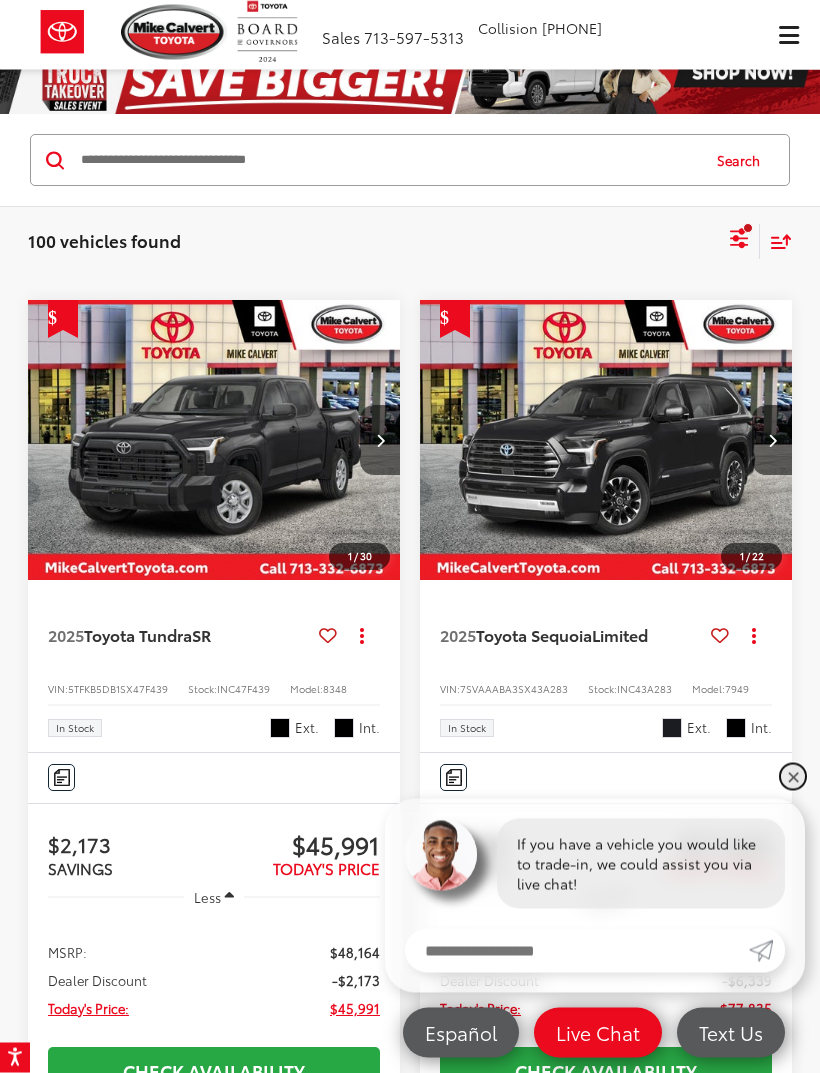 click on "✕" at bounding box center [793, 777] 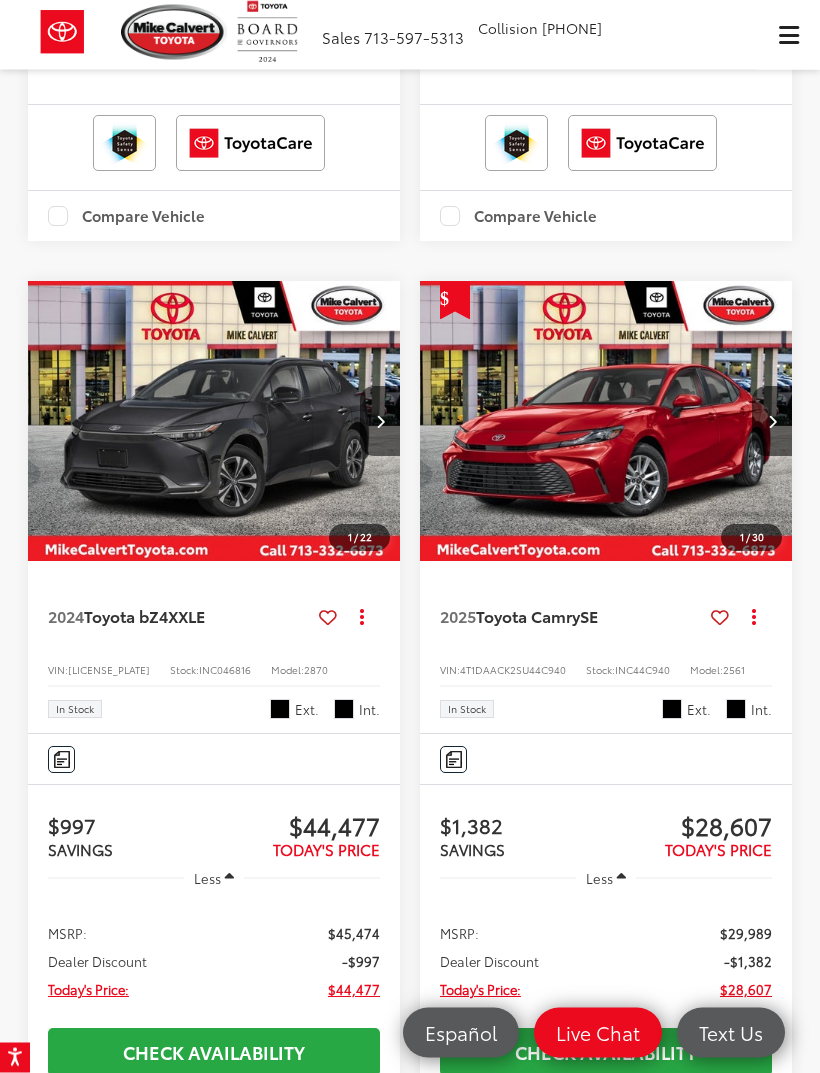 scroll, scrollTop: 1047, scrollLeft: 0, axis: vertical 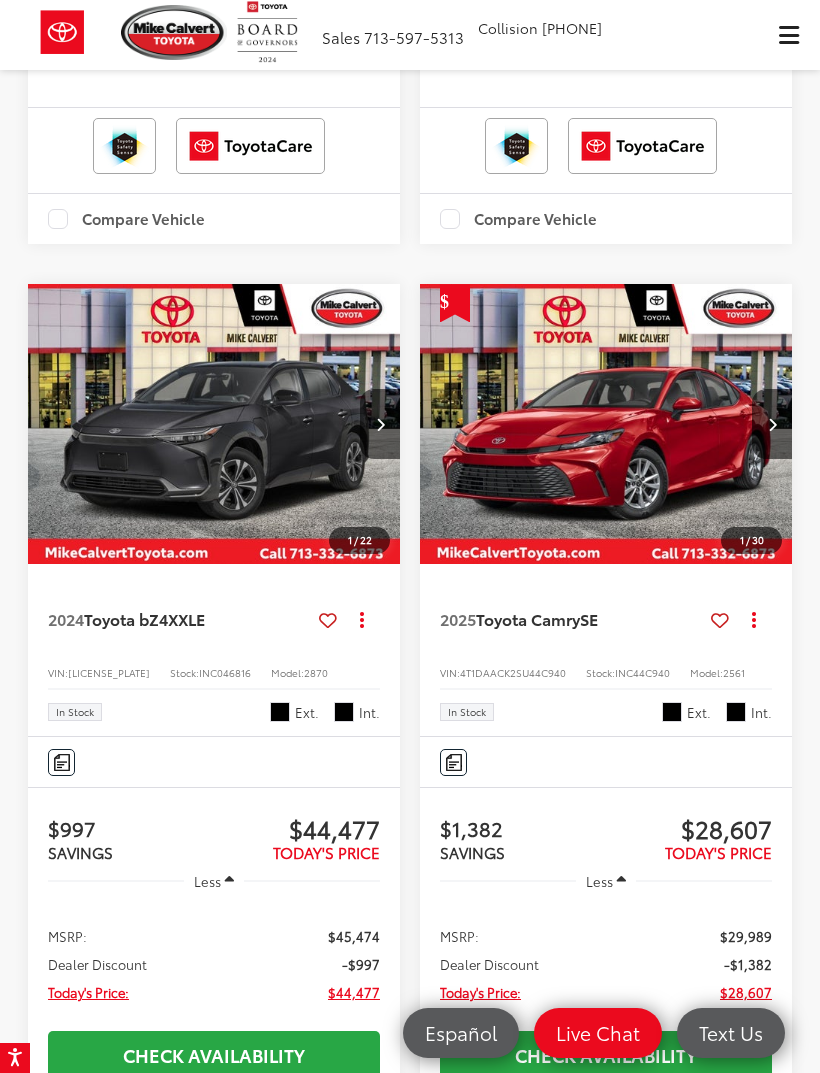 click at bounding box center (772, 424) 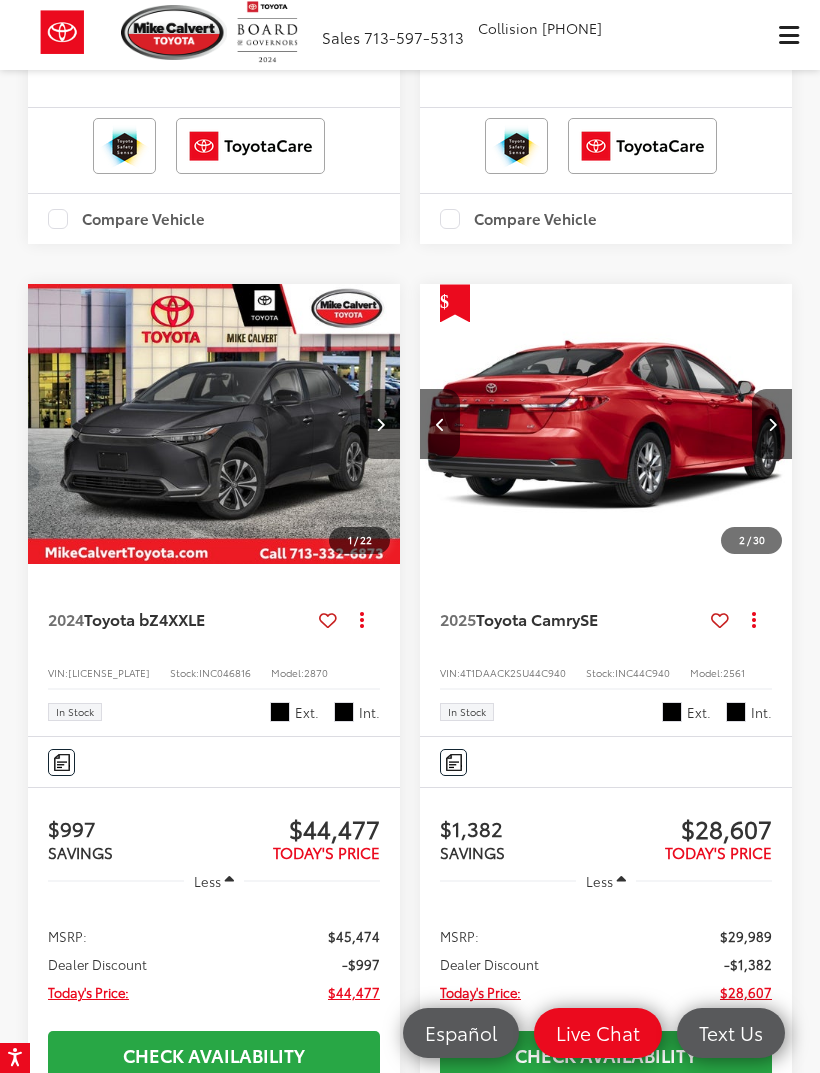 click at bounding box center [772, 424] 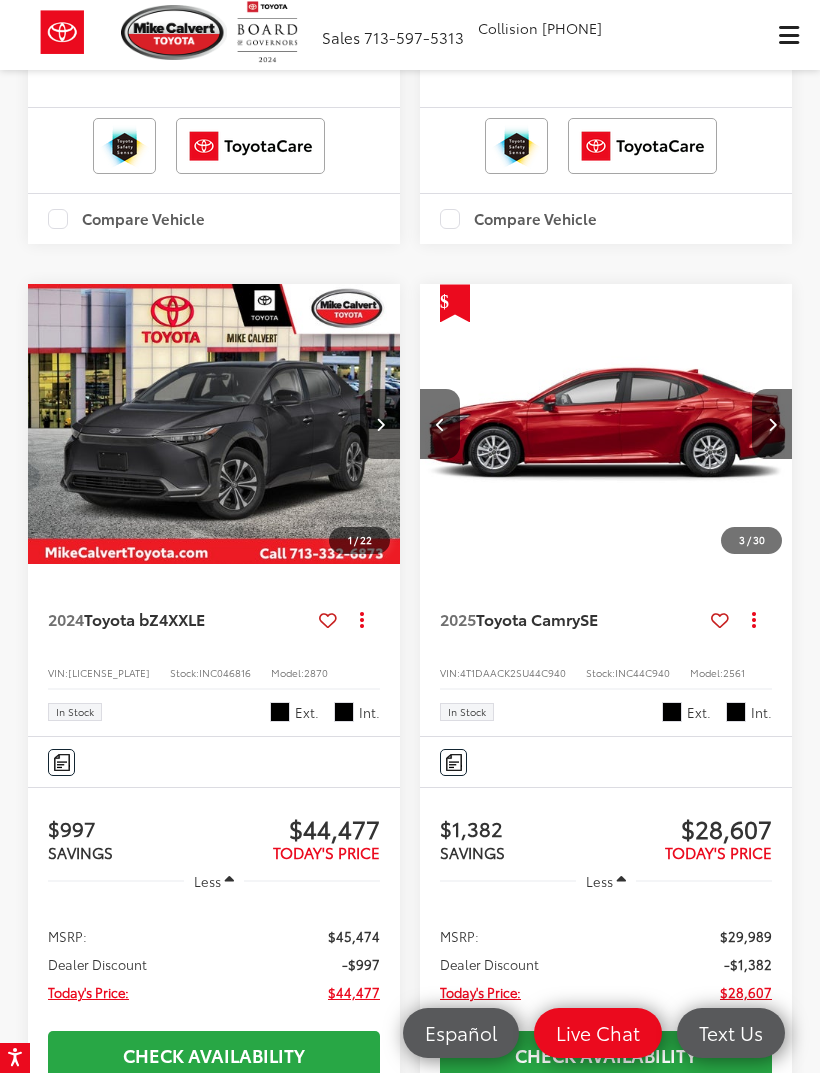 click at bounding box center (772, 424) 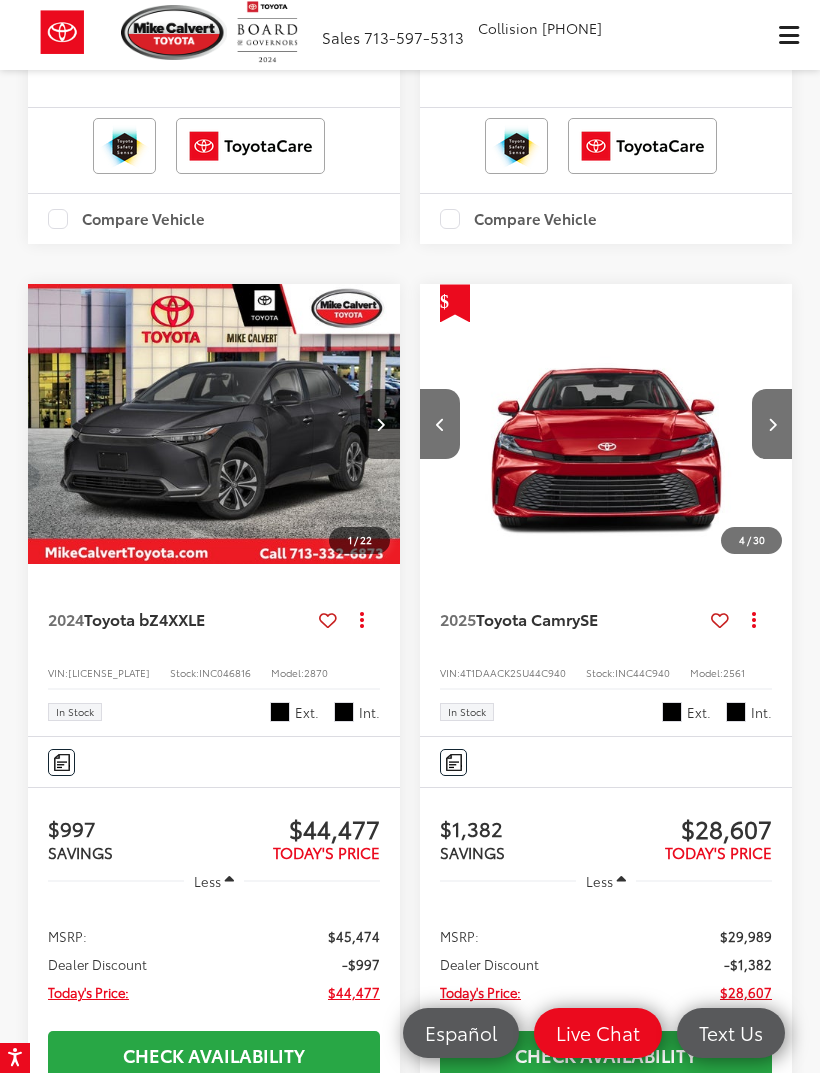 click at bounding box center [772, 424] 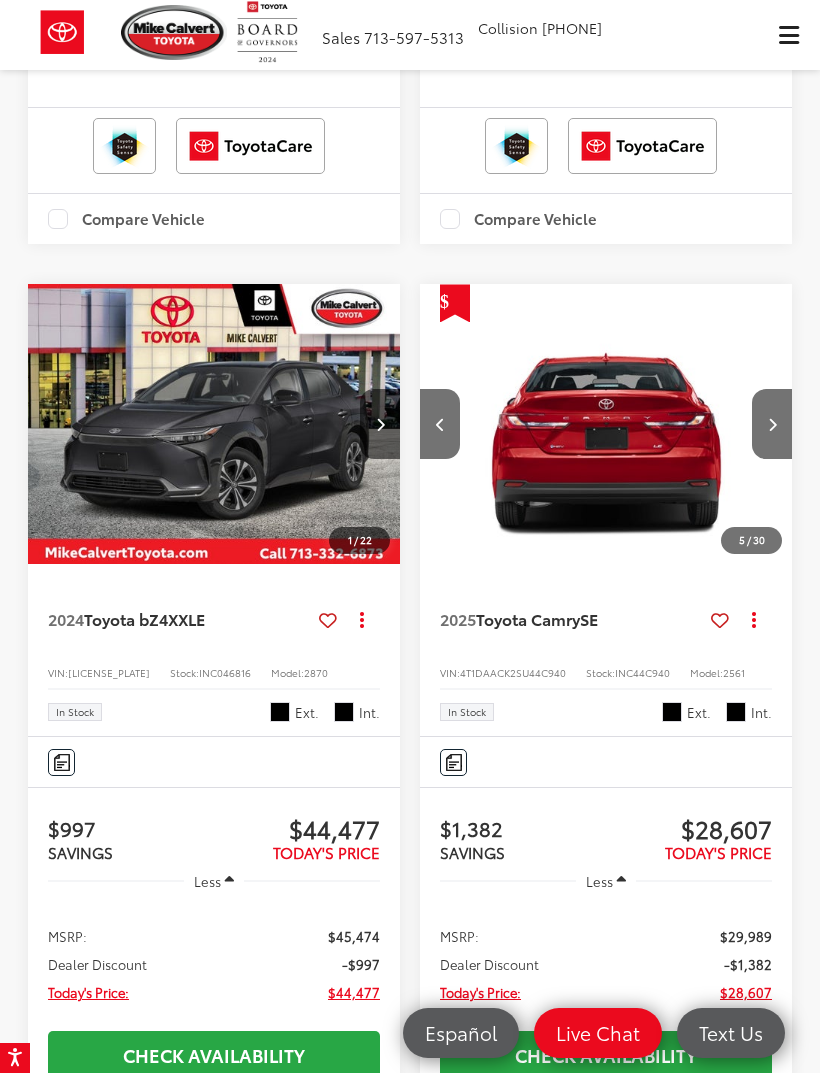 click at bounding box center [772, 424] 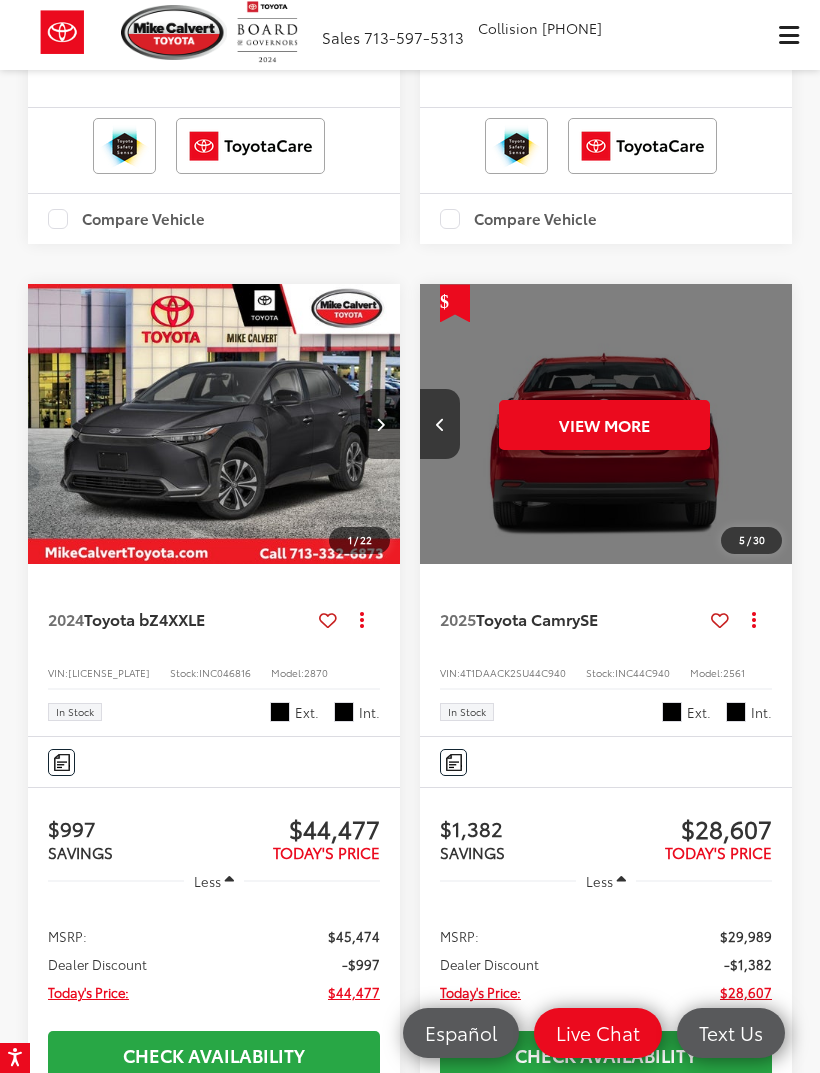 scroll, scrollTop: 0, scrollLeft: 1877, axis: horizontal 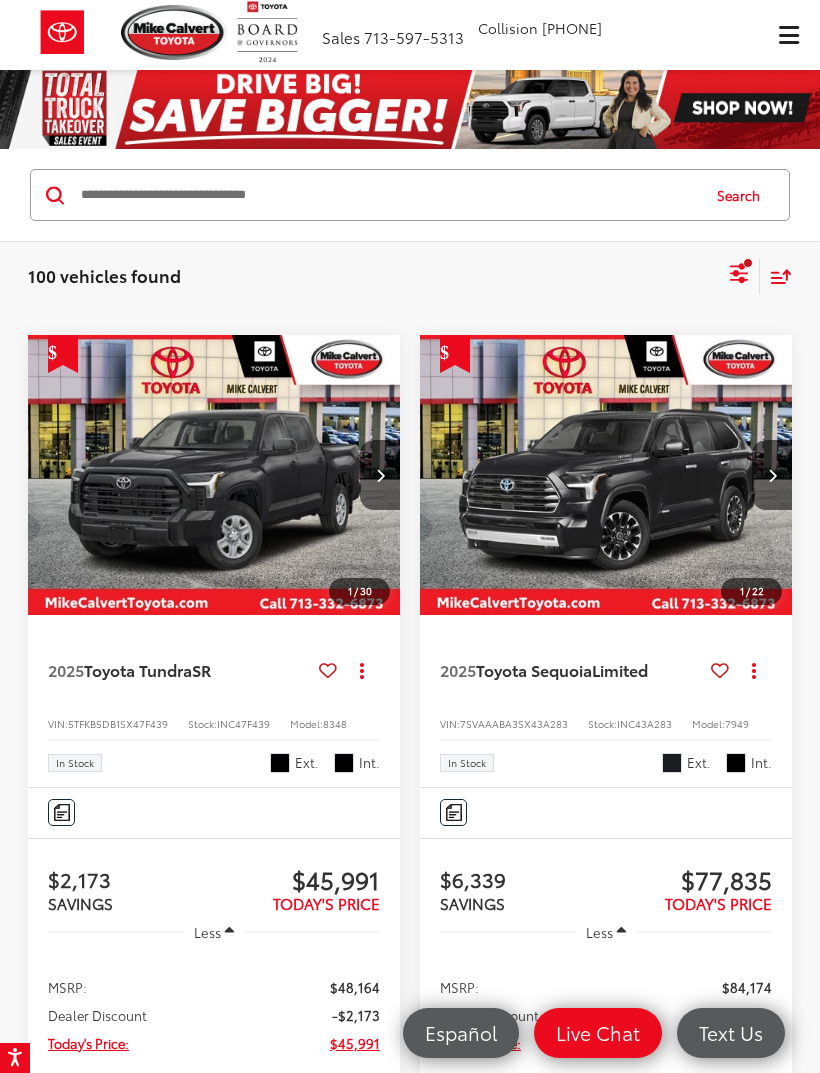 click 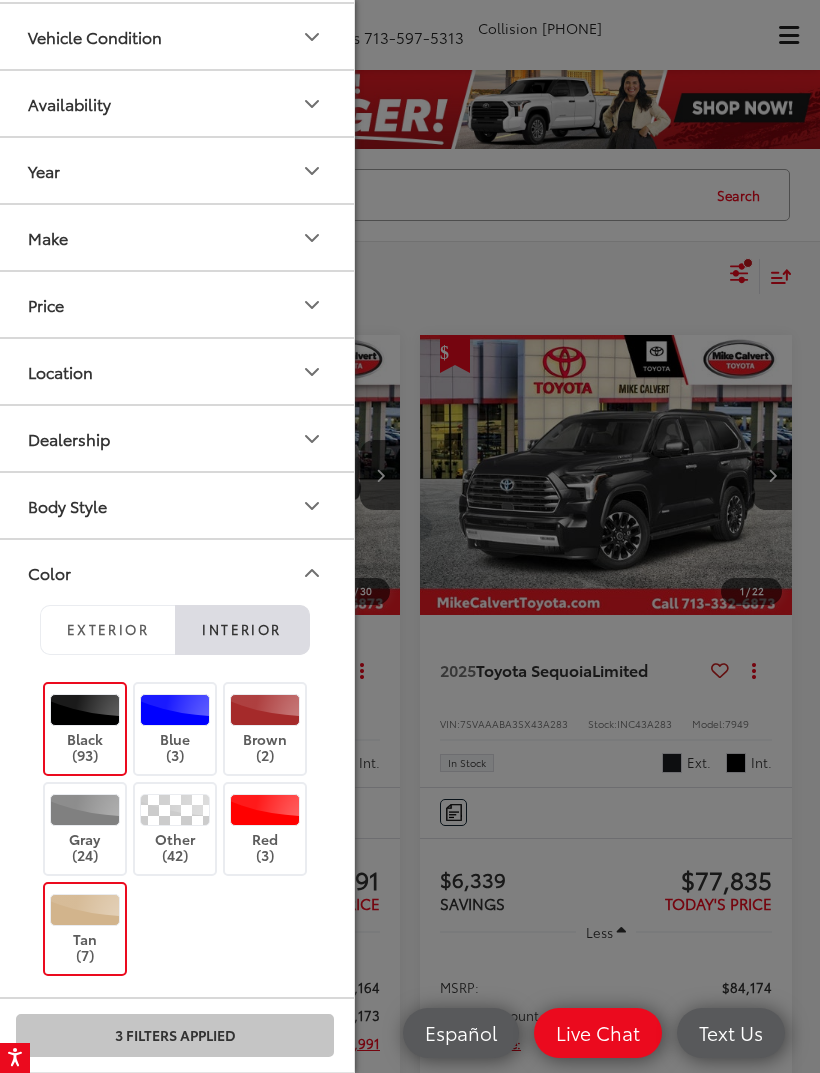 click on "Color" at bounding box center [176, 572] 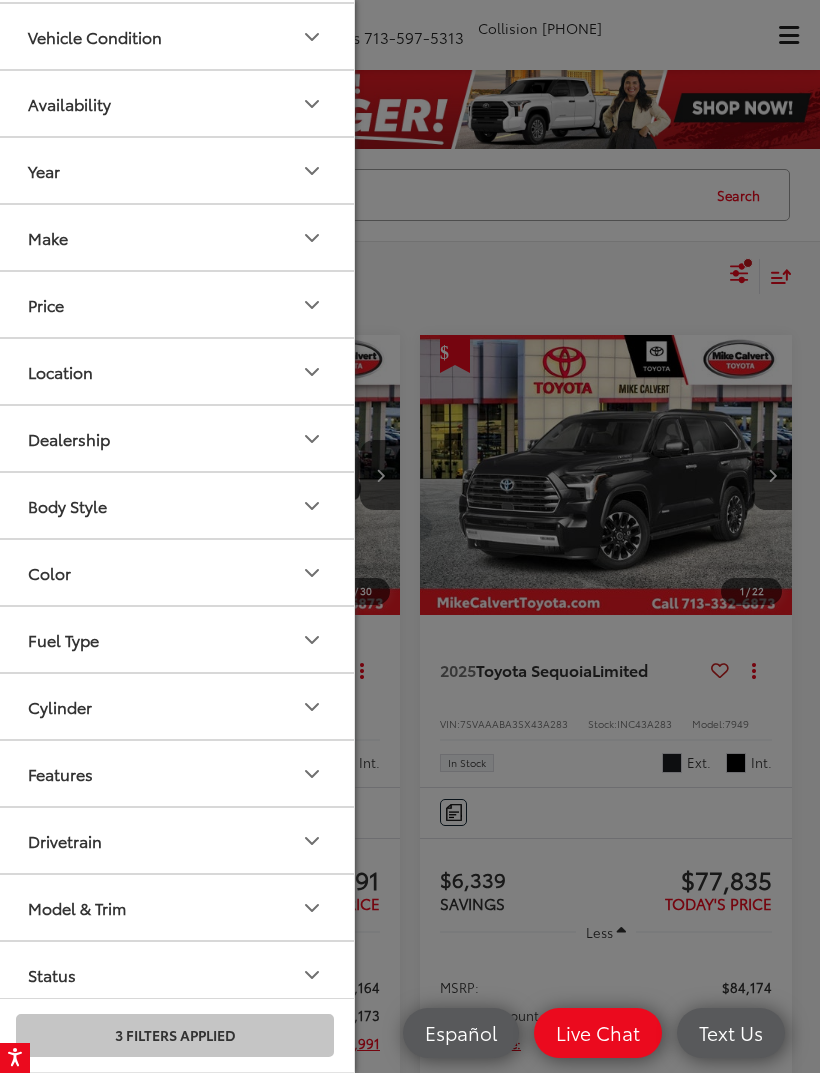 click on "Fuel Type" at bounding box center [176, 639] 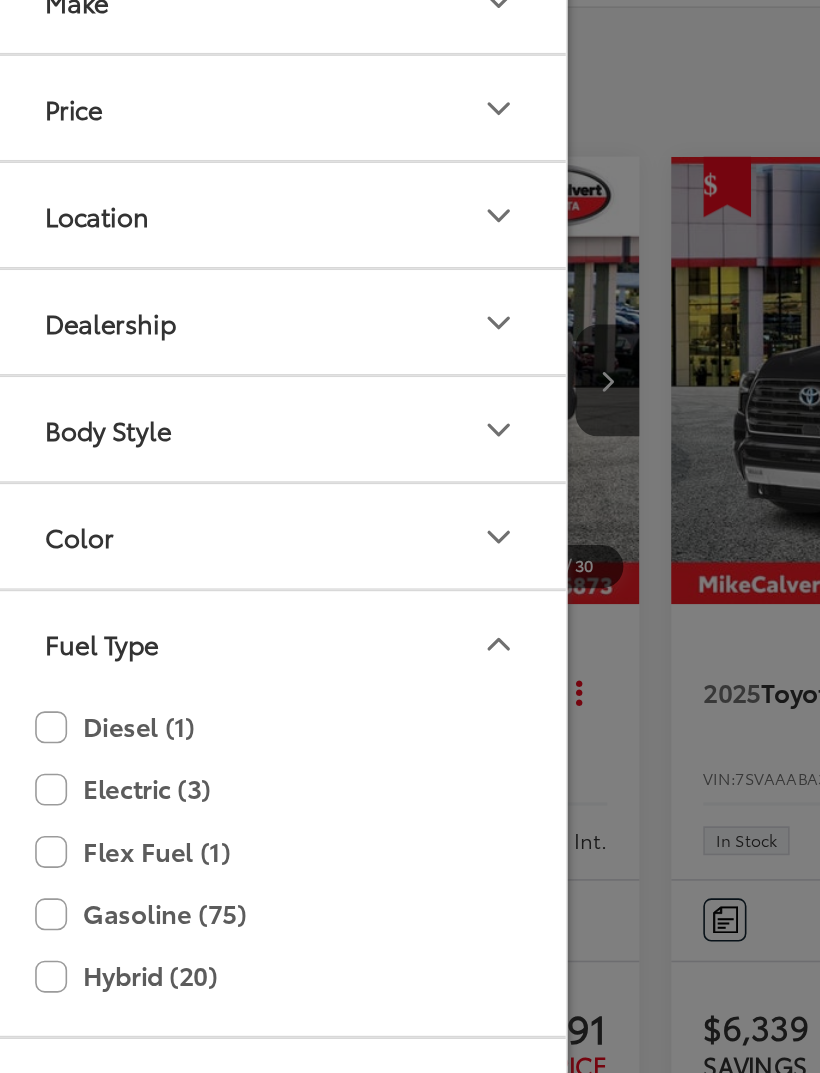 click at bounding box center (410, 536) 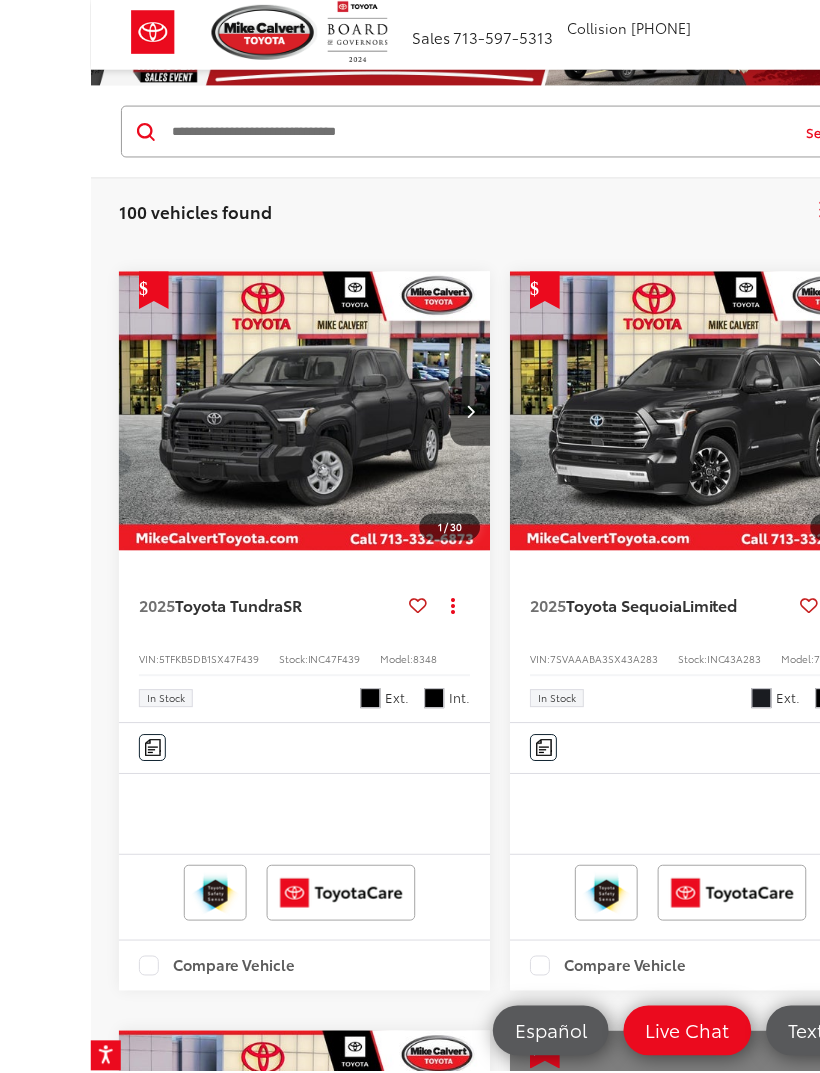 scroll, scrollTop: 65, scrollLeft: 0, axis: vertical 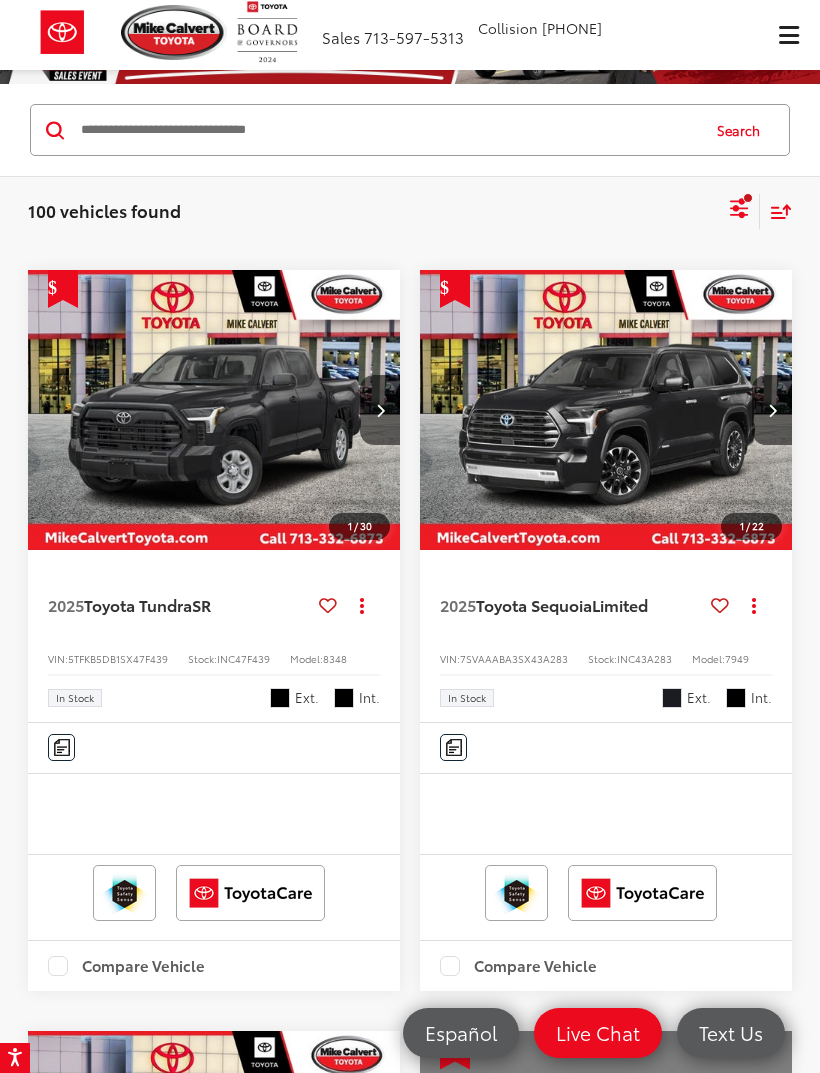 click 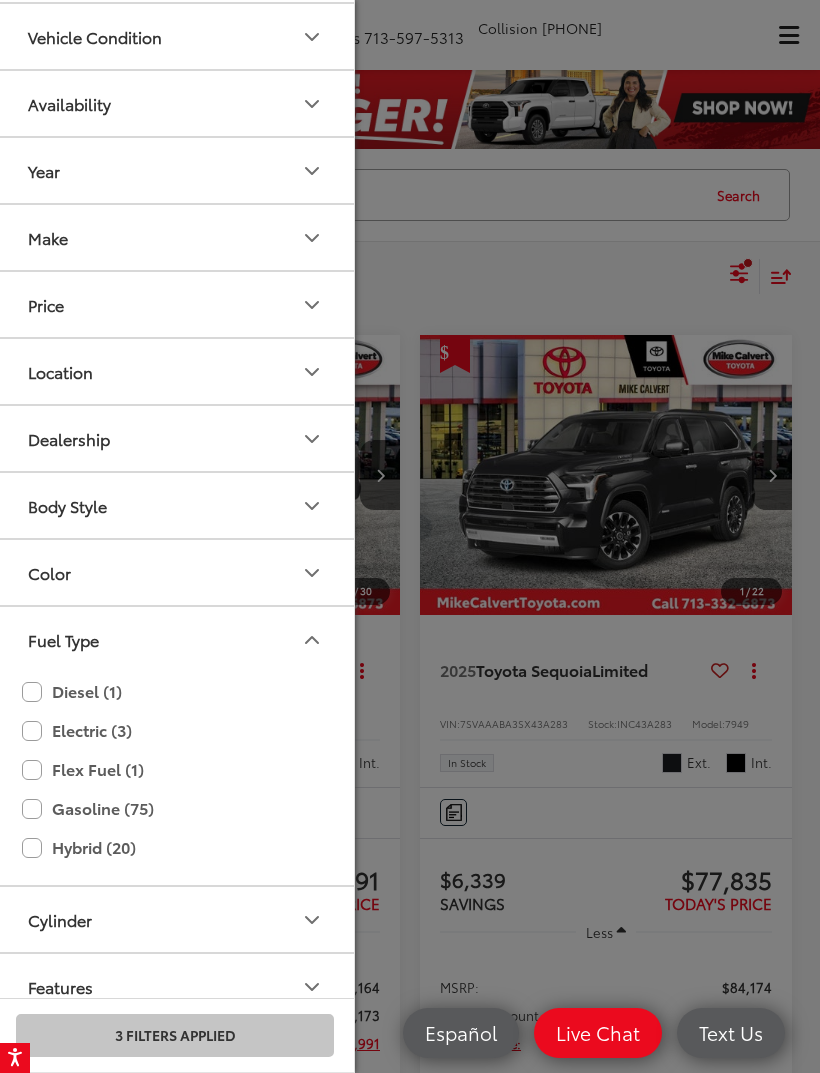 click 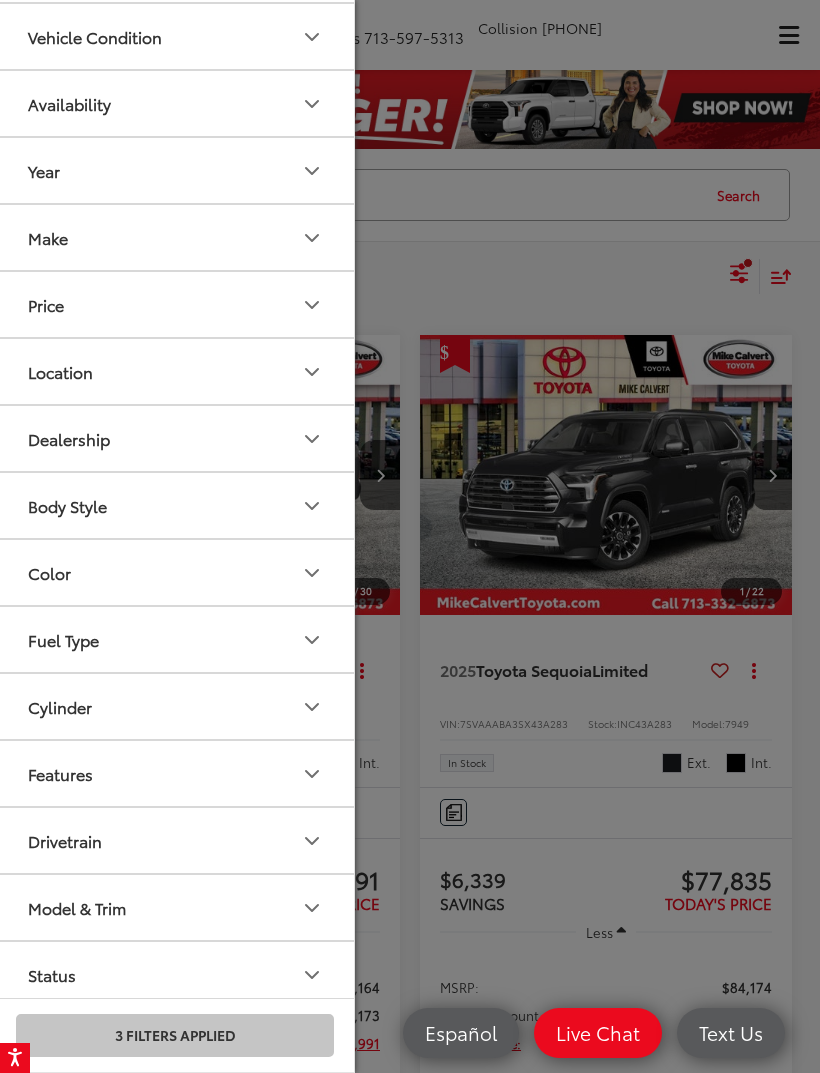 click on "Color" at bounding box center (176, 572) 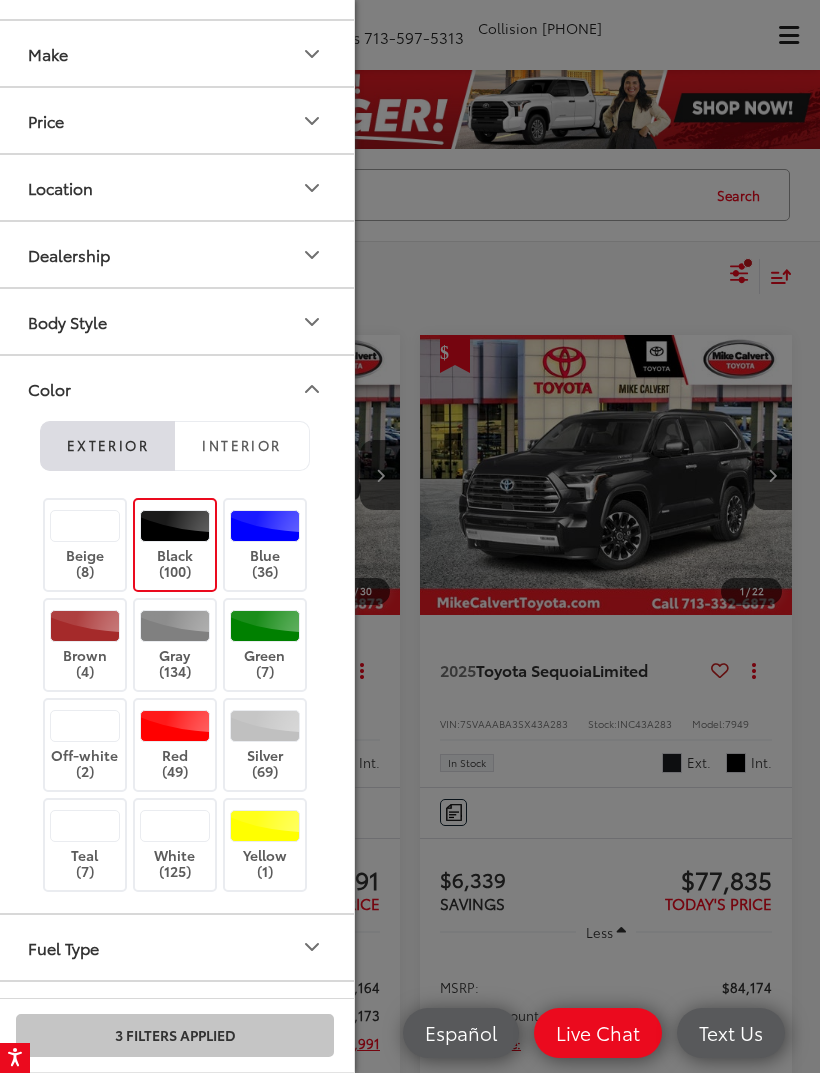scroll, scrollTop: 296, scrollLeft: 0, axis: vertical 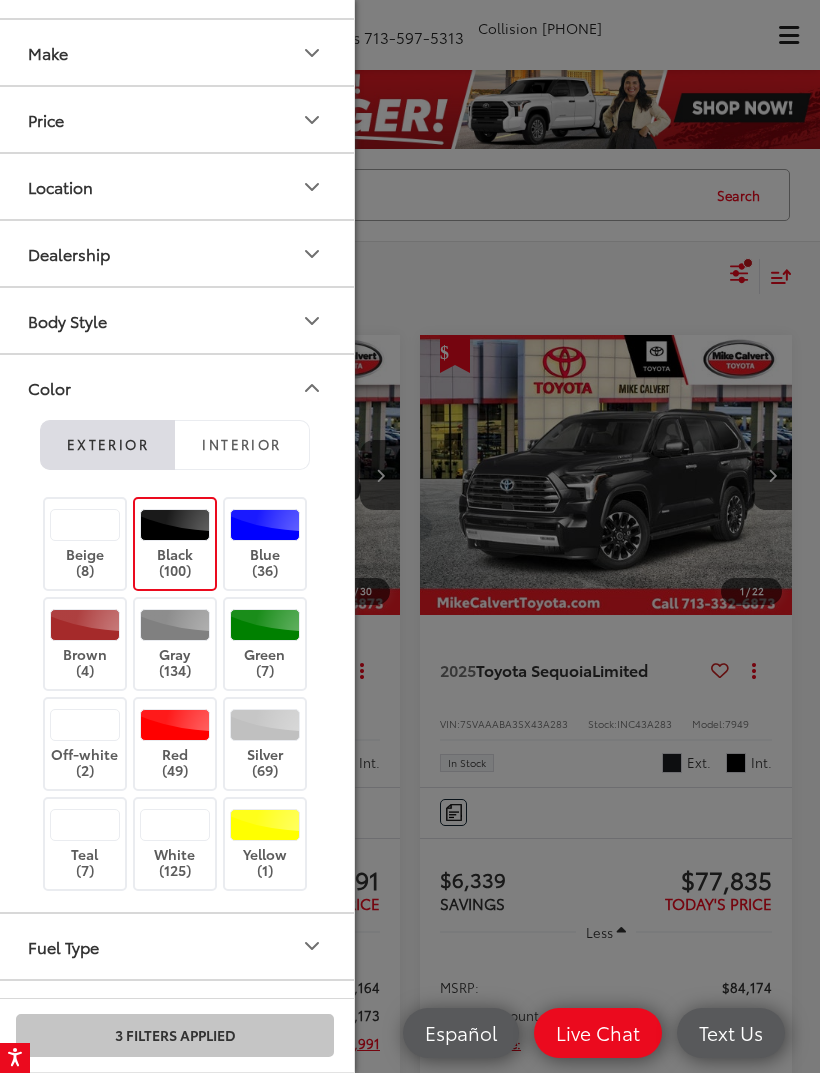 click at bounding box center [175, 825] 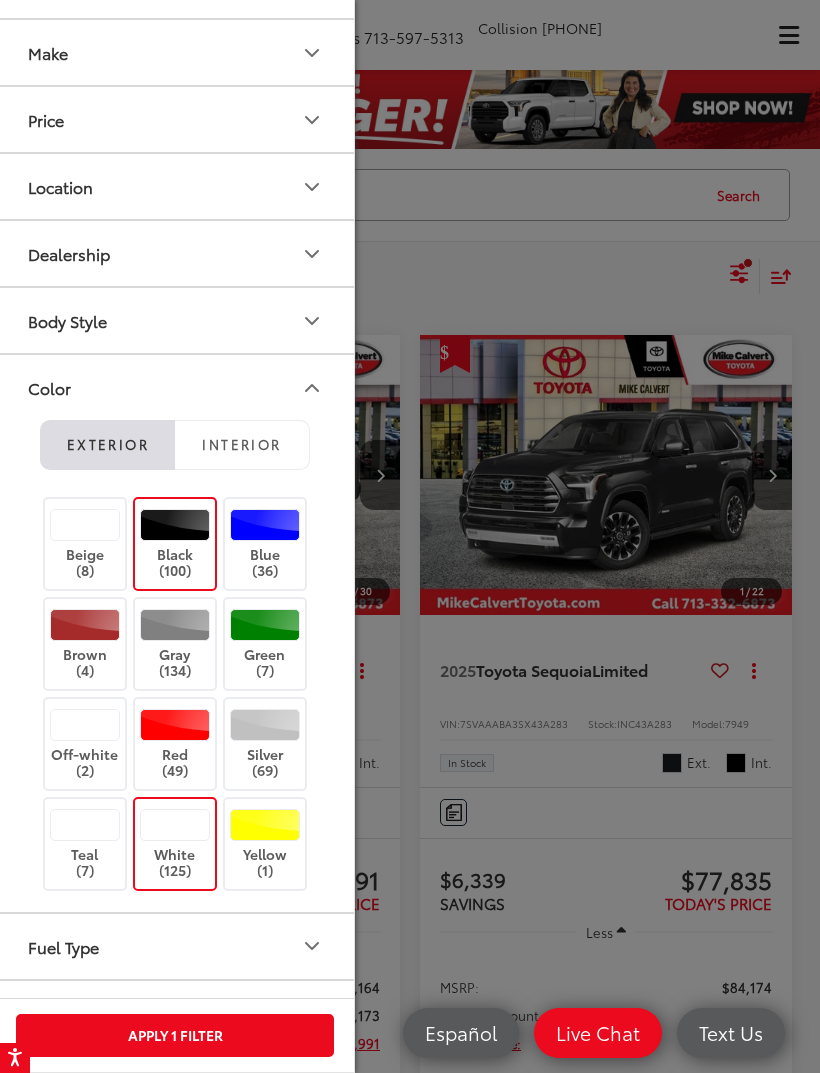 click on "Apply 1 Filter" at bounding box center (175, 1035) 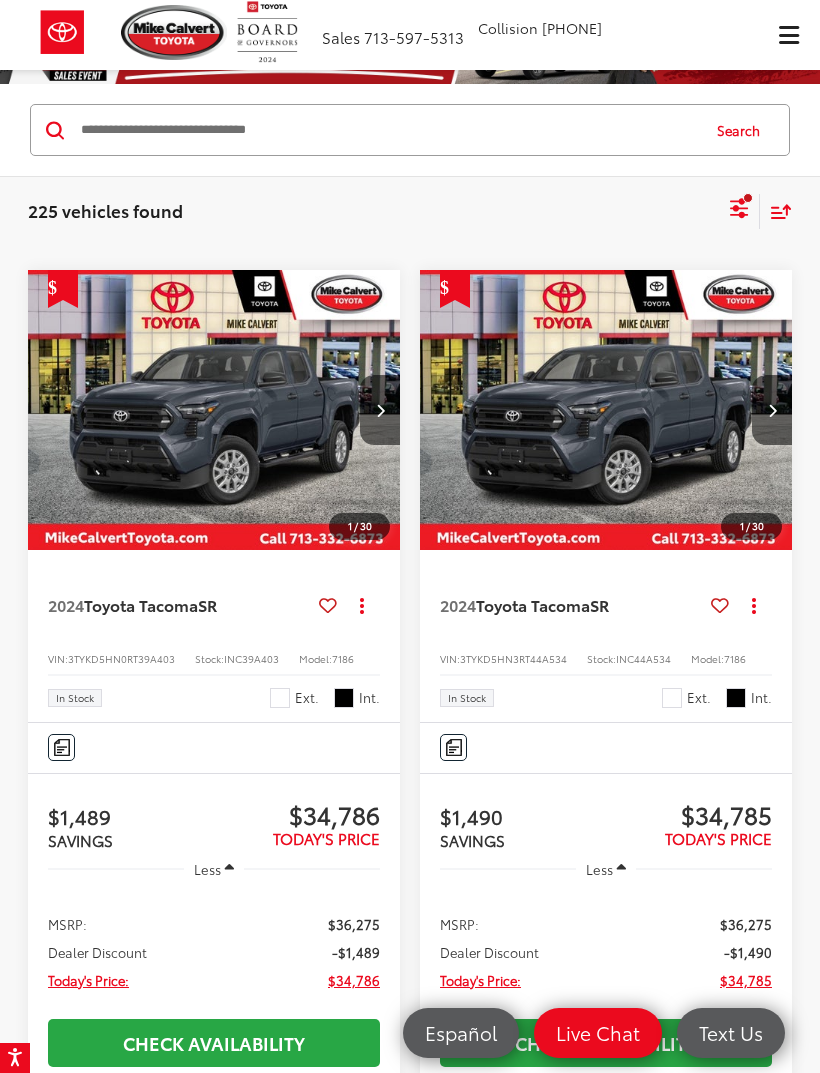 click 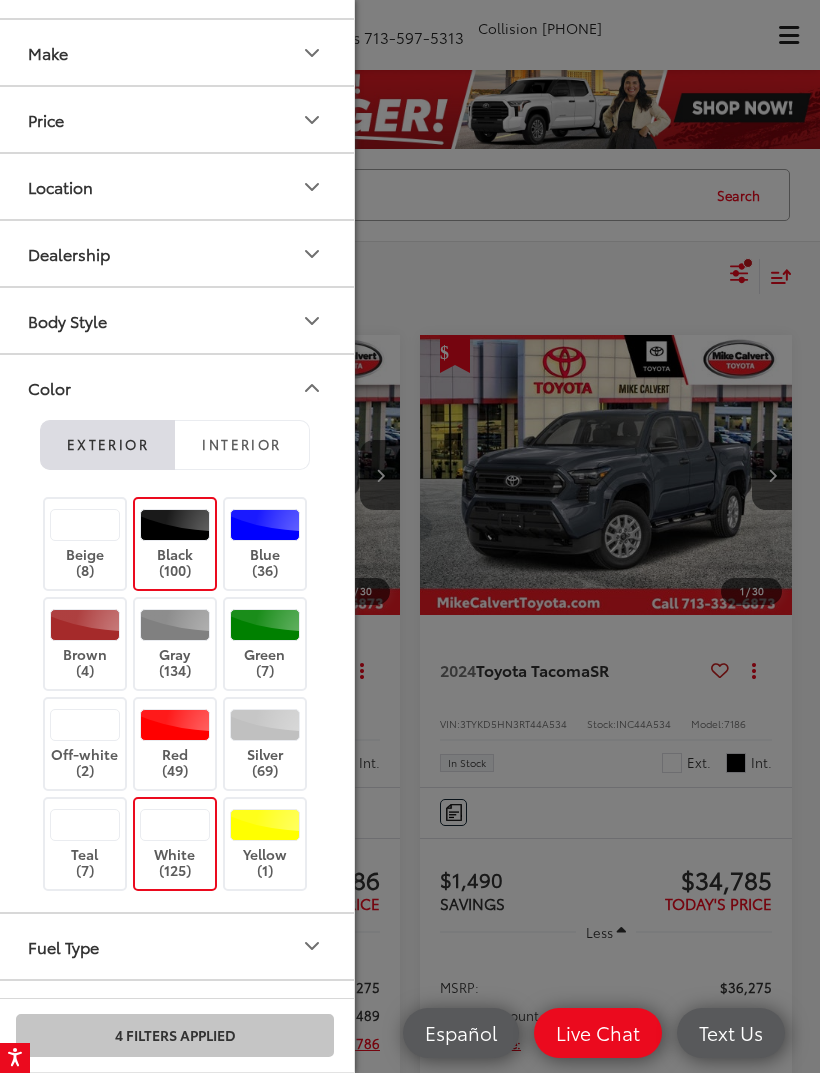 click on "Color" at bounding box center (176, 387) 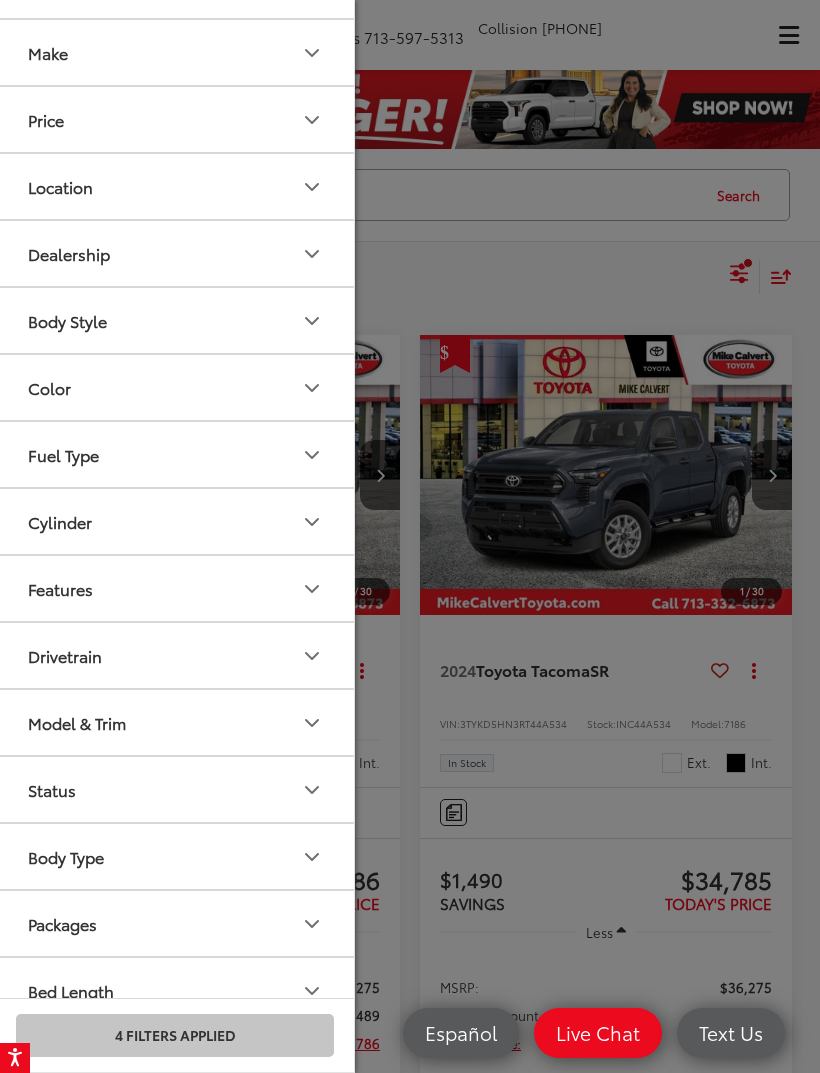 click on "Fuel Type" at bounding box center [176, 454] 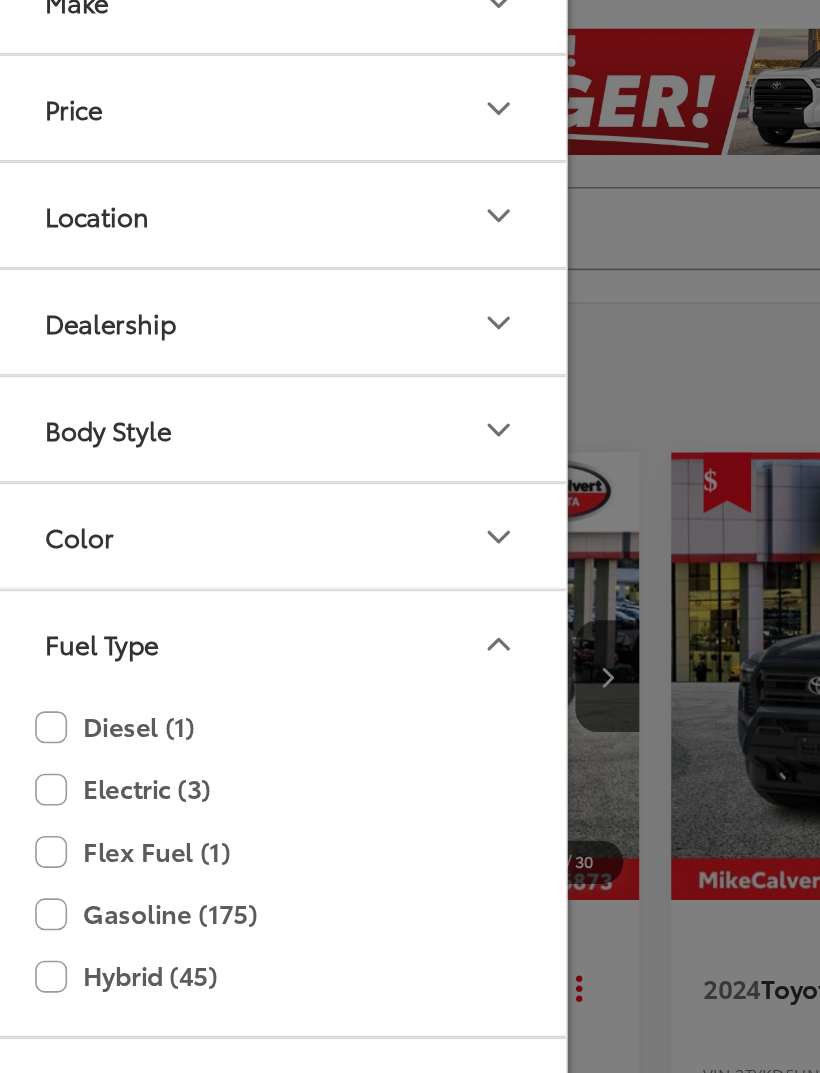 click at bounding box center (410, 536) 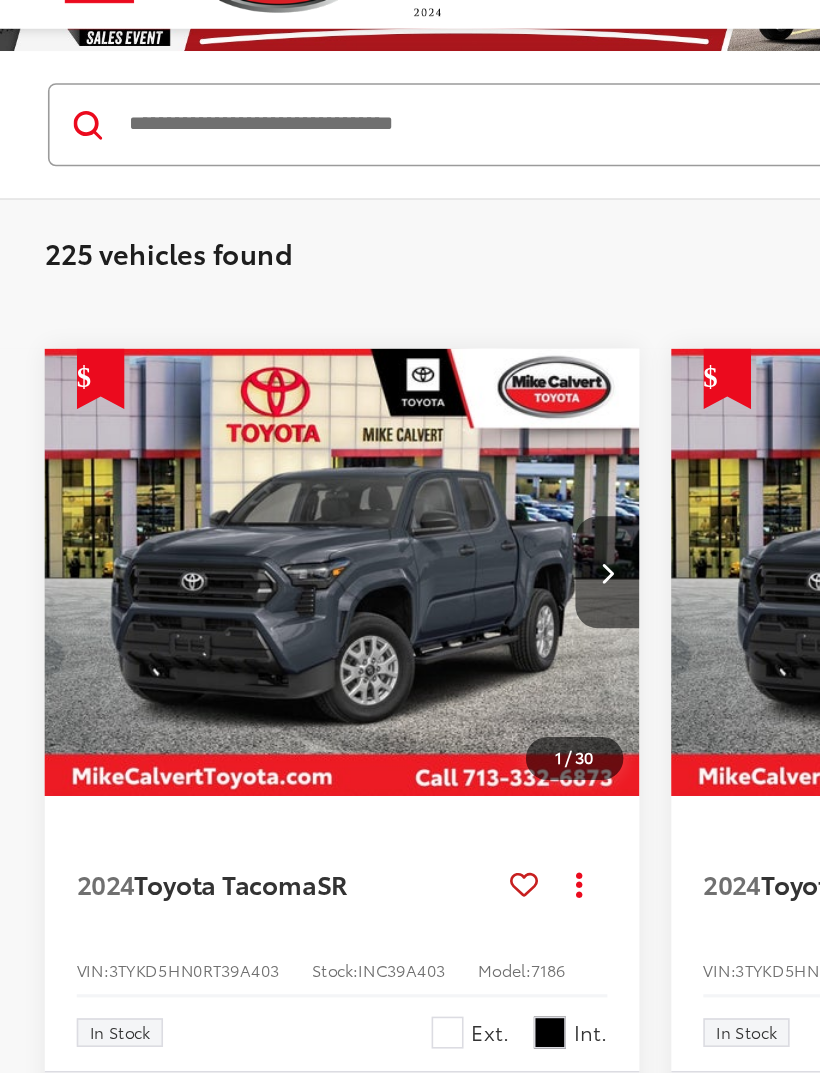 scroll, scrollTop: 0, scrollLeft: 0, axis: both 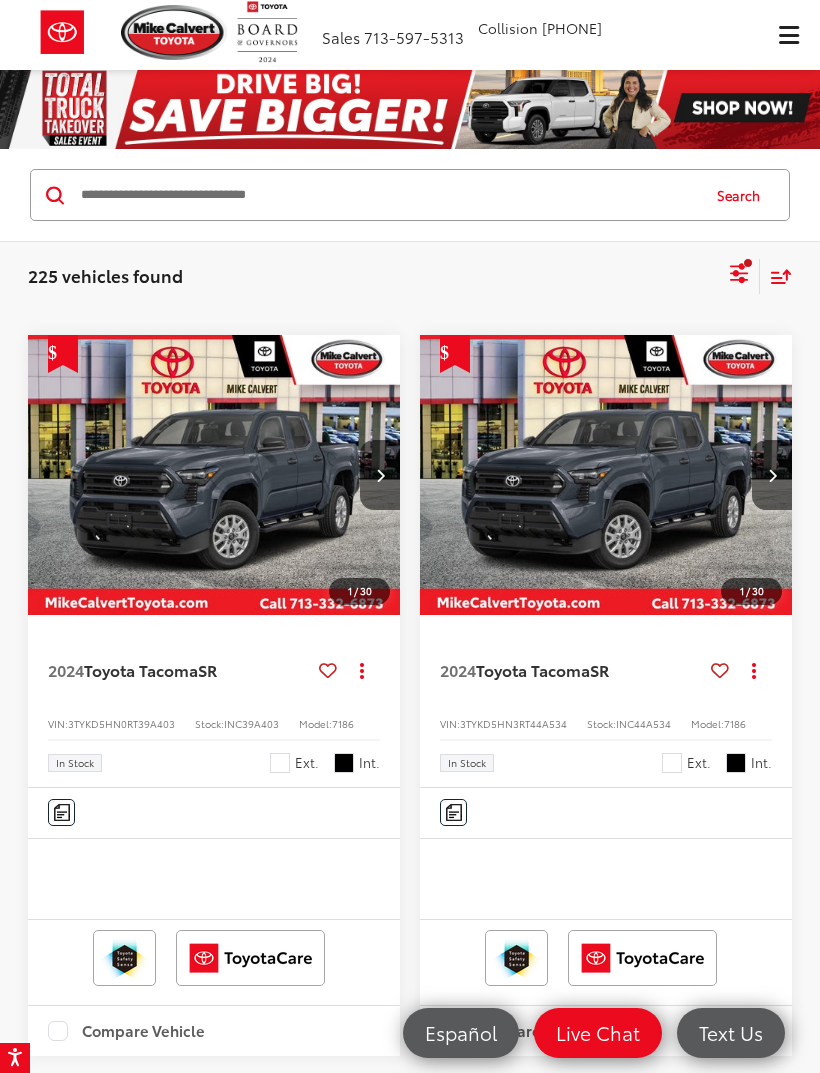 click 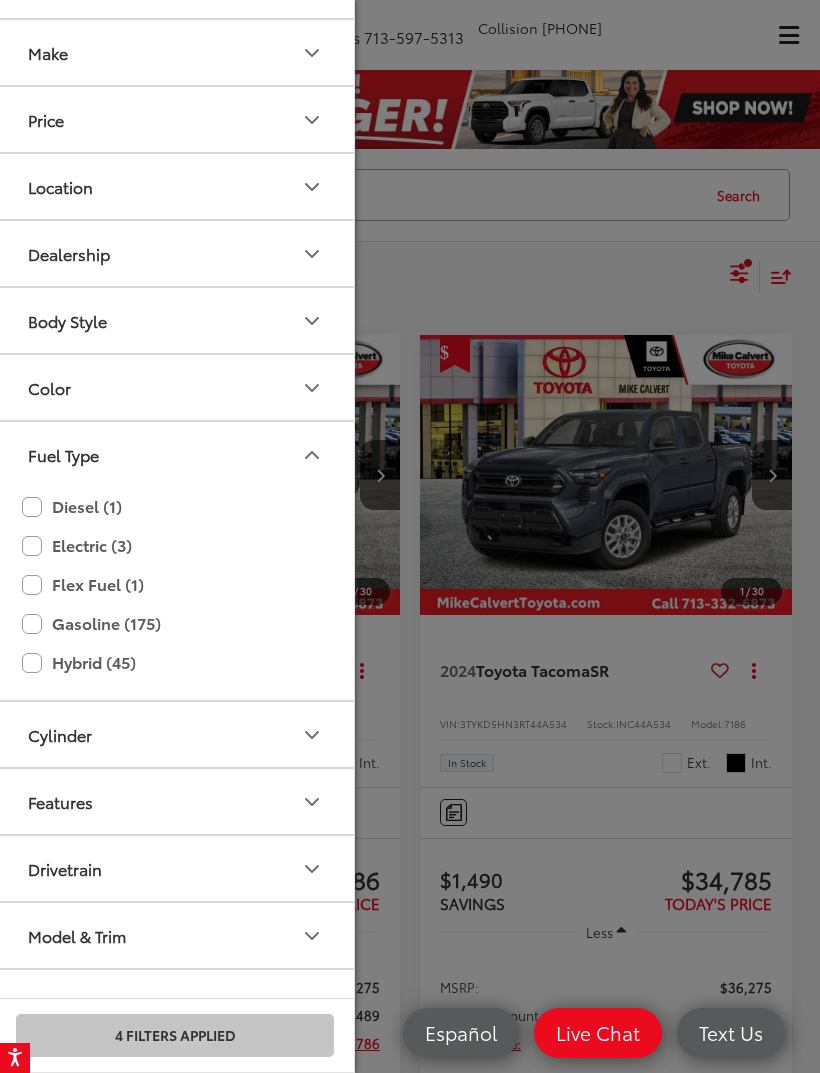 click on "Color" at bounding box center (176, 387) 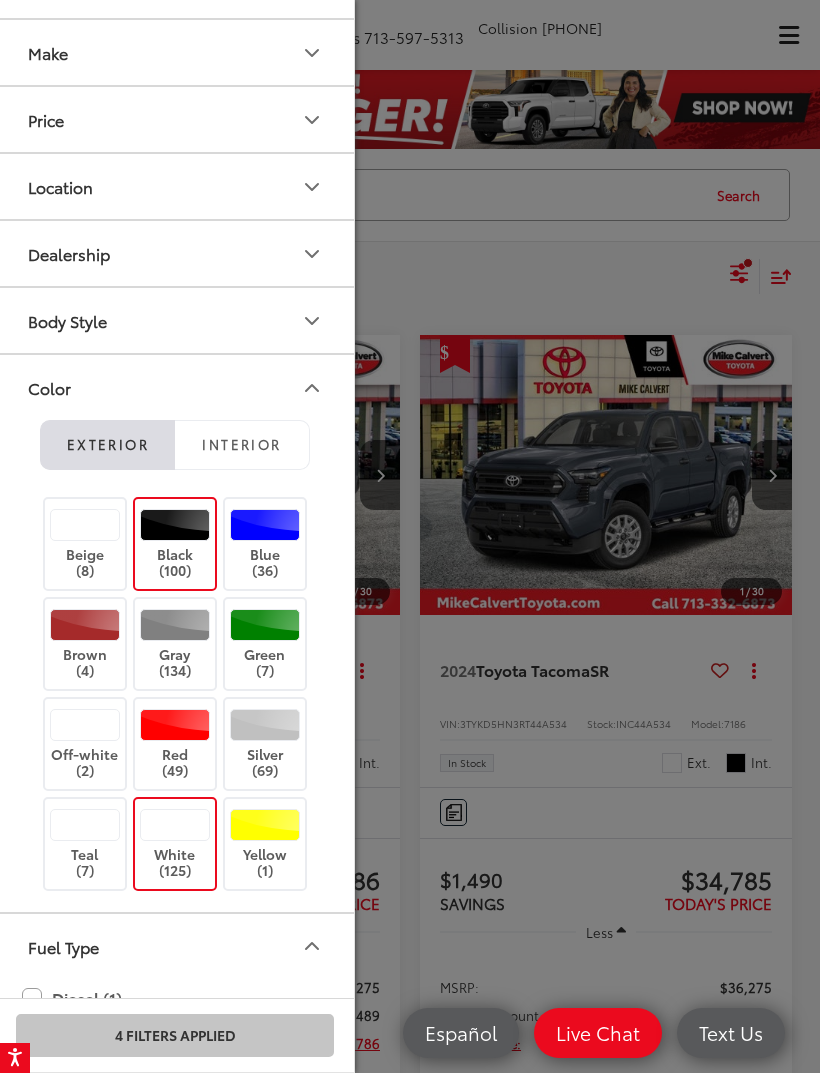 click on "Interior" at bounding box center [242, 445] 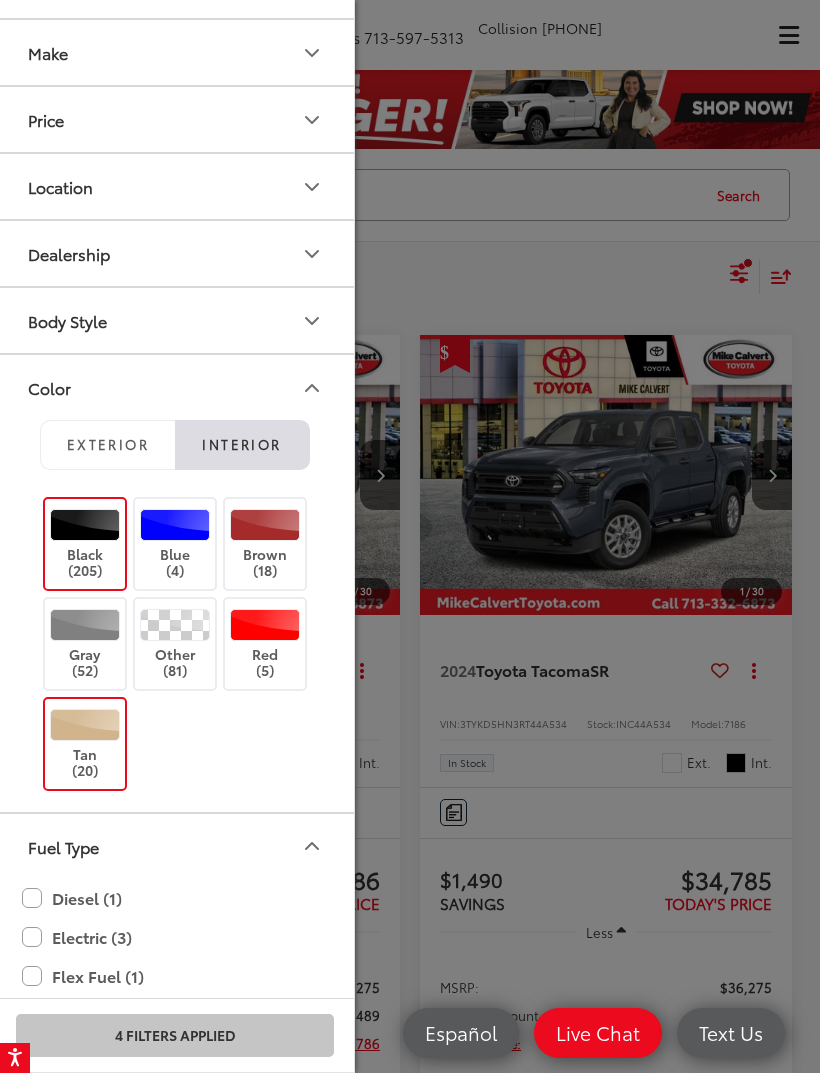 click on "Other   (81)" at bounding box center (175, 644) 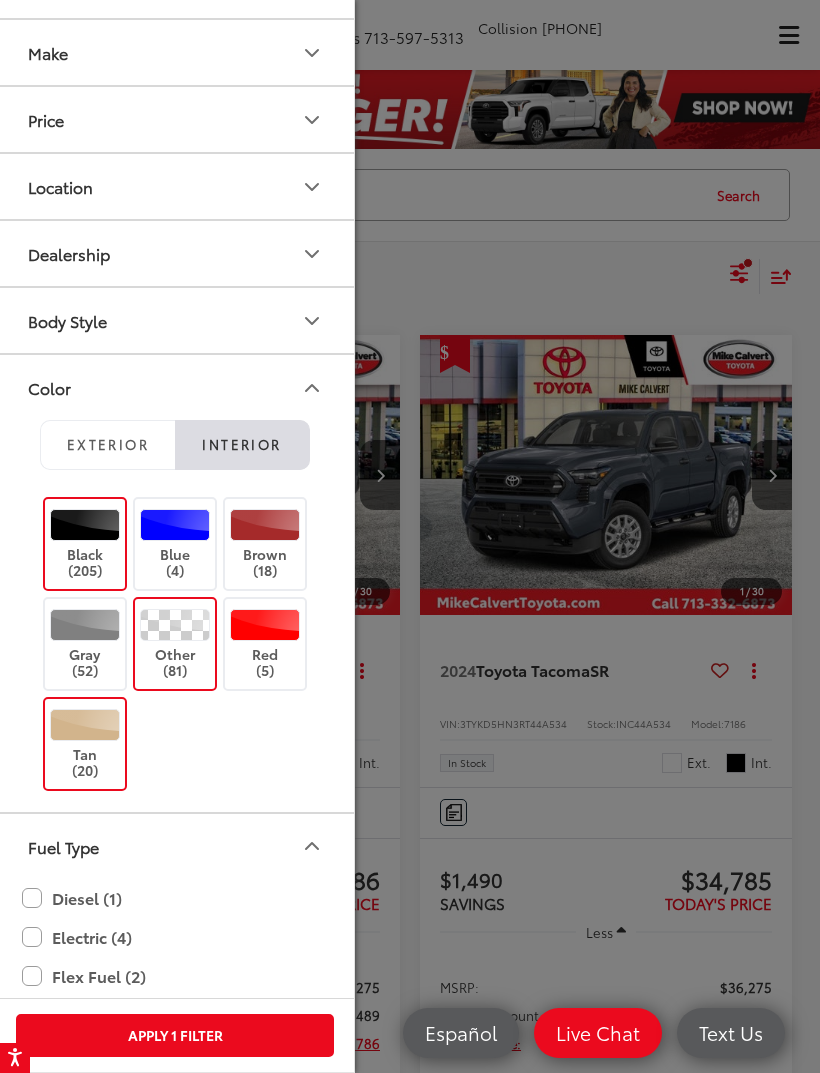 click on "Apply 1 Filter" at bounding box center (175, 1035) 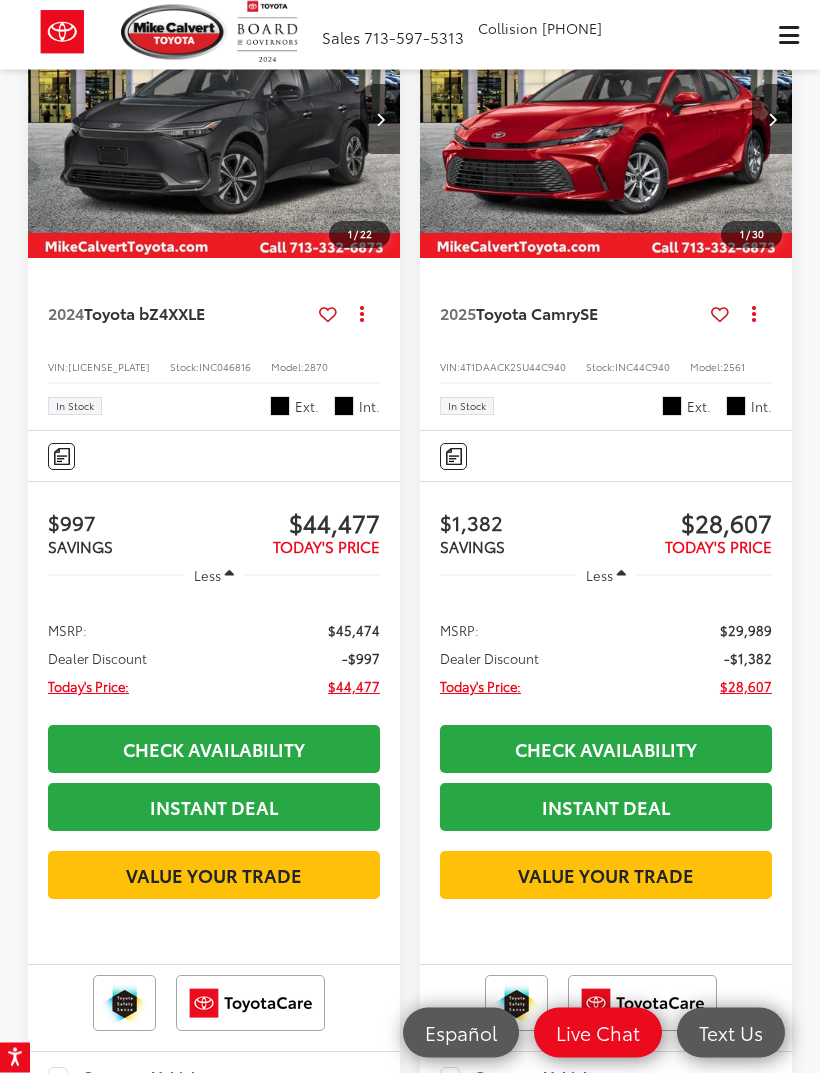 scroll, scrollTop: 4848, scrollLeft: 0, axis: vertical 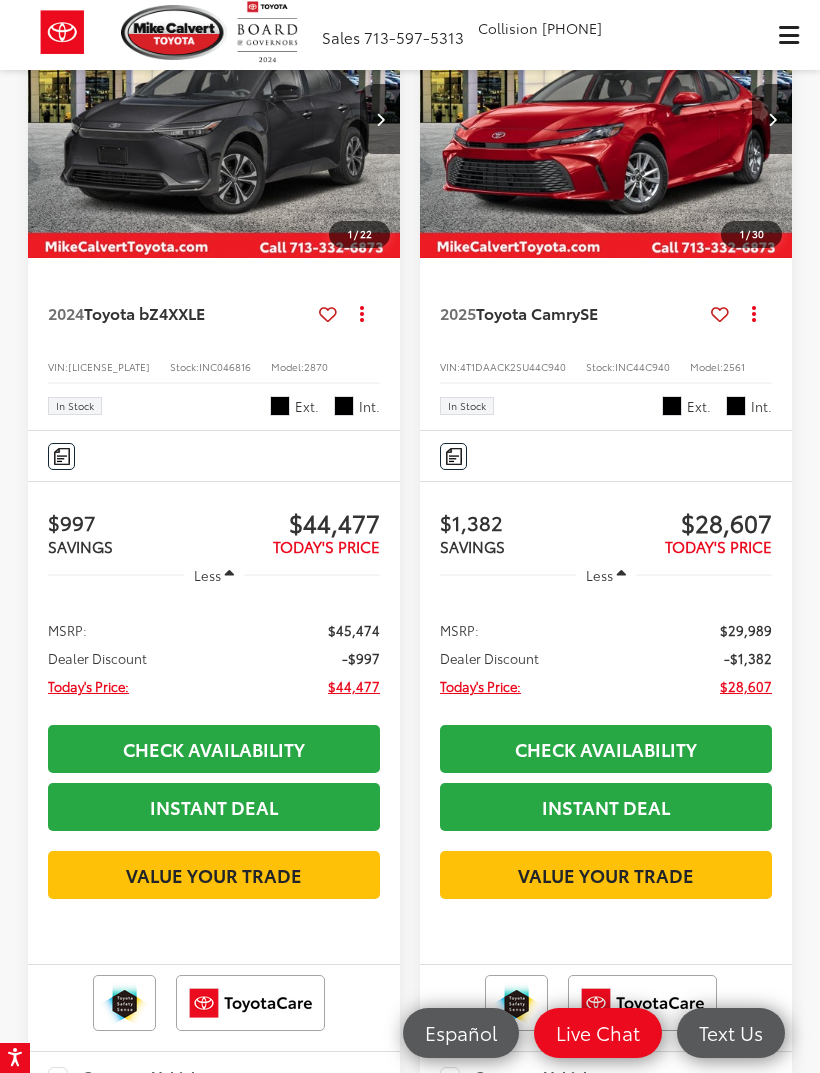 click at bounding box center [606, 119] 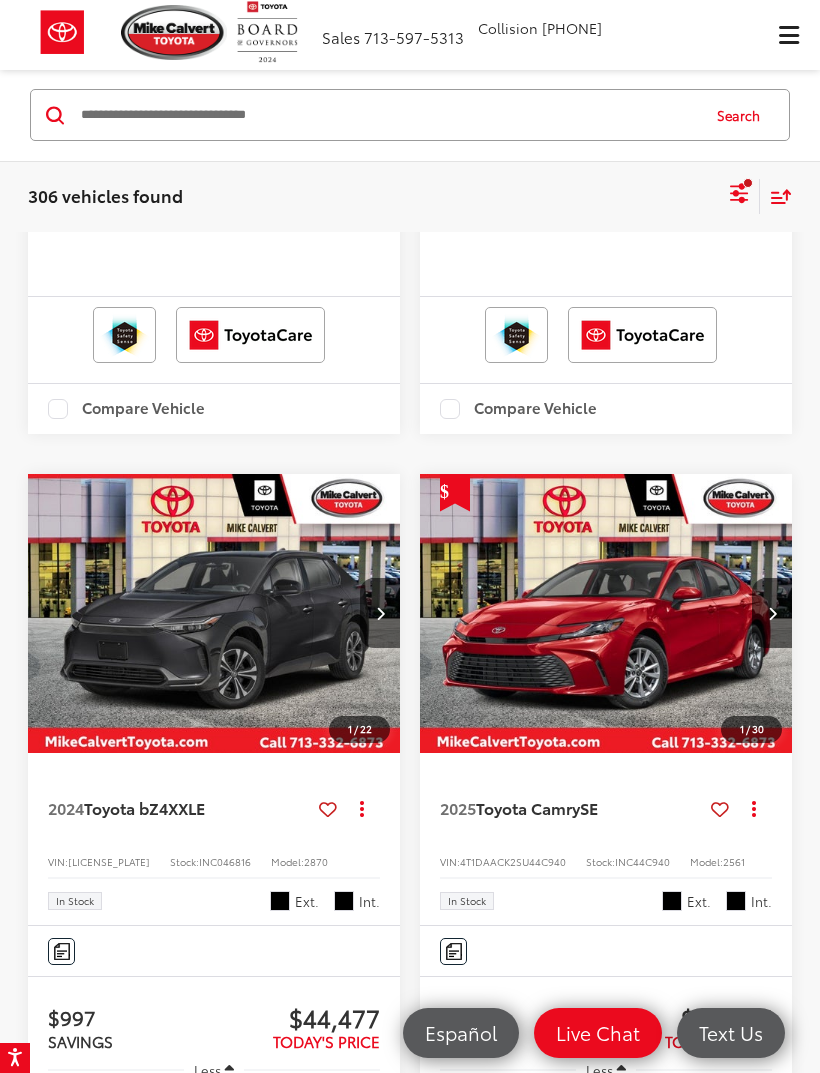 scroll, scrollTop: 4436, scrollLeft: 0, axis: vertical 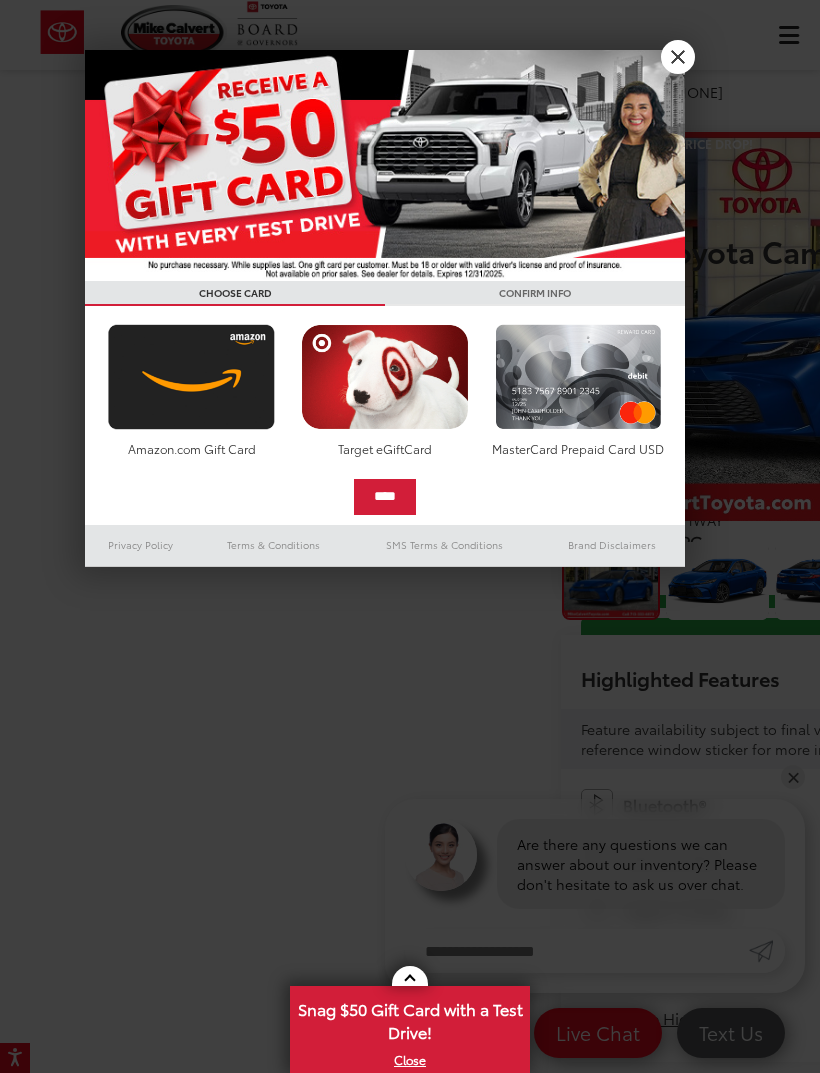 click at bounding box center [385, 165] 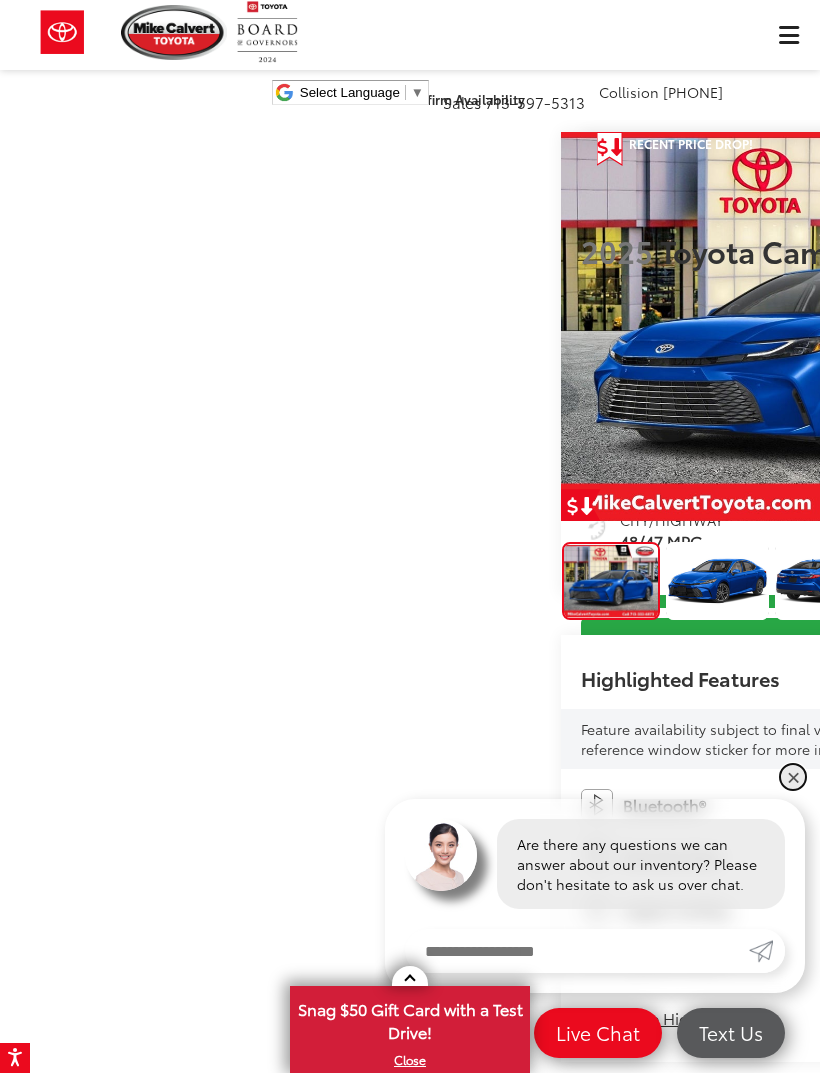 click on "✕" at bounding box center [793, 777] 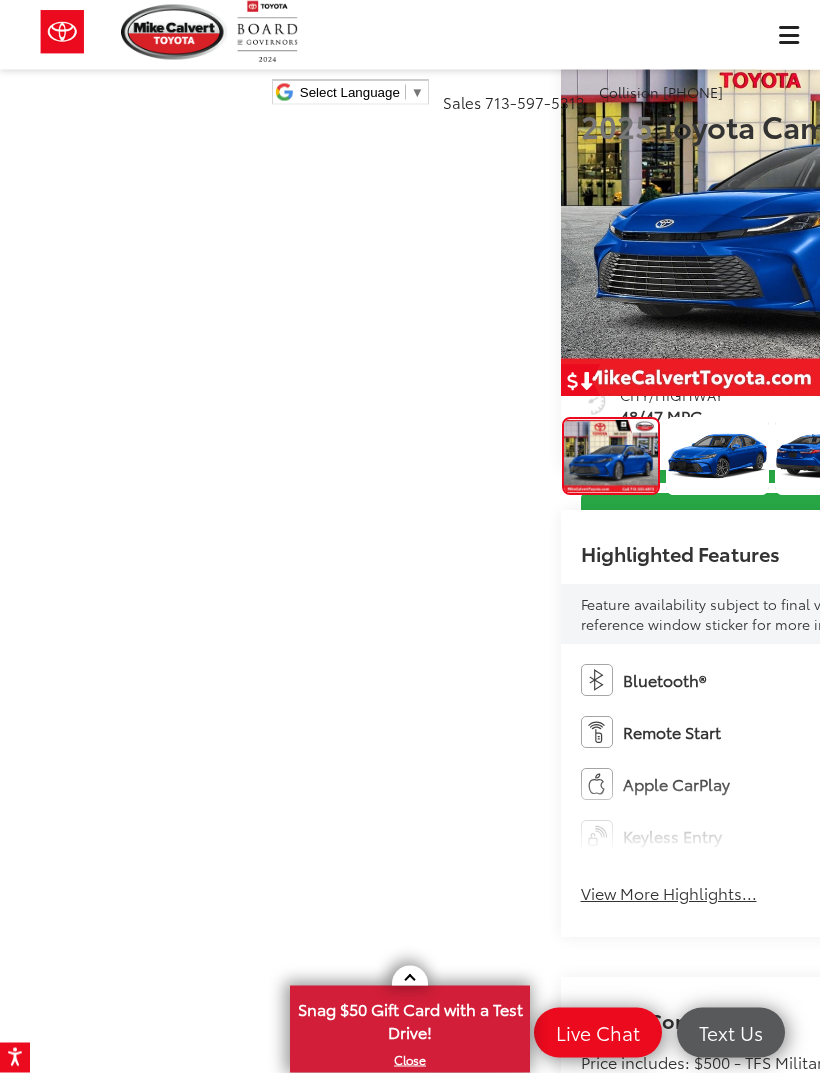 scroll, scrollTop: 0, scrollLeft: 0, axis: both 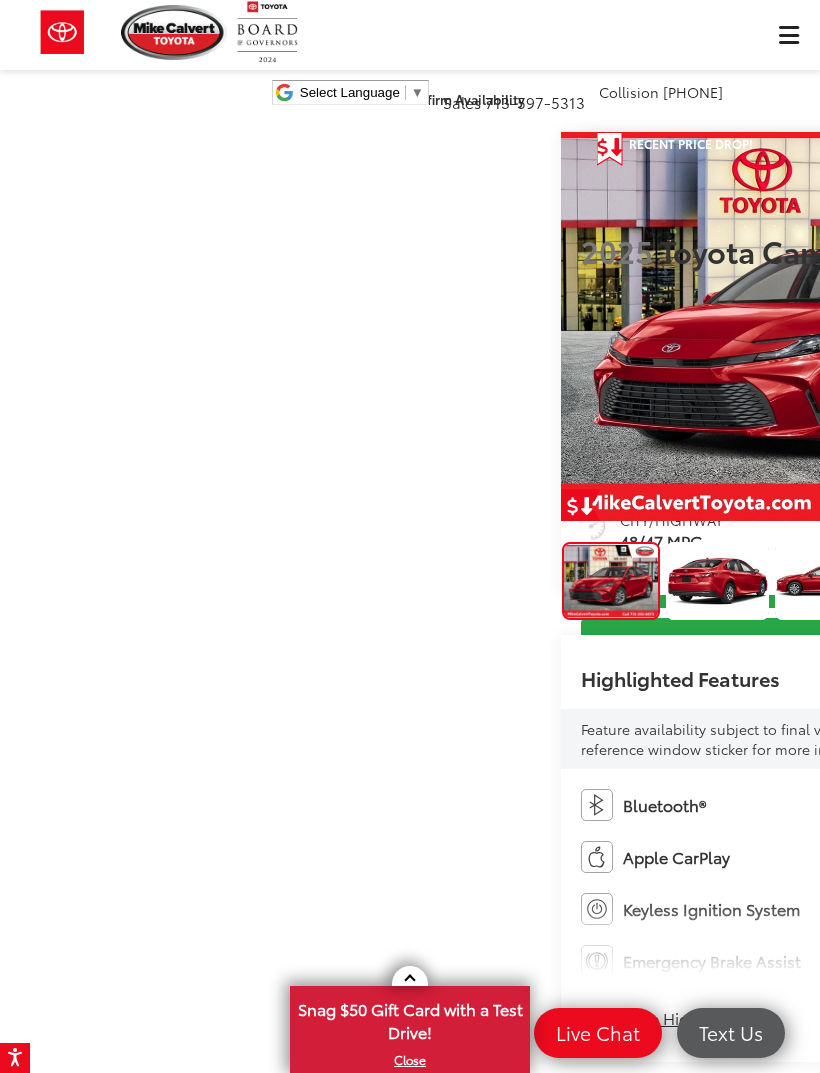 click at bounding box center [1060, 327] 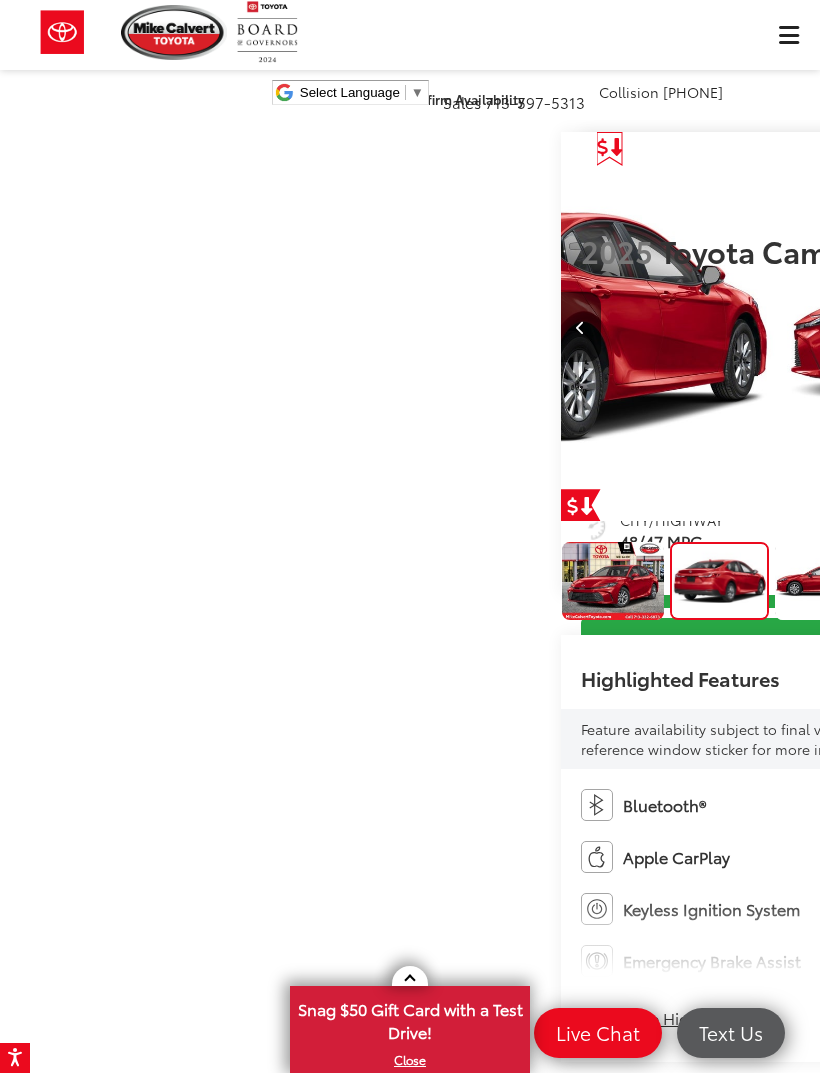 click at bounding box center (1060, 327) 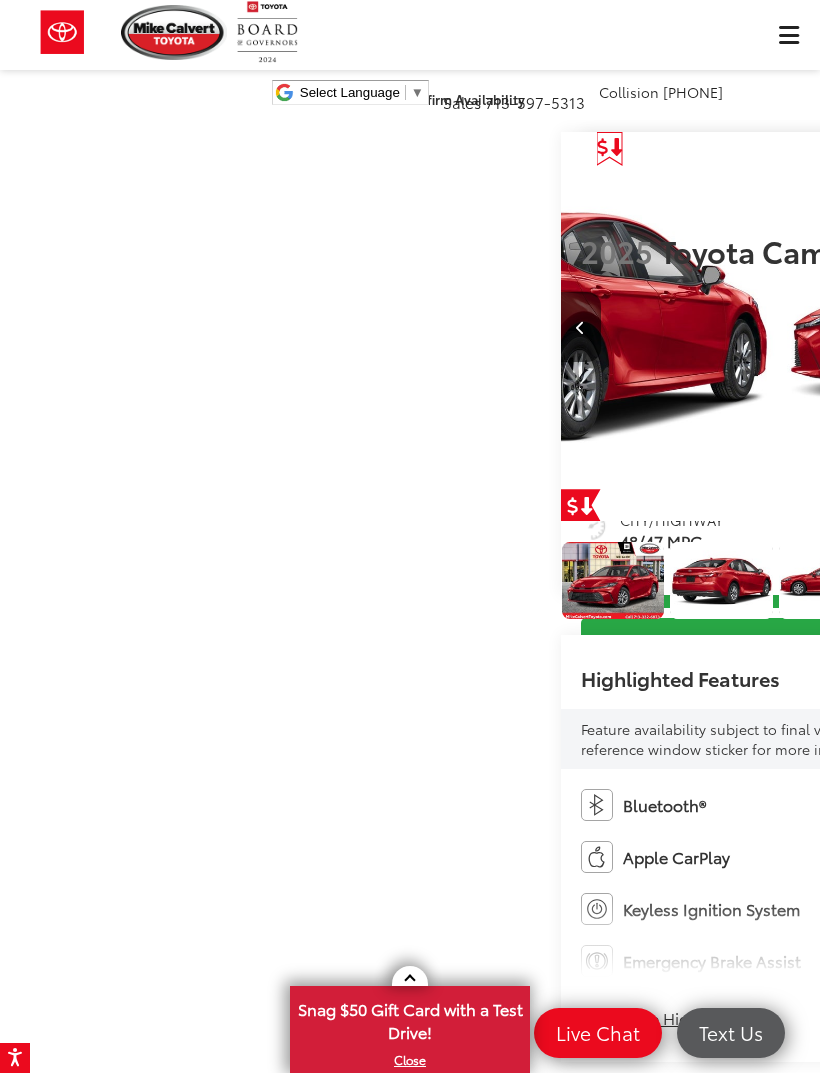 scroll, scrollTop: 0, scrollLeft: 1149, axis: horizontal 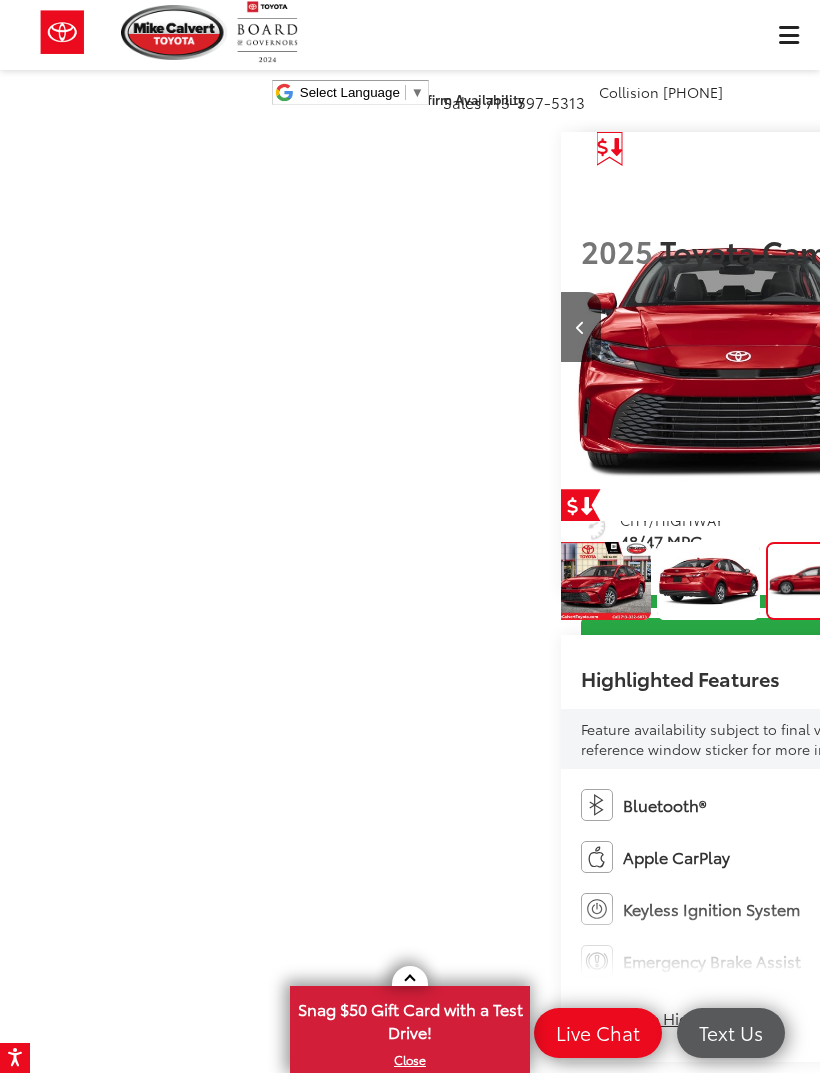click at bounding box center [1060, 327] 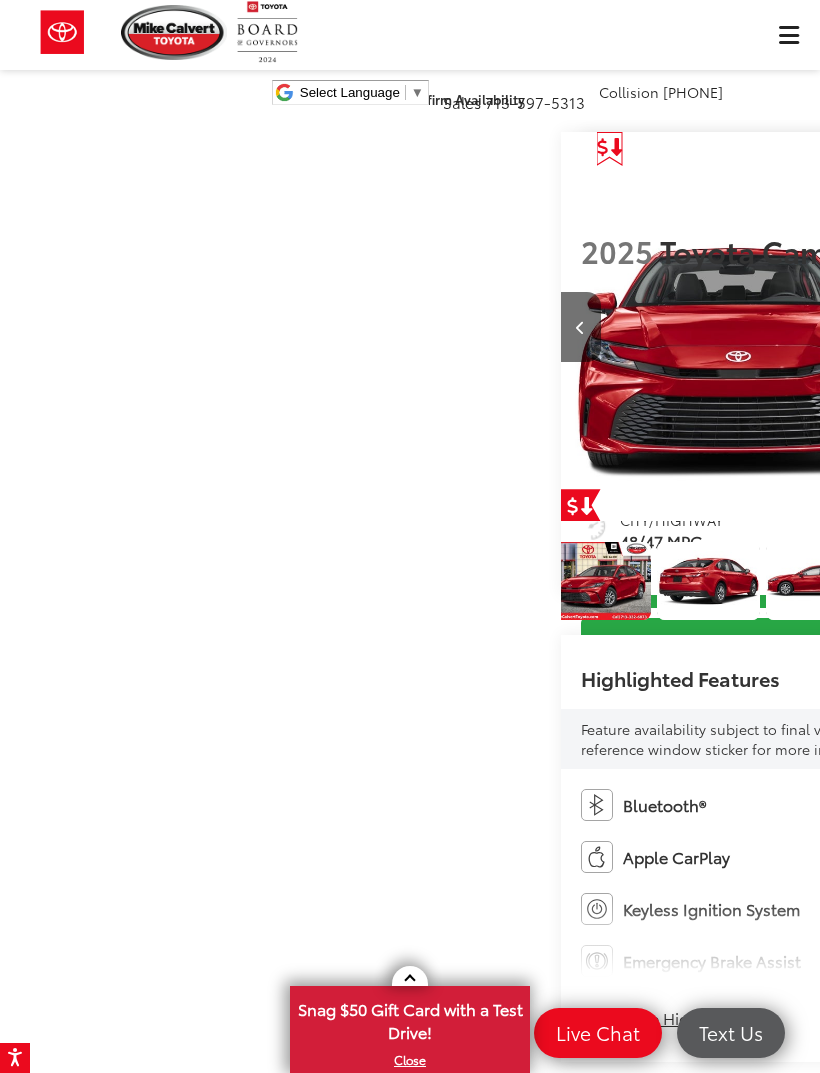 scroll, scrollTop: 0, scrollLeft: 172, axis: horizontal 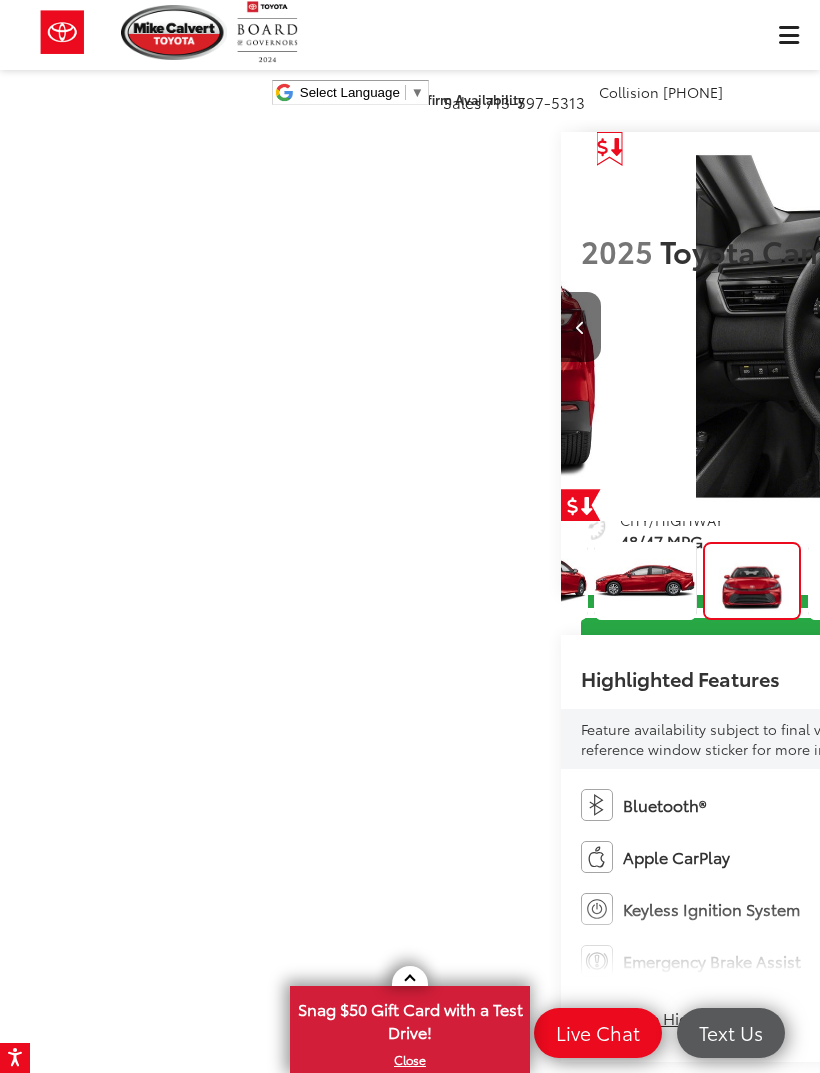 click at bounding box center (1060, 327) 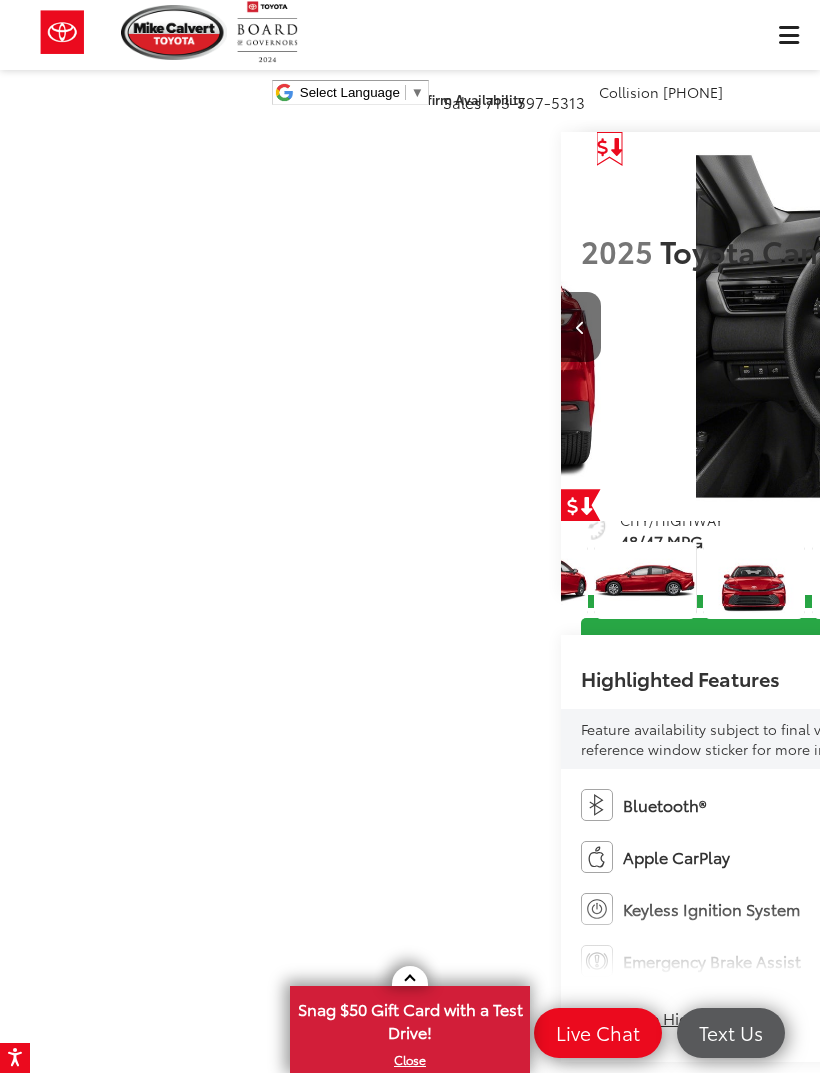 scroll, scrollTop: 0, scrollLeft: 2756, axis: horizontal 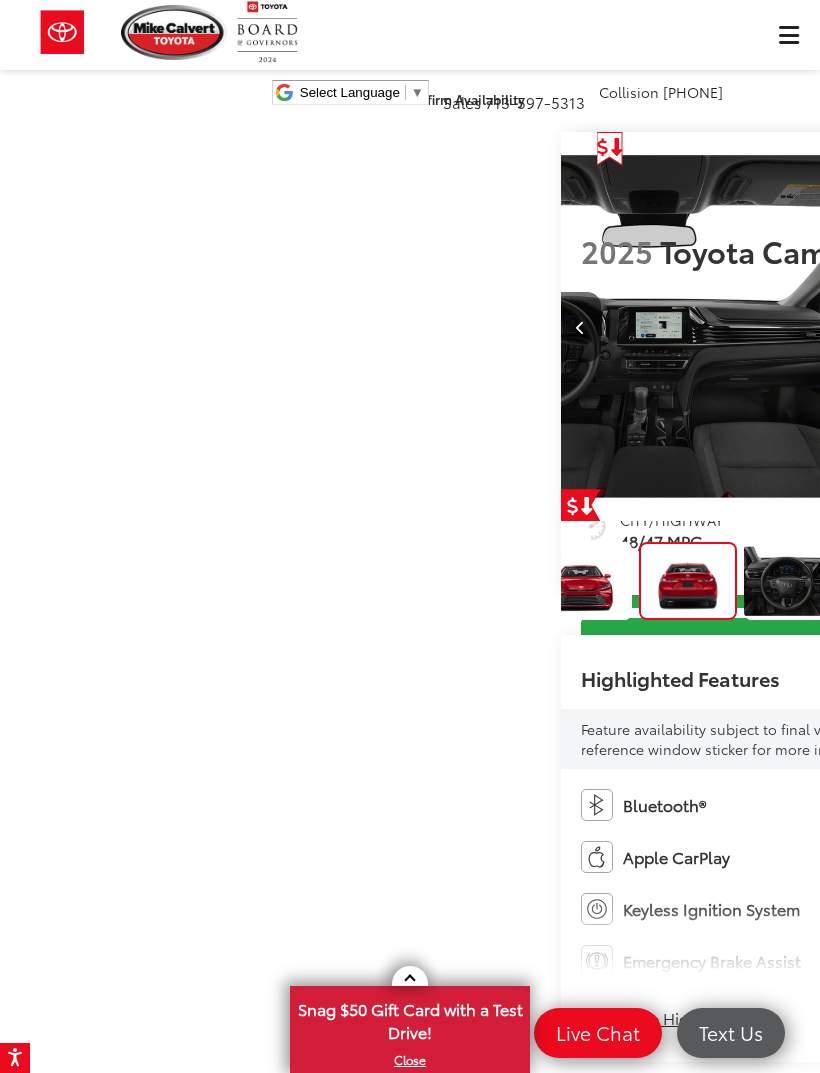 click at bounding box center [1060, 327] 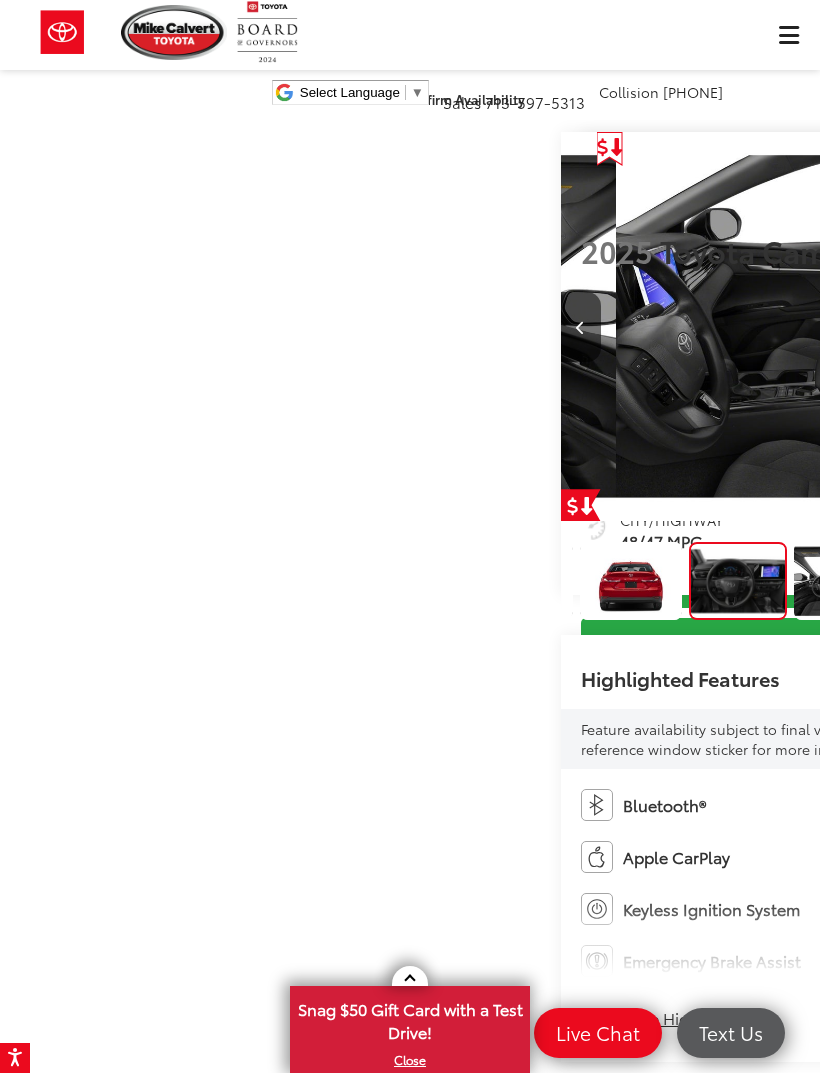 scroll, scrollTop: 0, scrollLeft: 4059, axis: horizontal 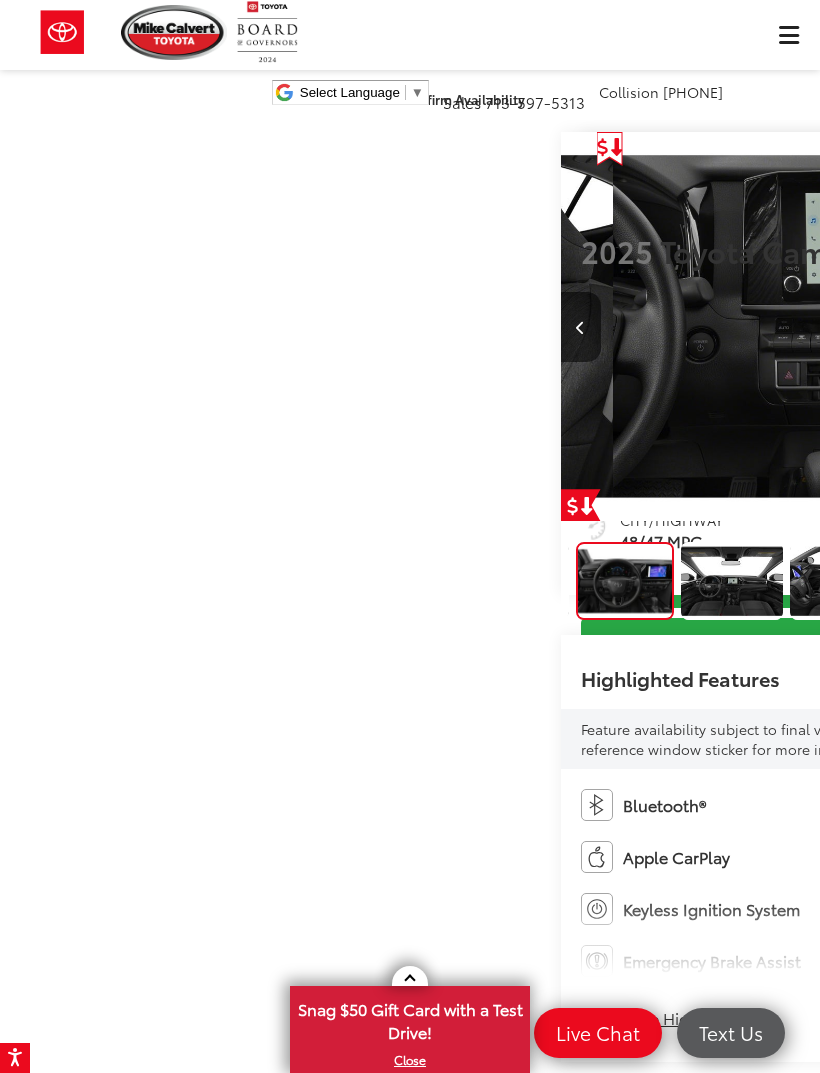 click at bounding box center (1060, 327) 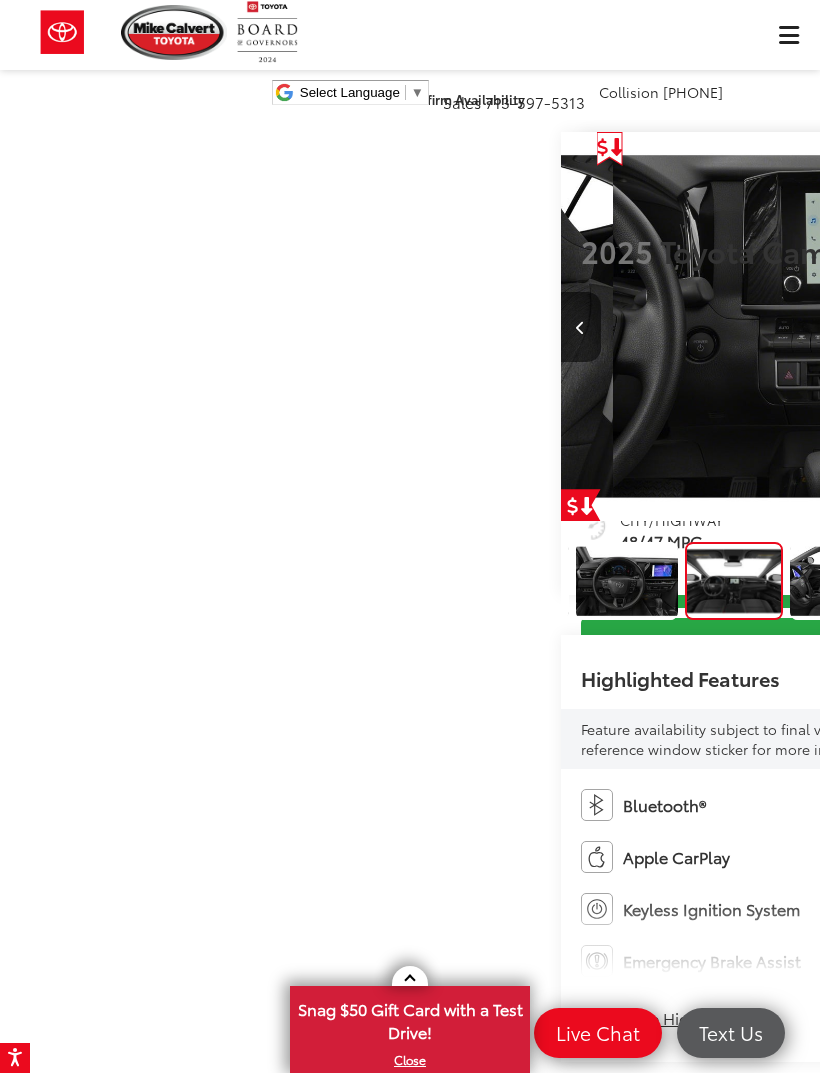 scroll, scrollTop: 0, scrollLeft: 689, axis: horizontal 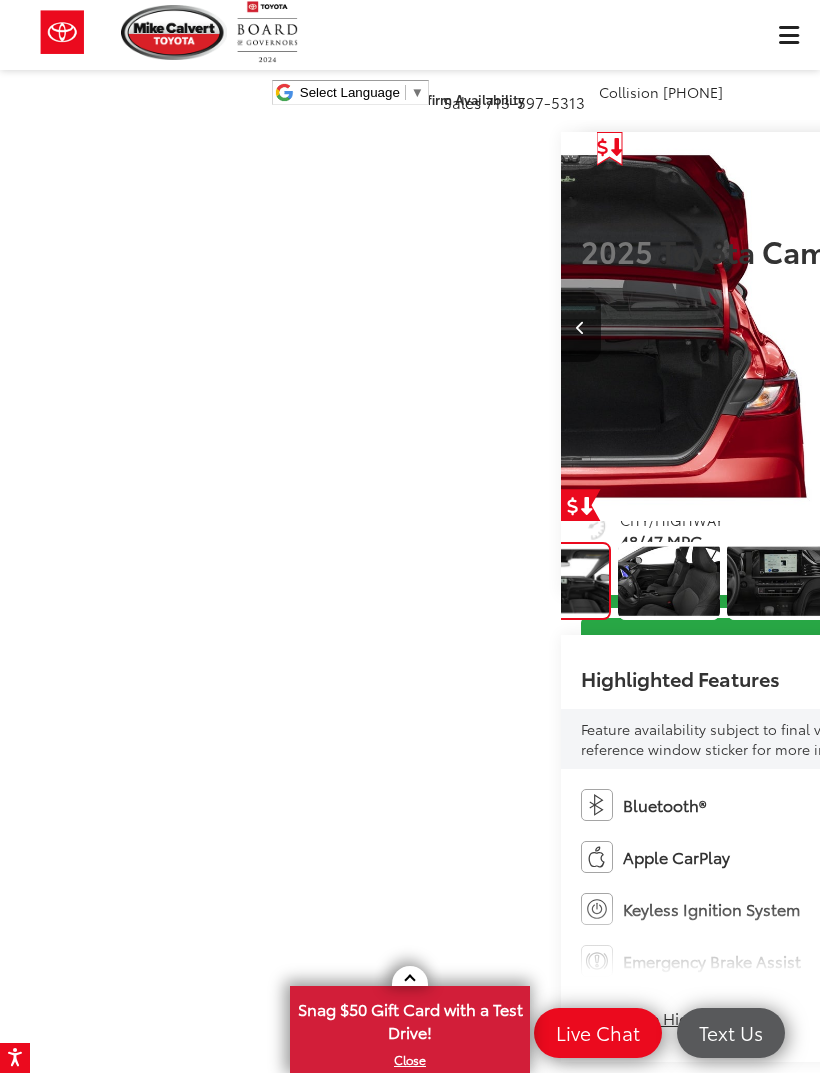 click at bounding box center [1059, 328] 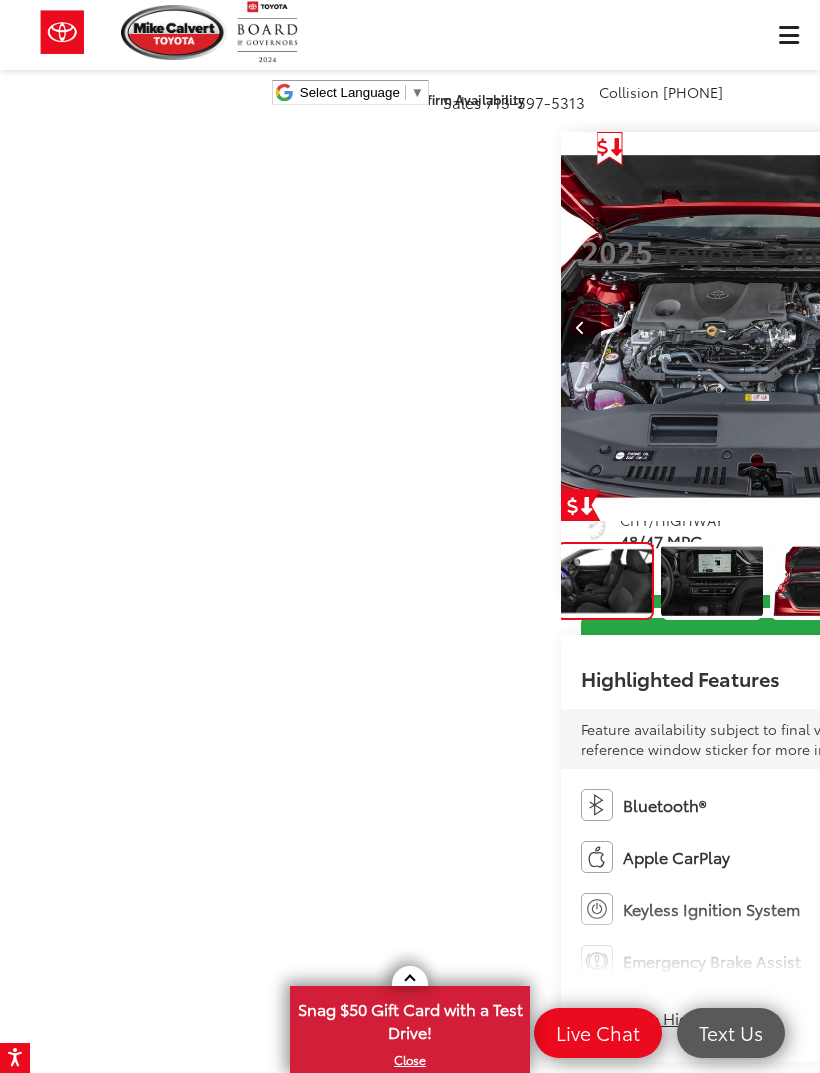 scroll, scrollTop: 0, scrollLeft: 851, axis: horizontal 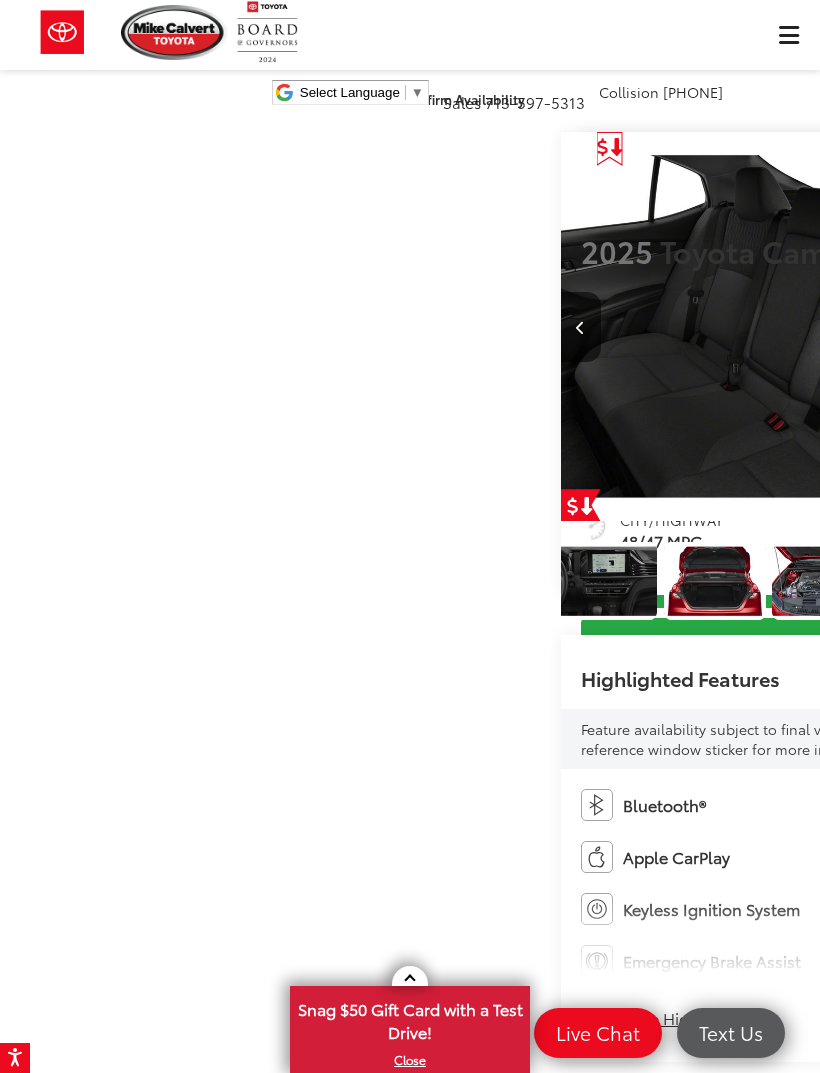 click at bounding box center (1060, 327) 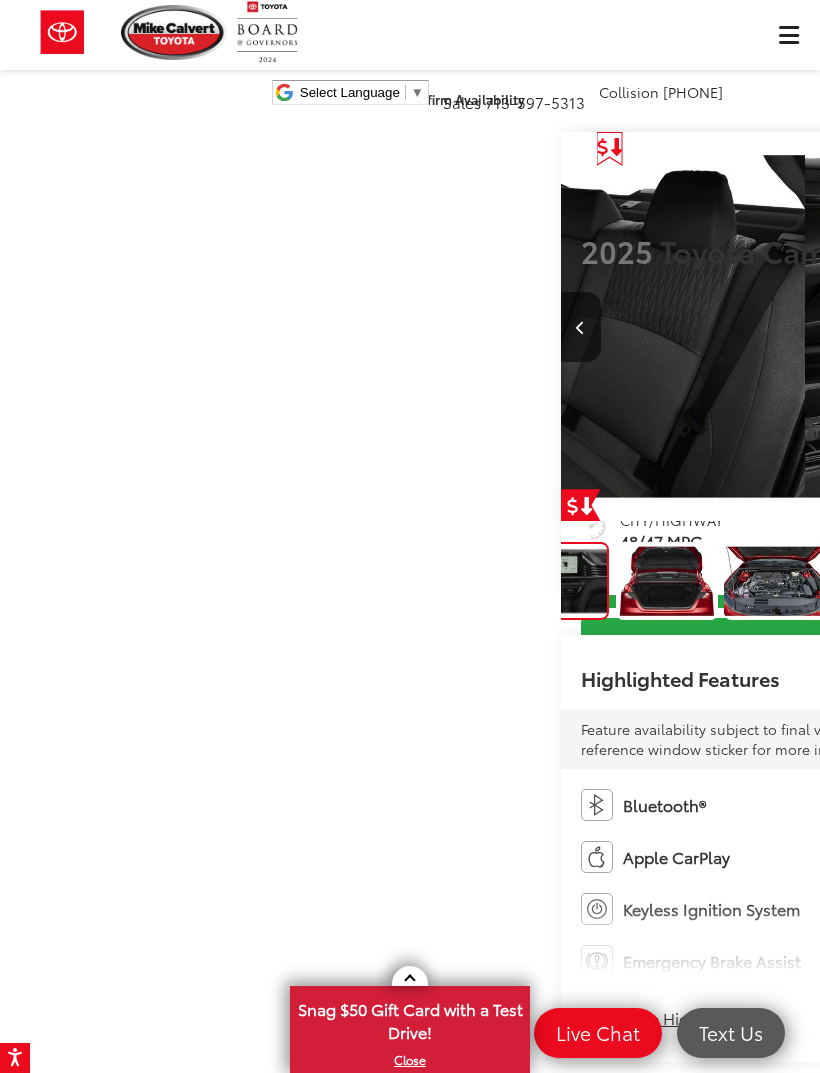 scroll 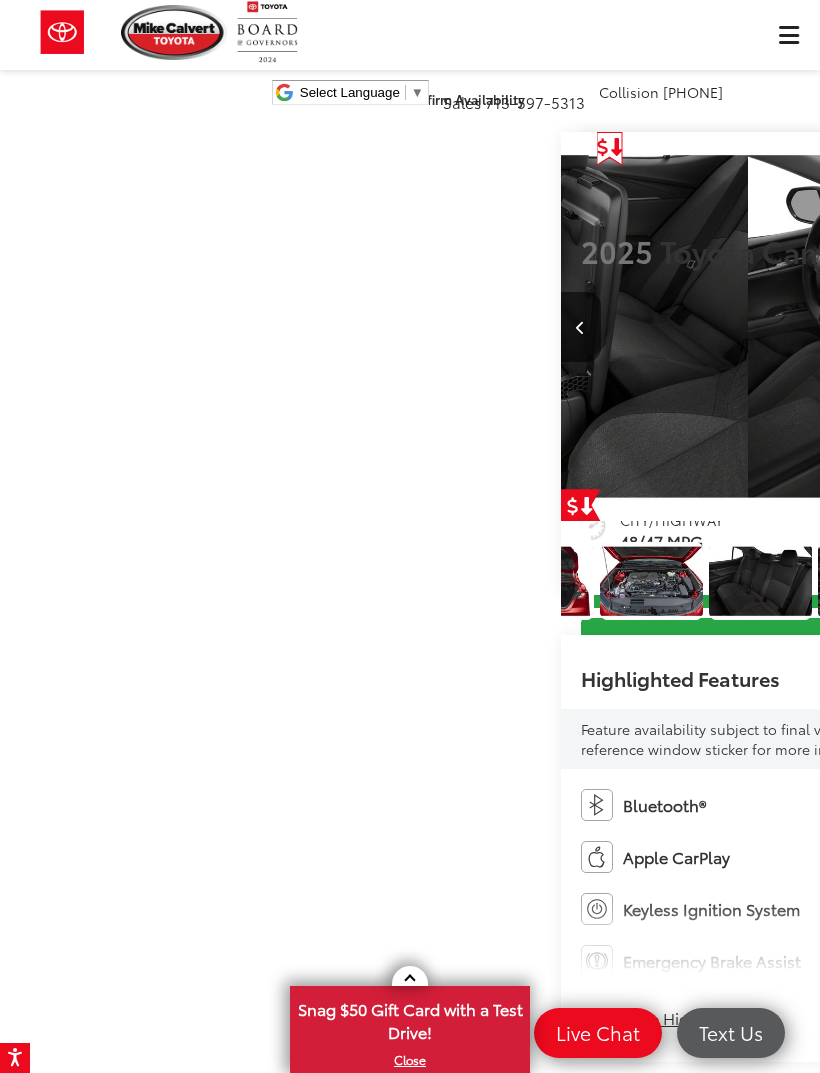 click at bounding box center [1060, 327] 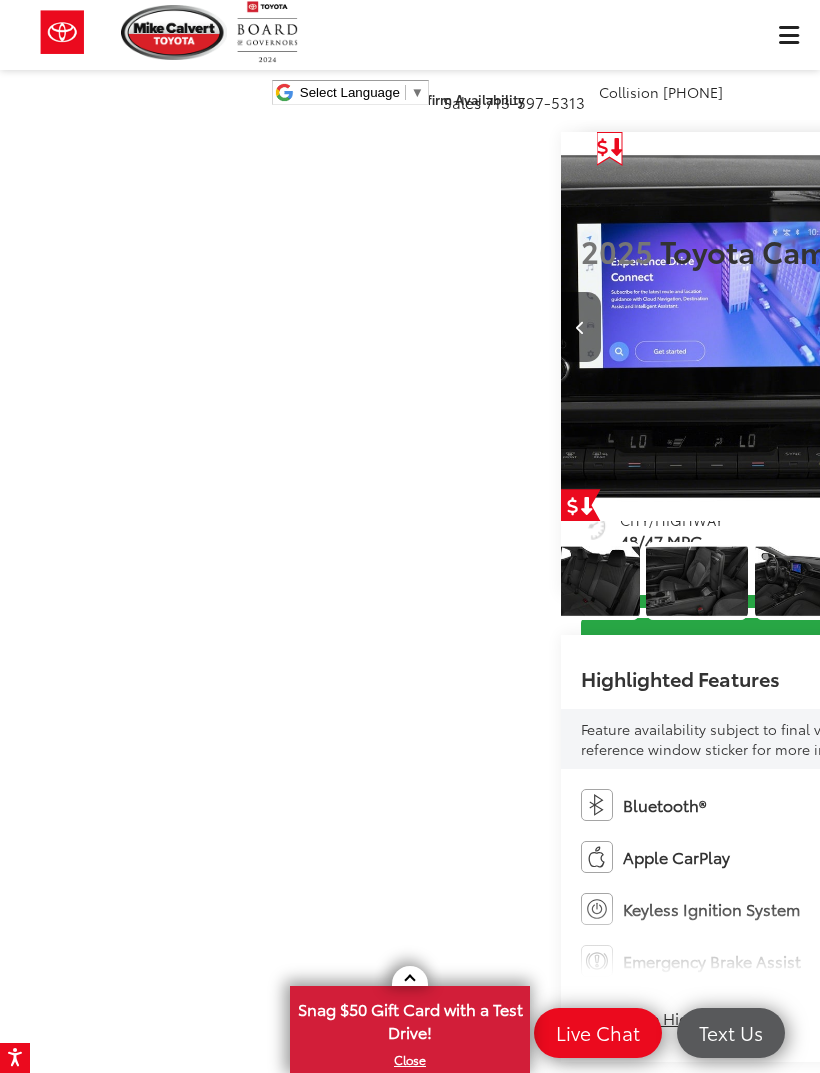 click at bounding box center (1060, 327) 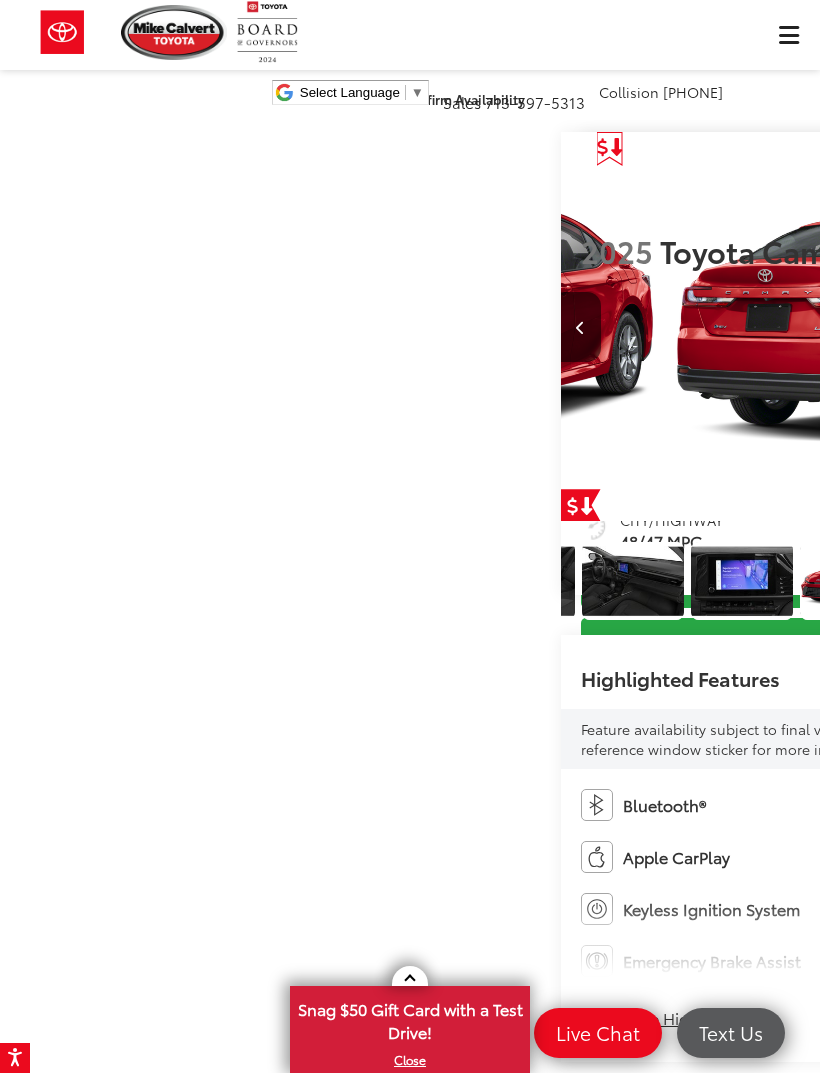 click at bounding box center [1060, 327] 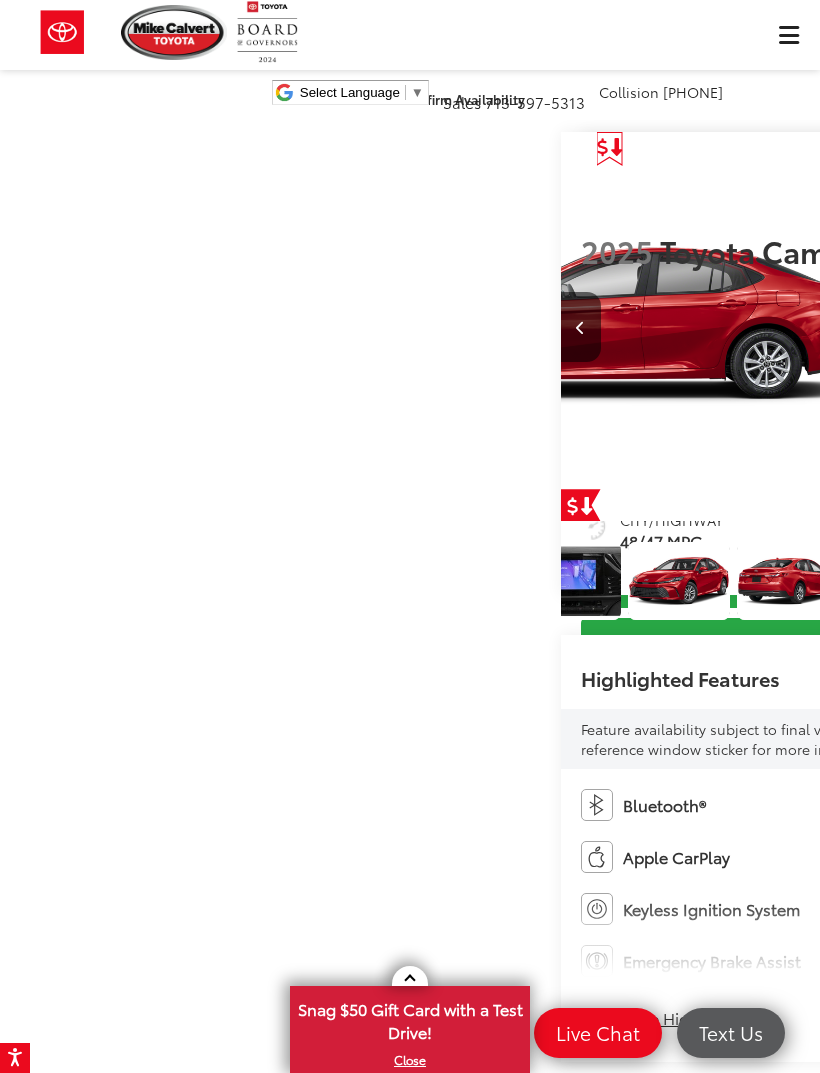 click at bounding box center (1059, 328) 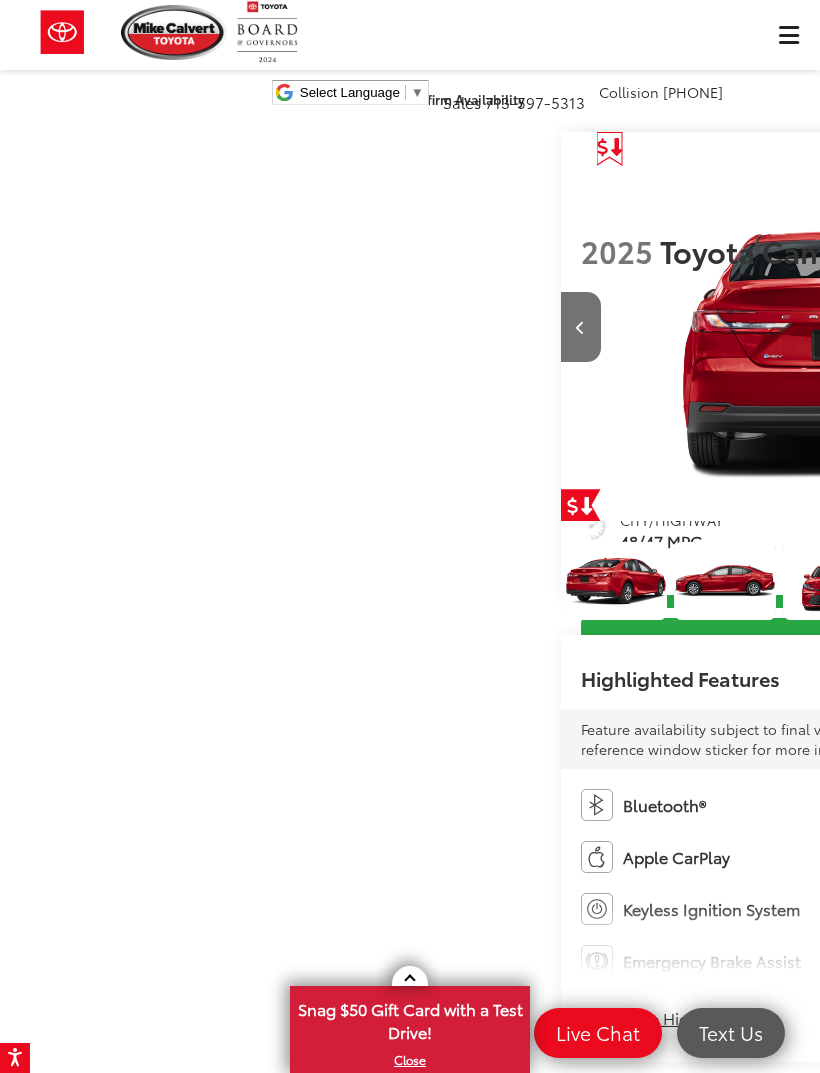 click at bounding box center (1060, 327) 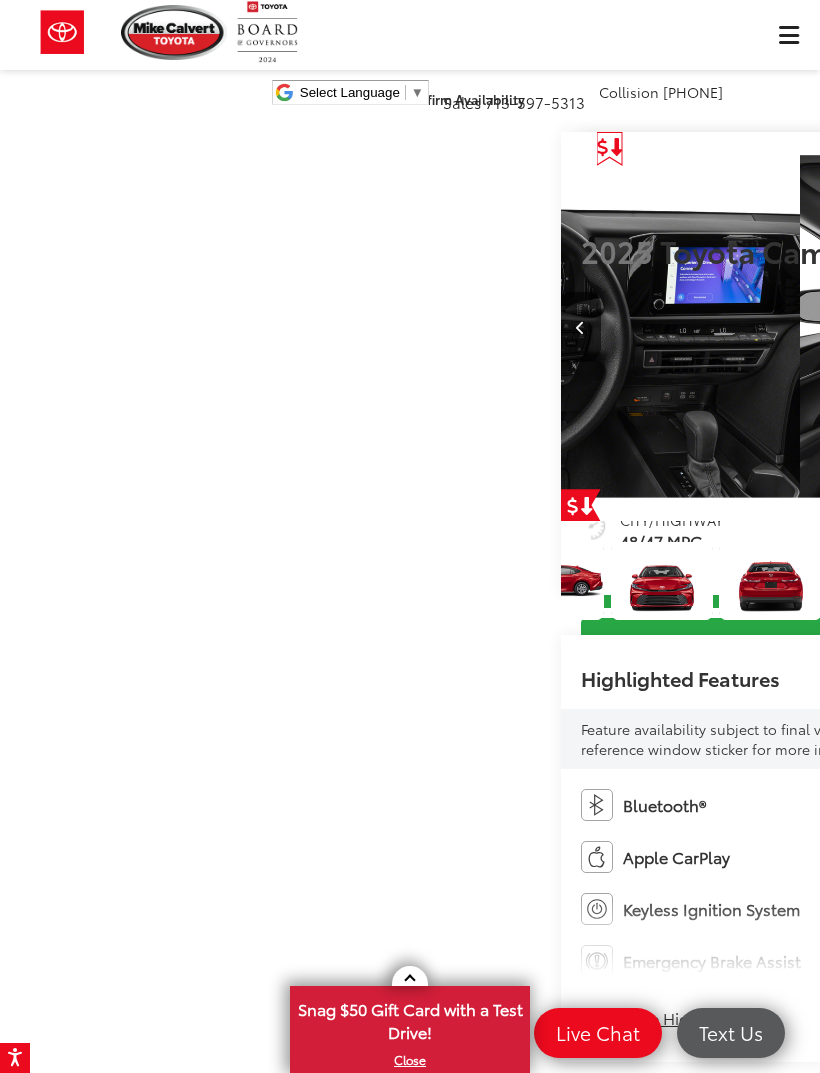 click at bounding box center (1060, 327) 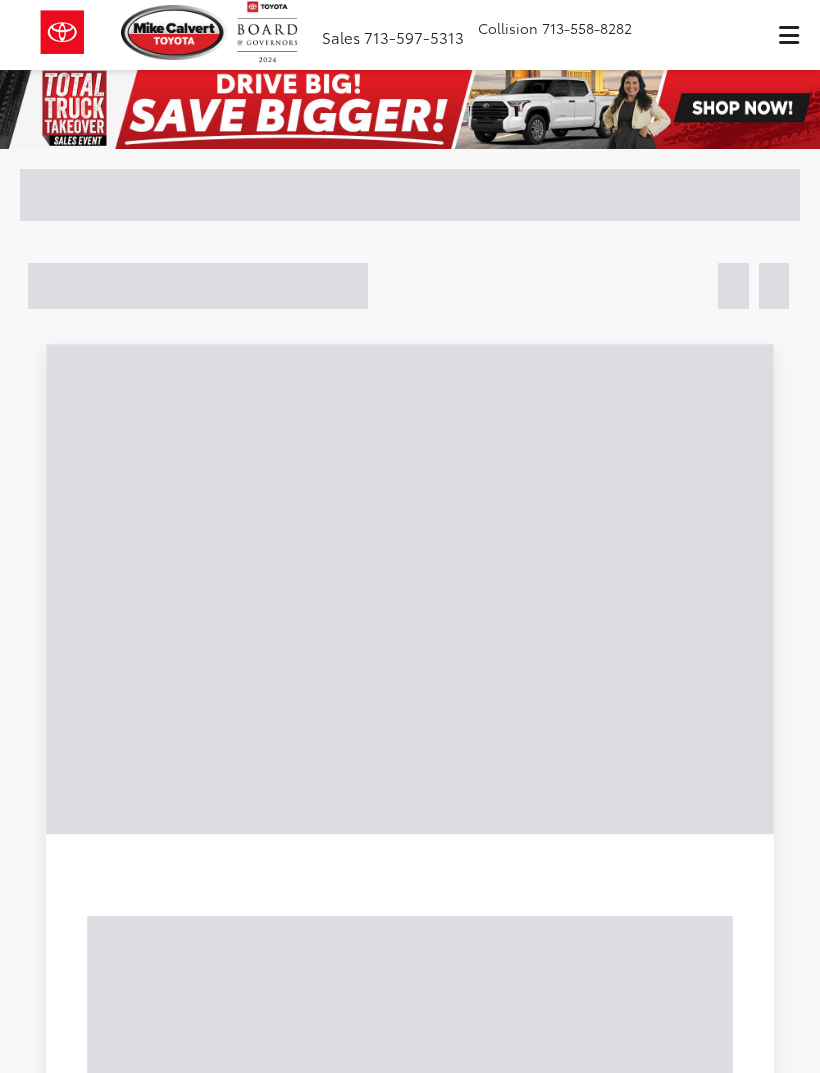 scroll, scrollTop: 0, scrollLeft: 0, axis: both 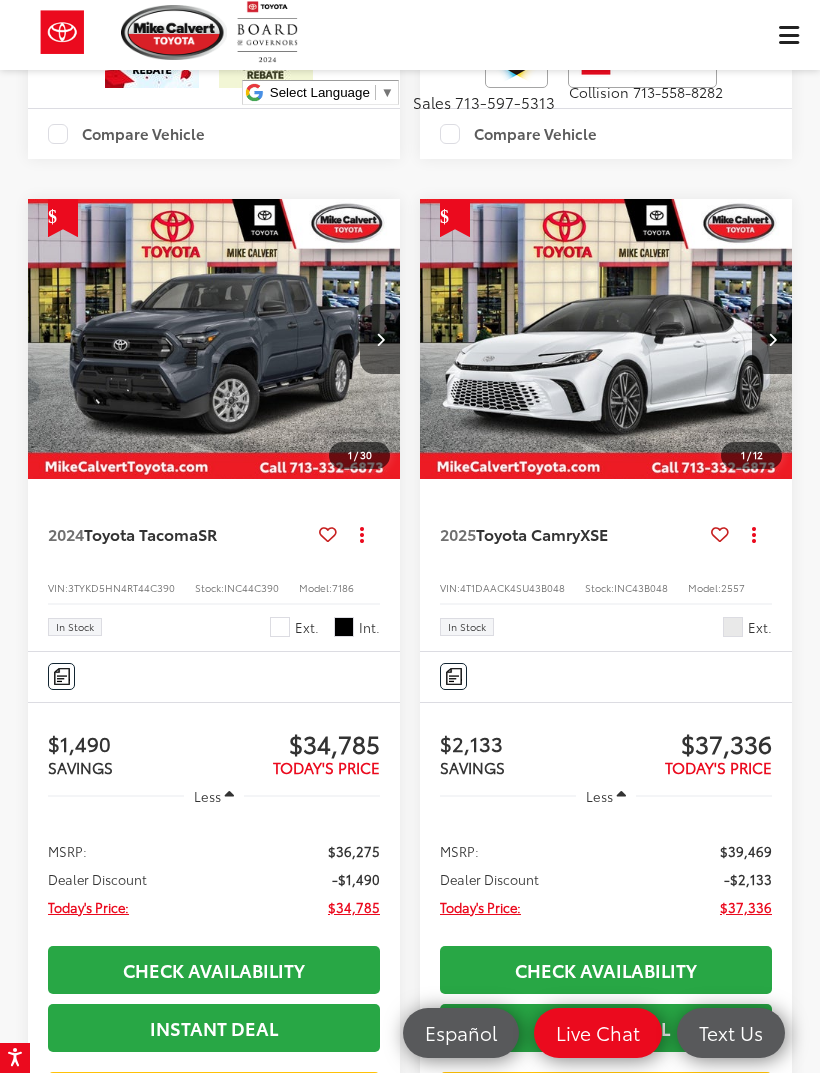 click at bounding box center (772, 339) 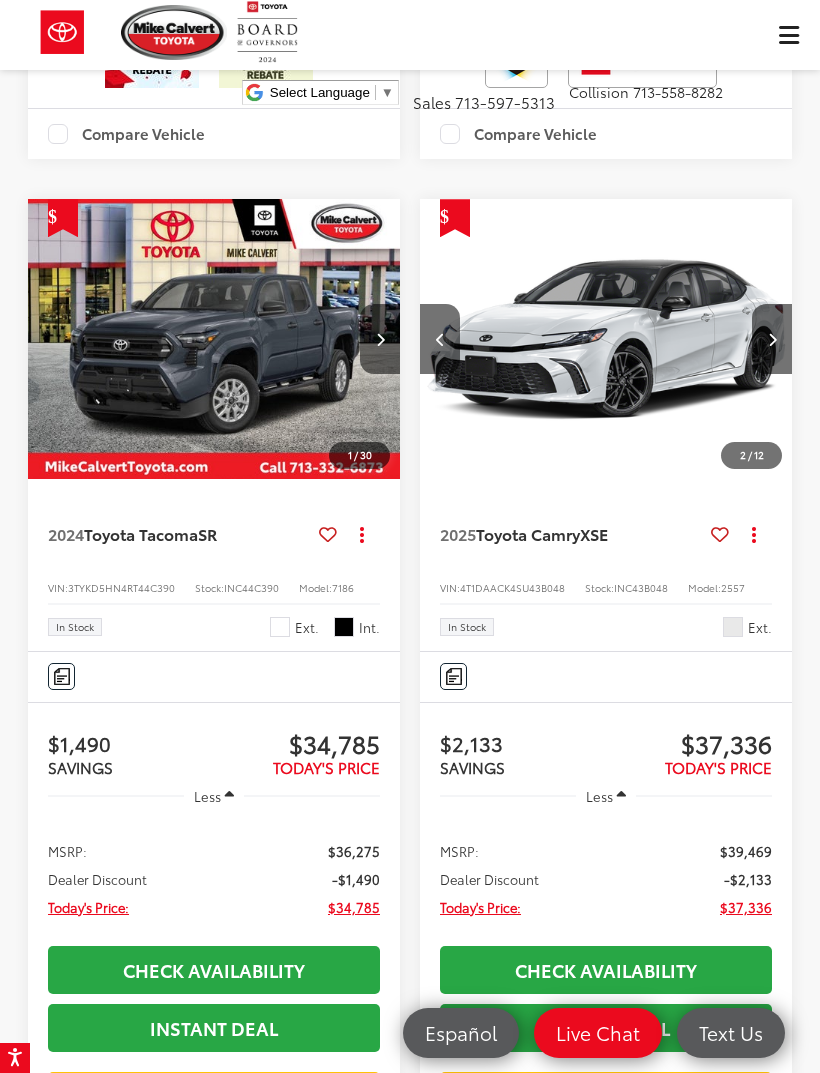 click at bounding box center [772, 339] 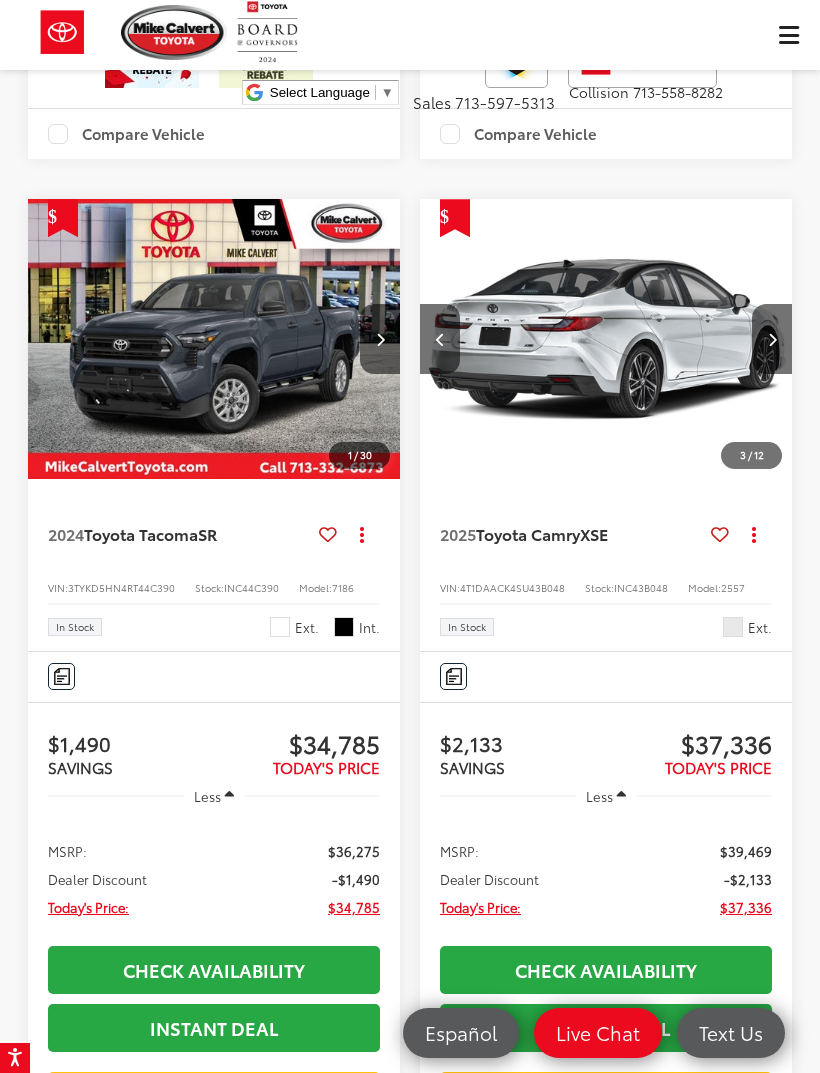 click at bounding box center (772, 339) 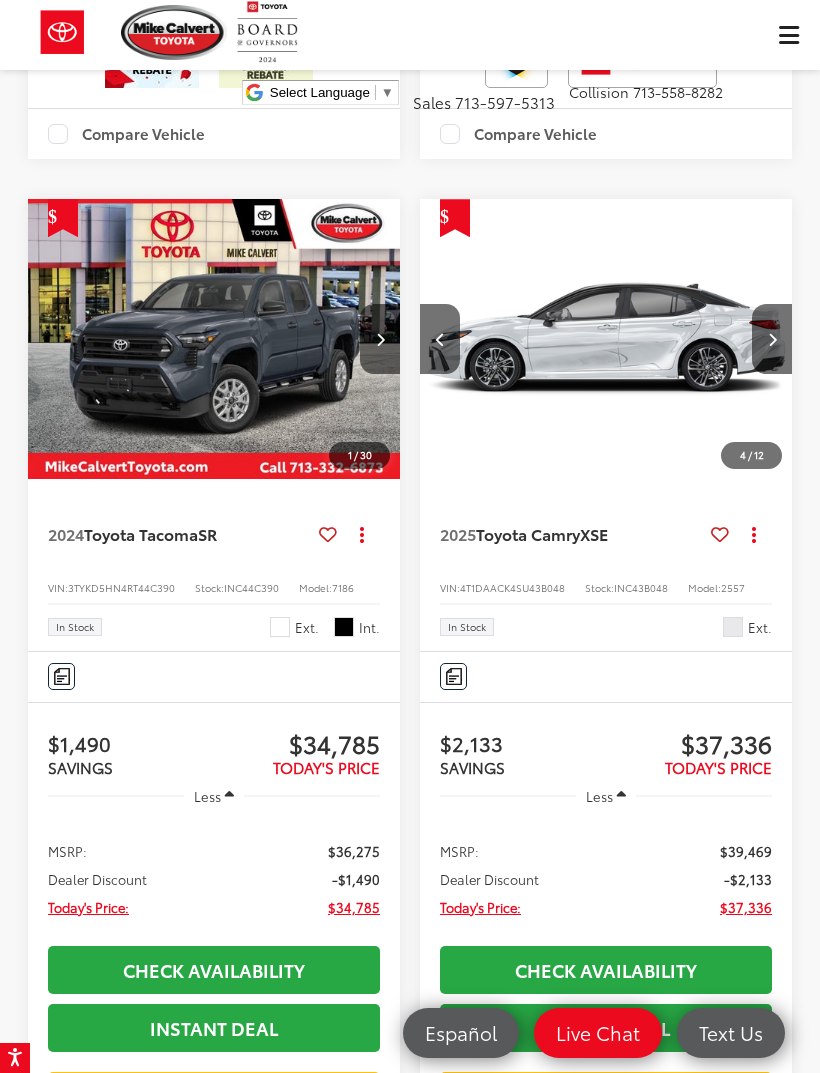 click at bounding box center (772, 339) 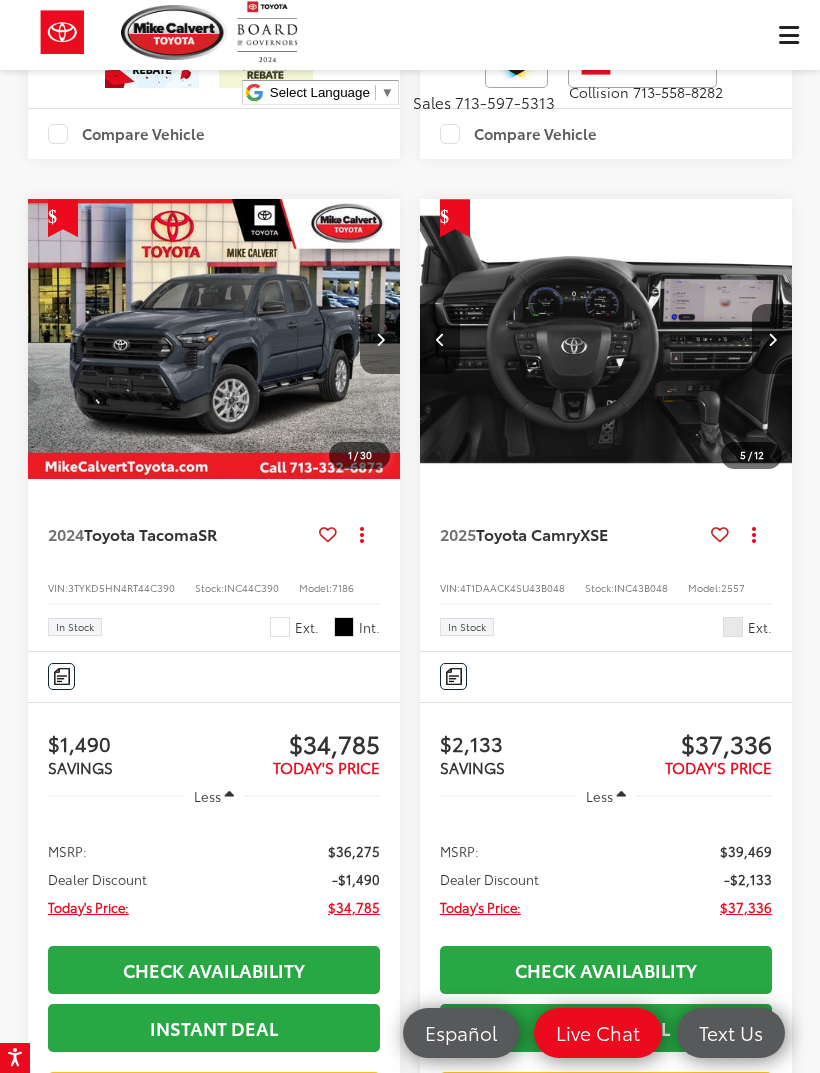 scroll, scrollTop: 0, scrollLeft: 1500, axis: horizontal 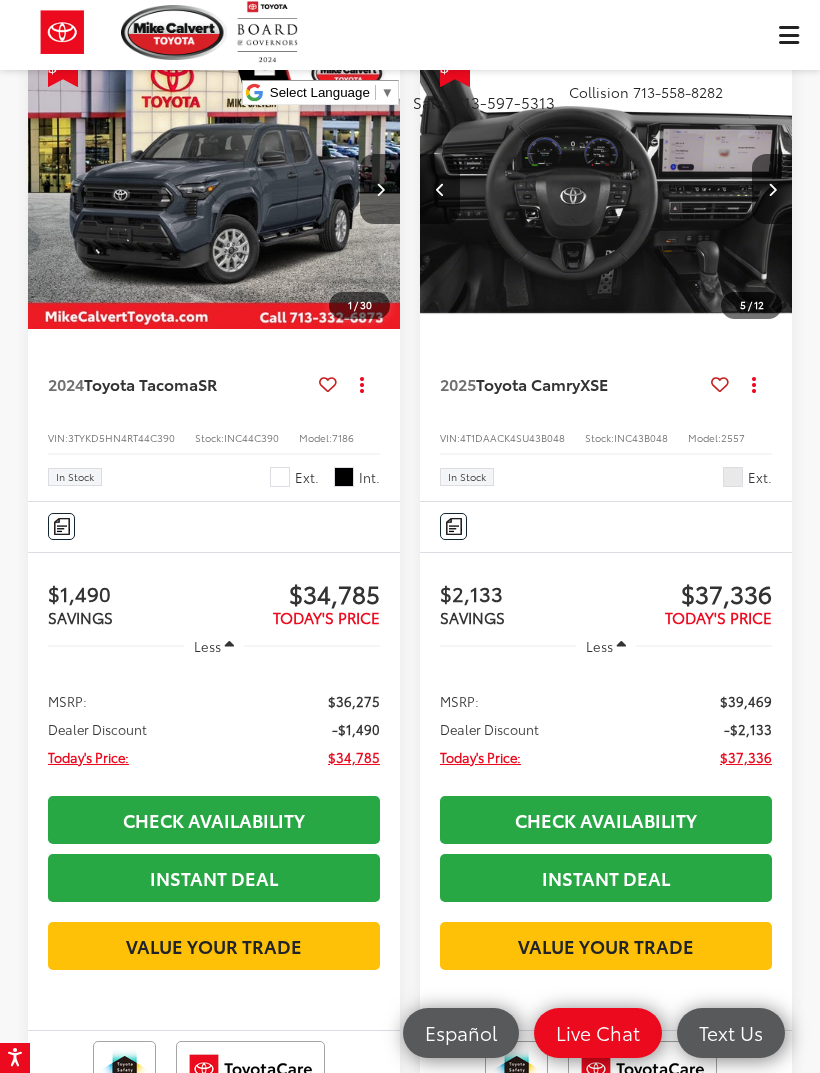 click at bounding box center (772, 189) 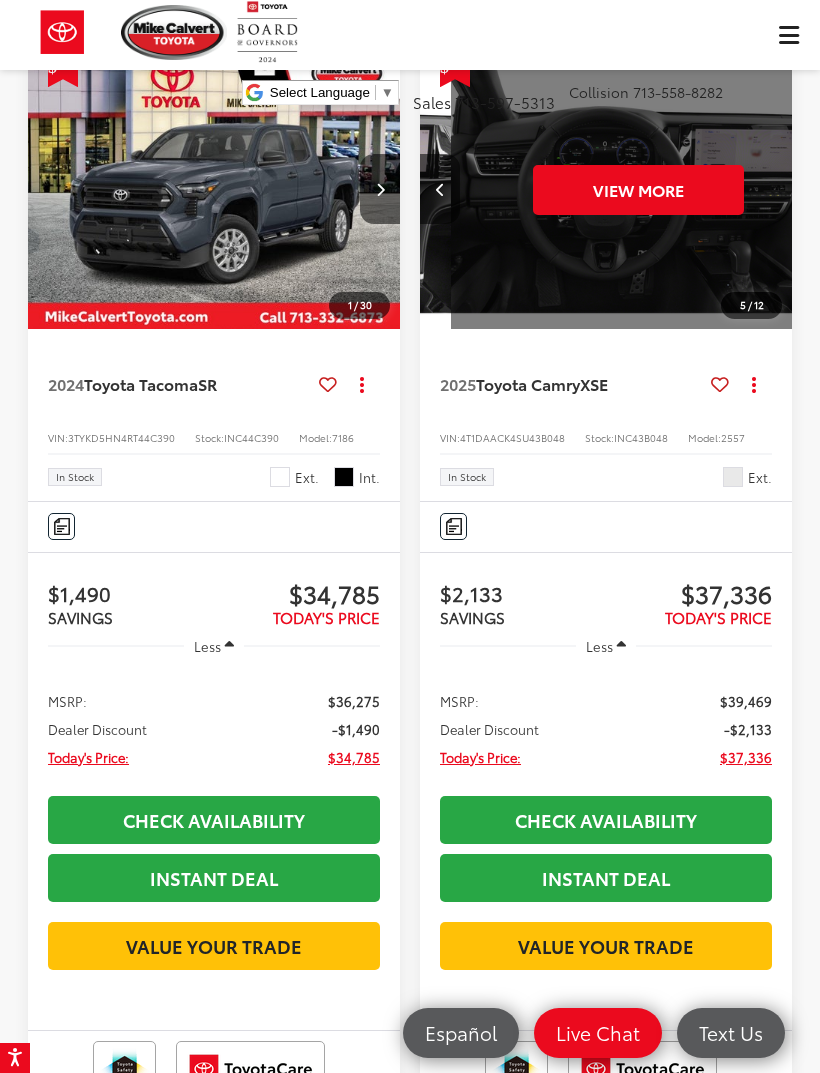 scroll, scrollTop: 0, scrollLeft: 1875, axis: horizontal 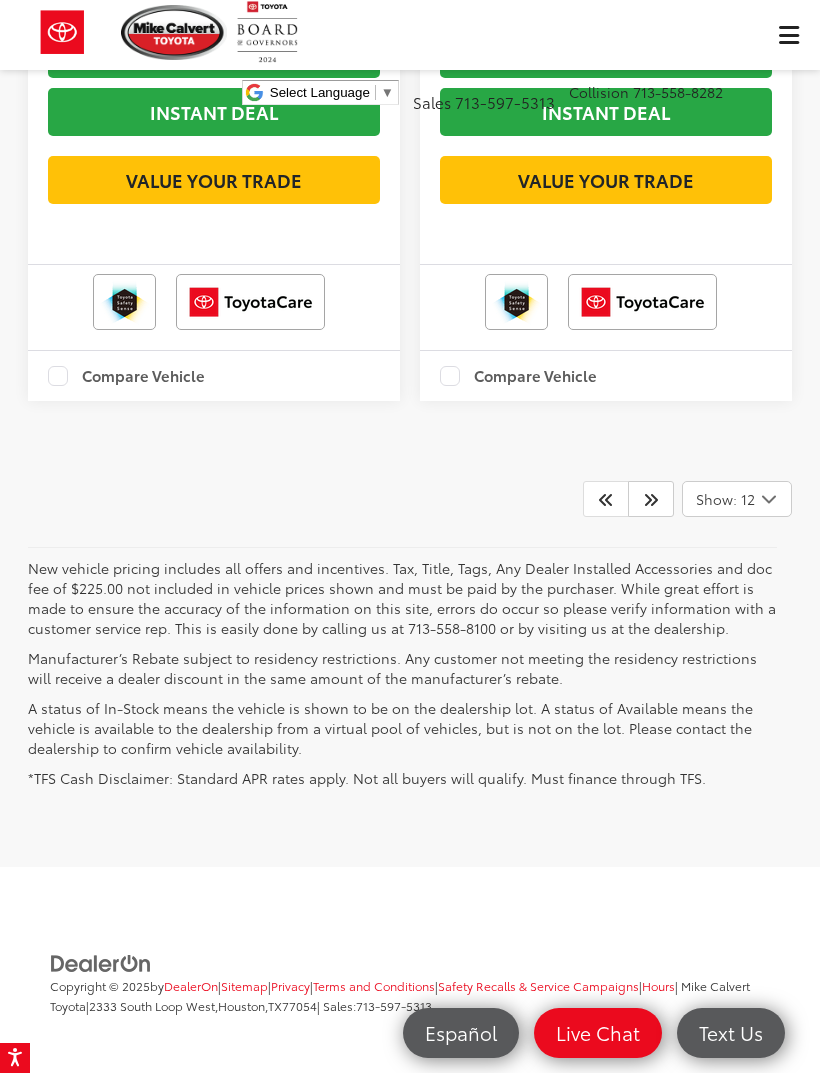 click at bounding box center (651, 499) 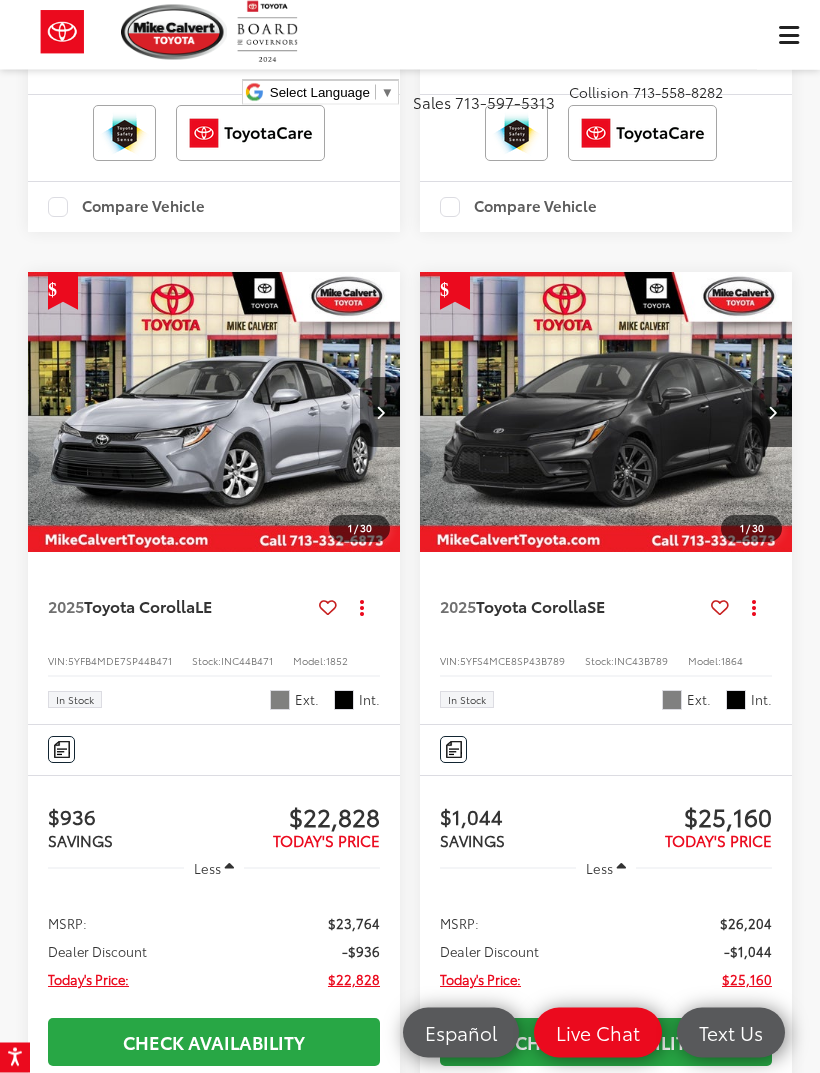 scroll, scrollTop: 2218, scrollLeft: 0, axis: vertical 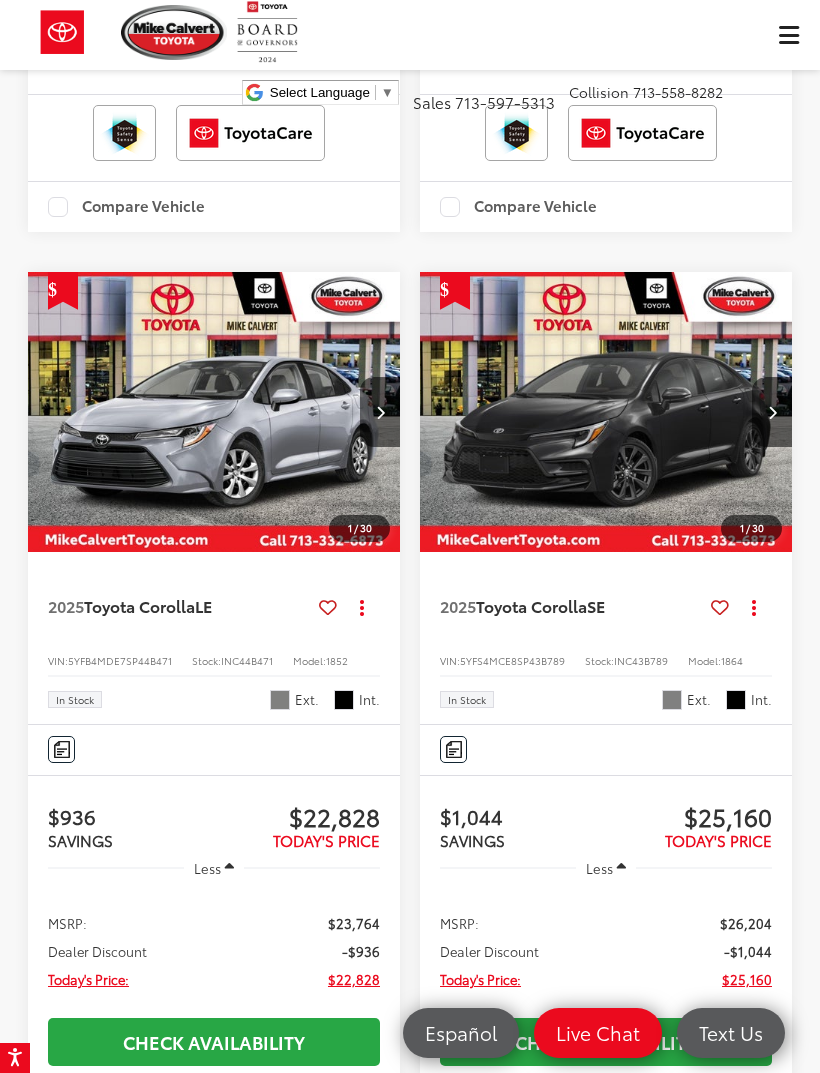 click at bounding box center (380, 412) 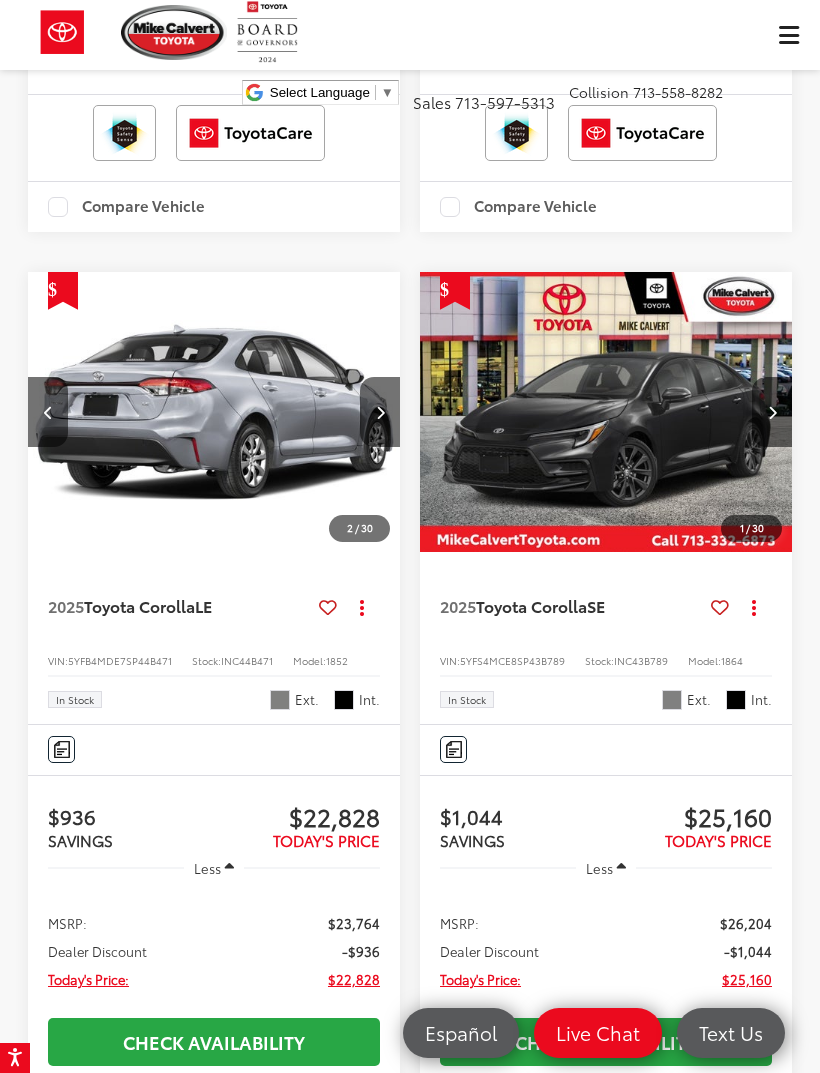 click at bounding box center [380, 412] 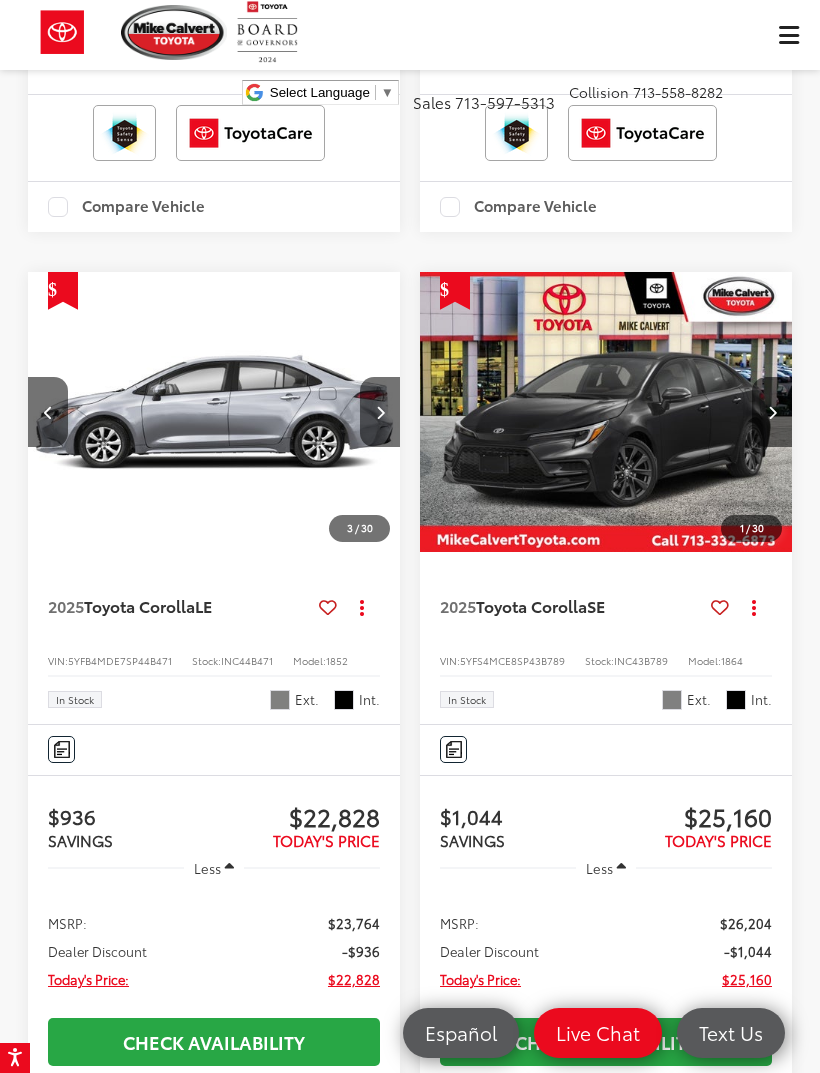 scroll, scrollTop: 0, scrollLeft: 750, axis: horizontal 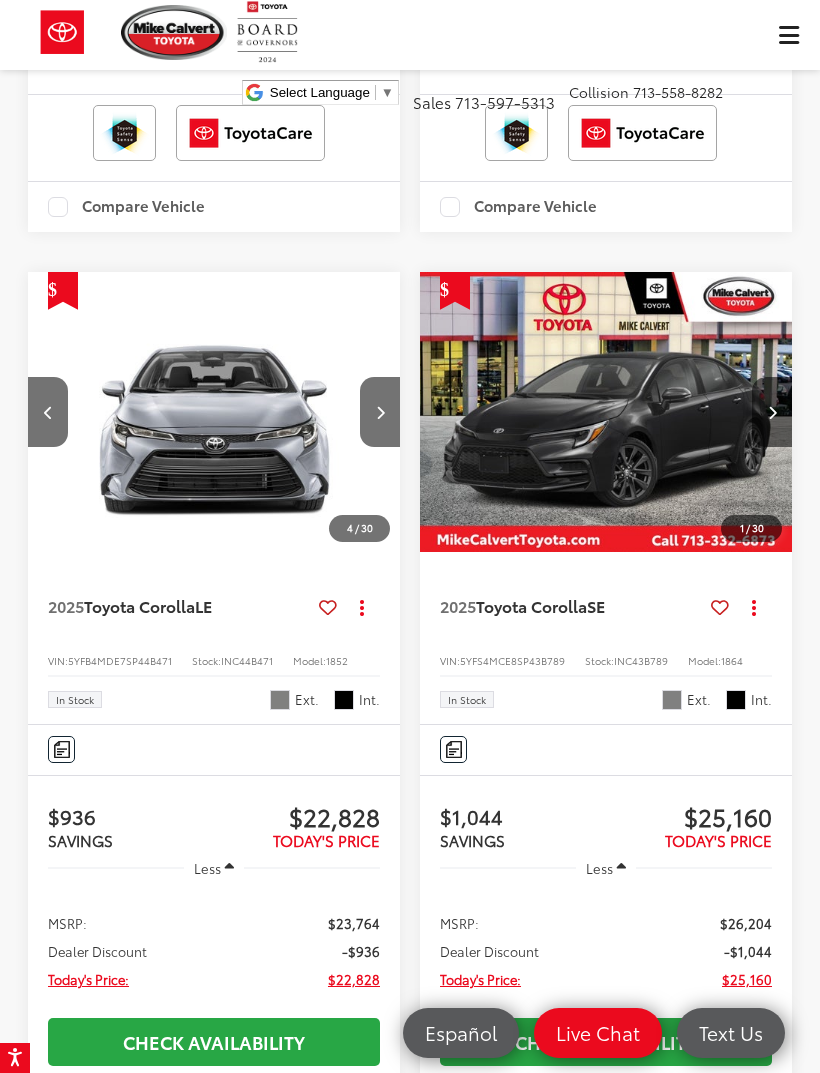 click at bounding box center [380, 412] 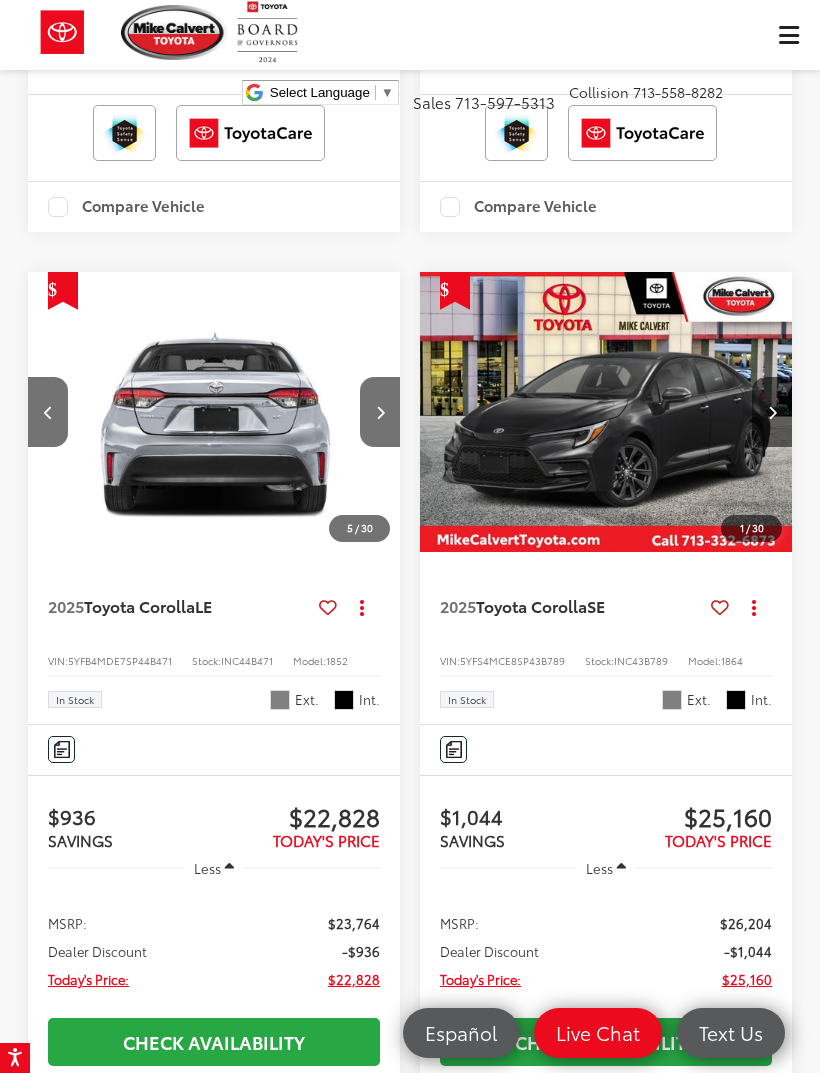 scroll, scrollTop: 0, scrollLeft: 1500, axis: horizontal 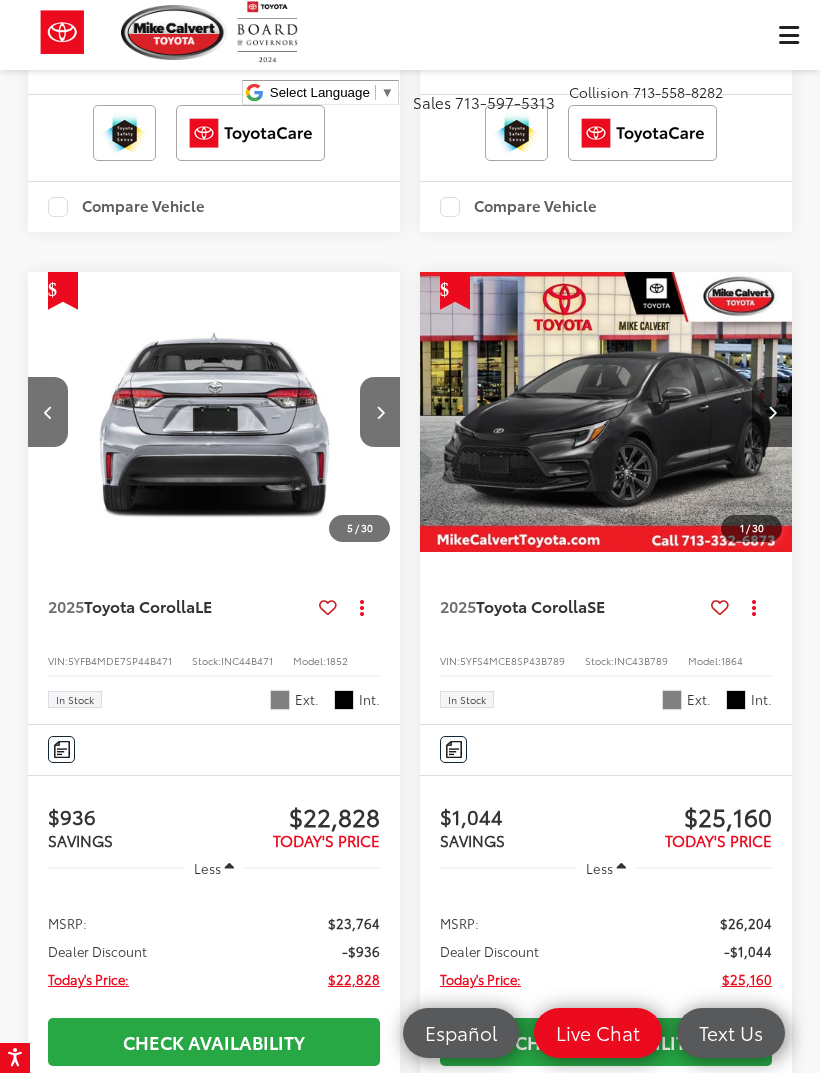 click at bounding box center [380, 412] 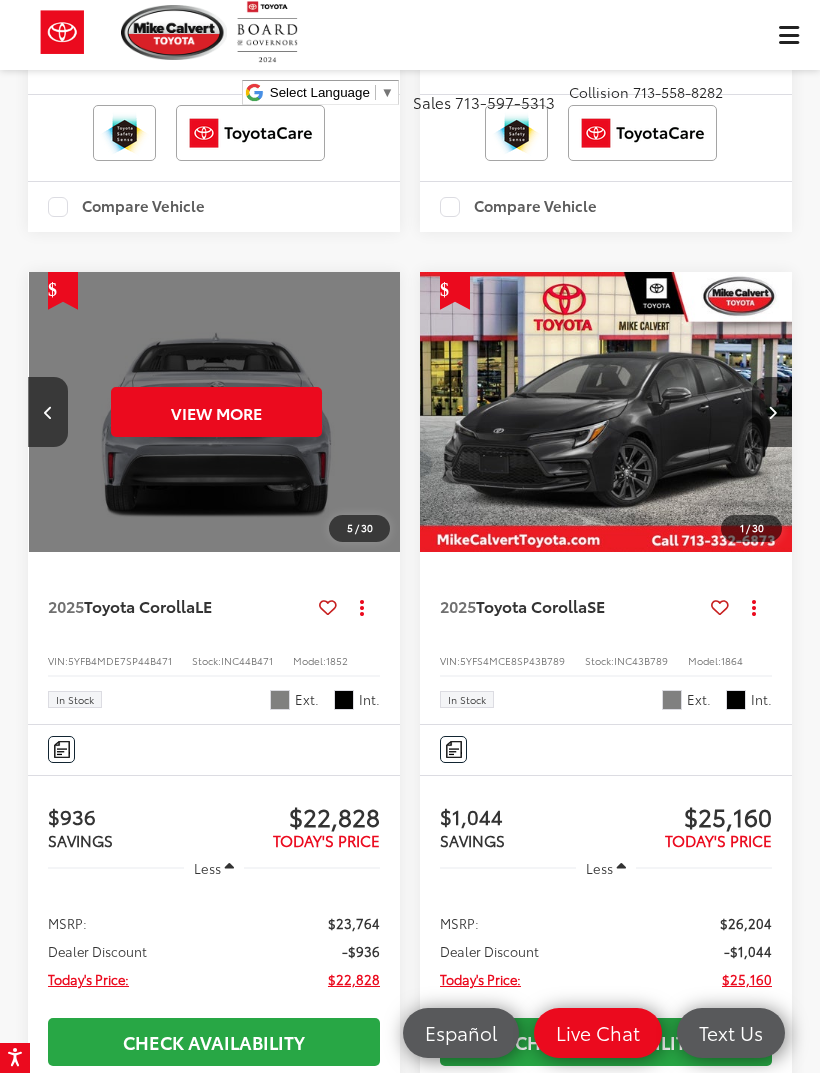 scroll, scrollTop: 0, scrollLeft: 1875, axis: horizontal 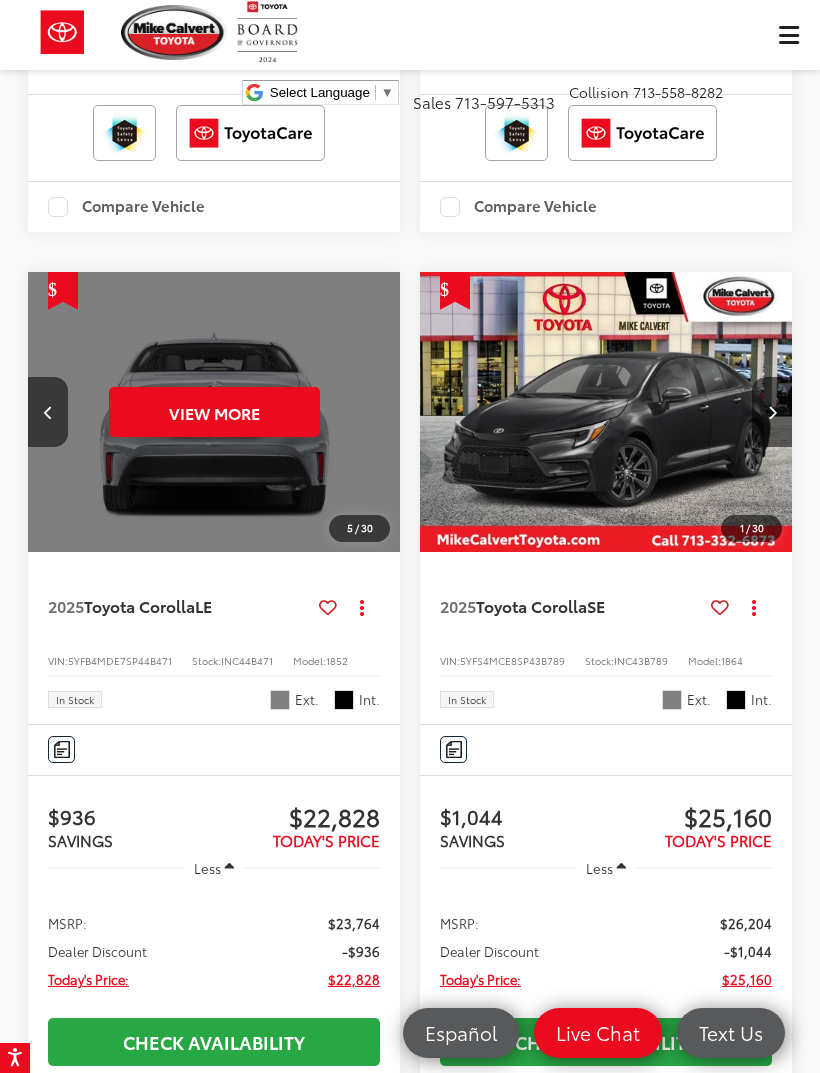 click on "View More" at bounding box center [214, 412] 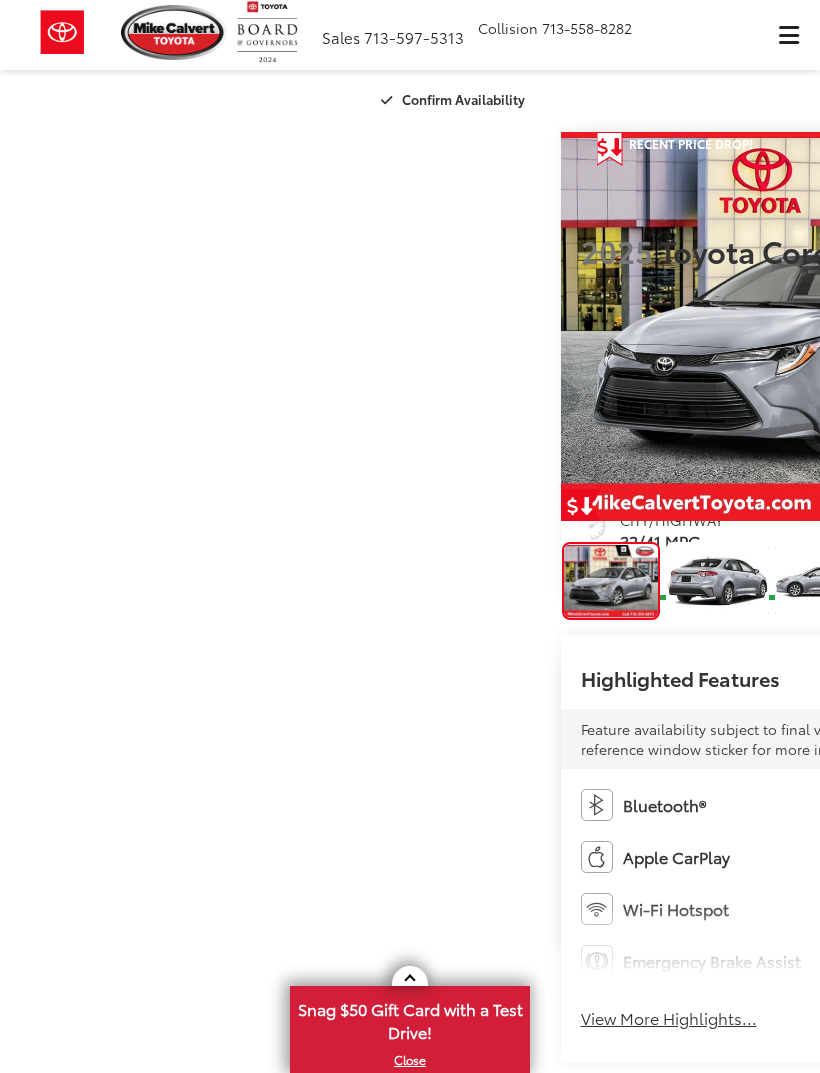 scroll, scrollTop: 0, scrollLeft: 0, axis: both 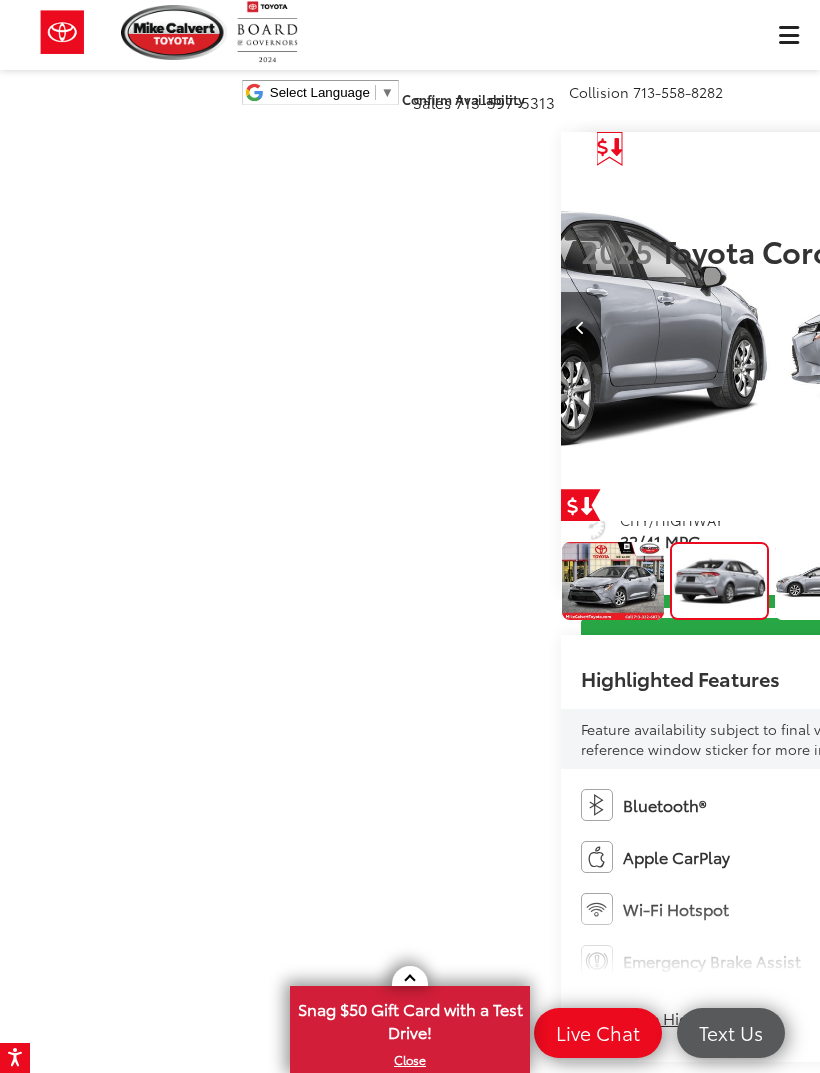 click at bounding box center (1059, 328) 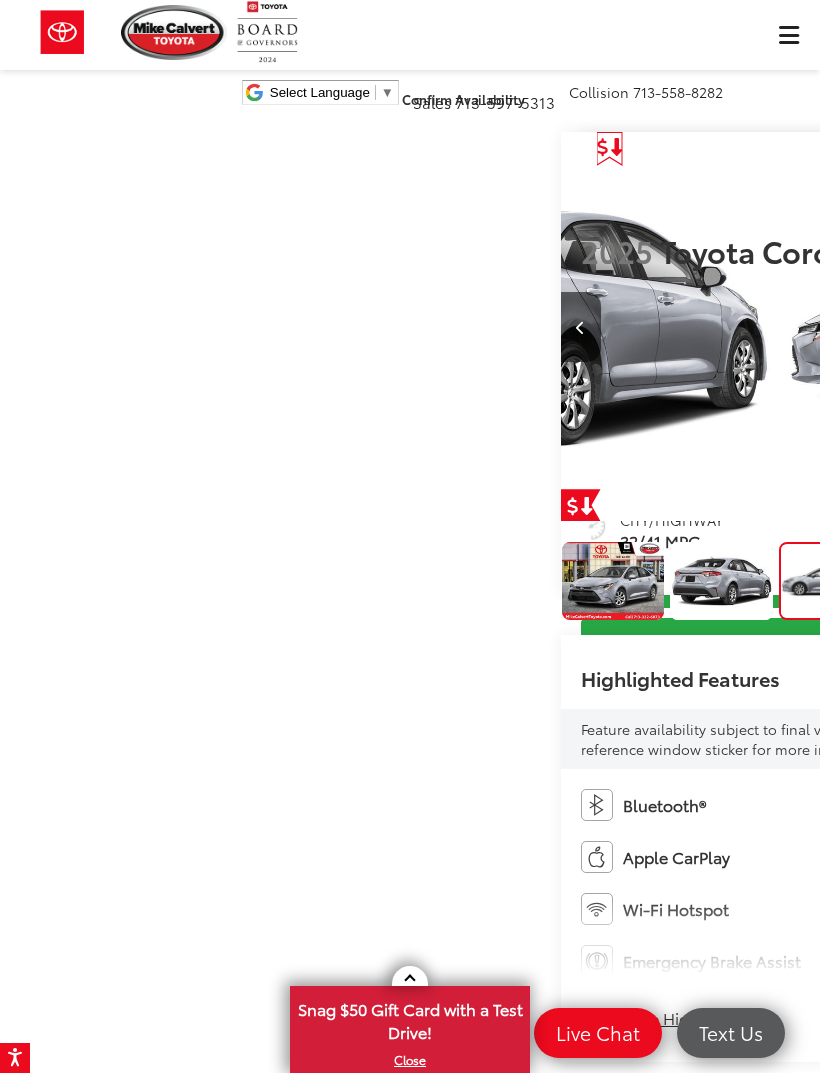 scroll, scrollTop: 0, scrollLeft: 1498, axis: horizontal 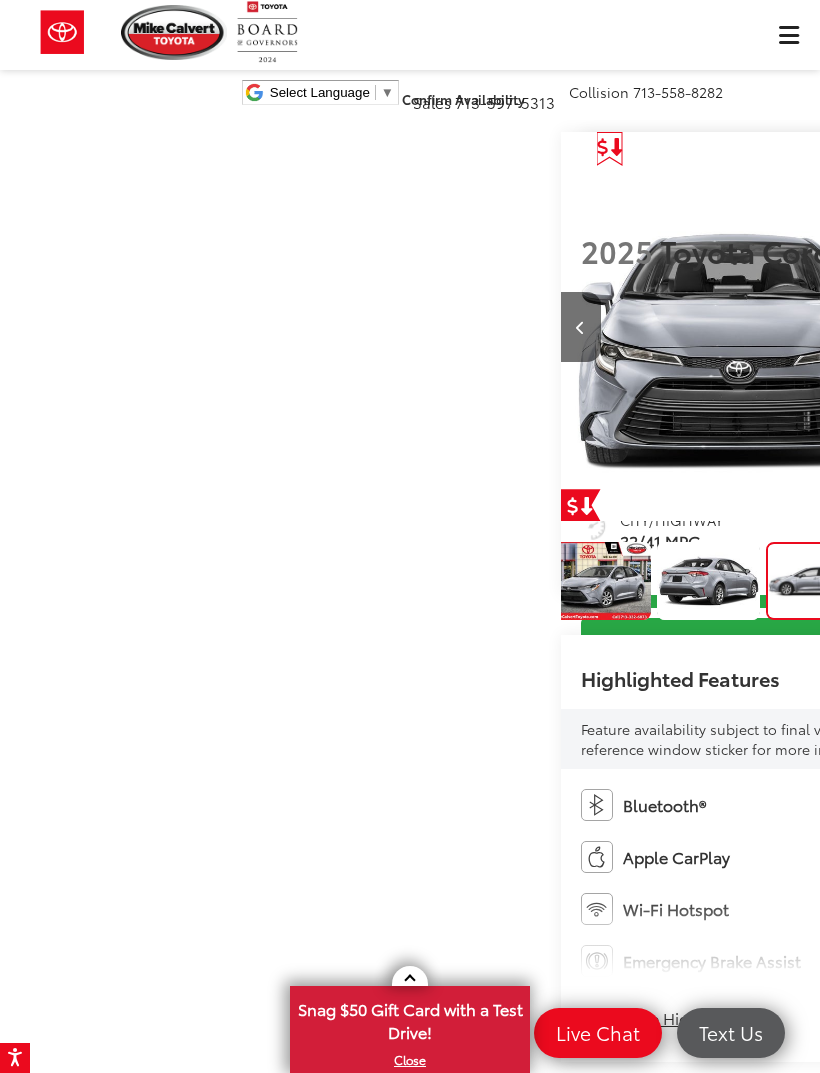 click at bounding box center [1059, 328] 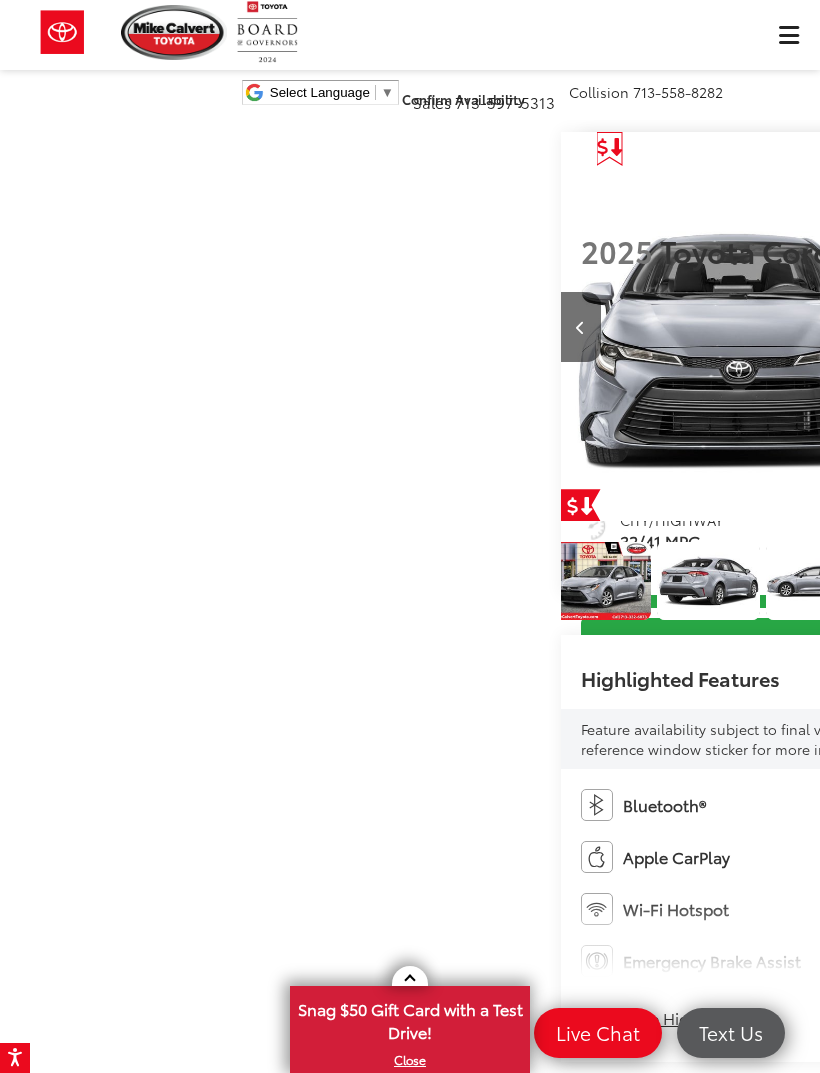 scroll, scrollTop: 0, scrollLeft: 2327, axis: horizontal 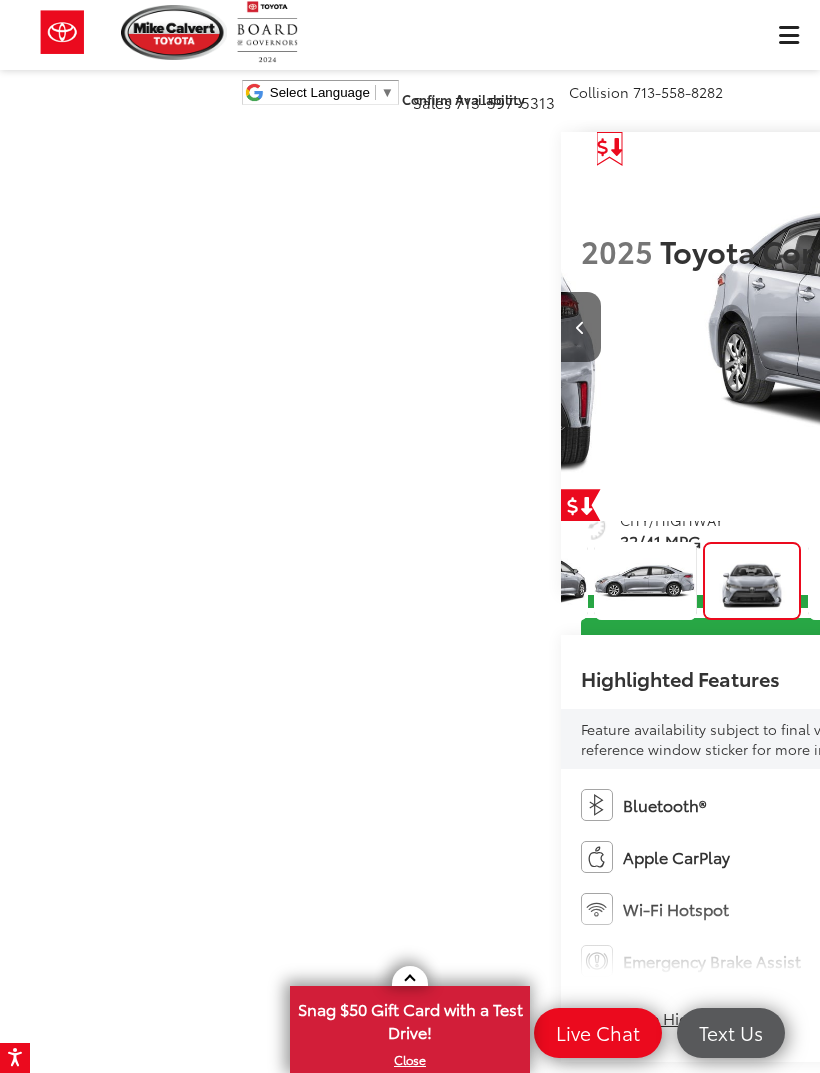 click at bounding box center [1060, 327] 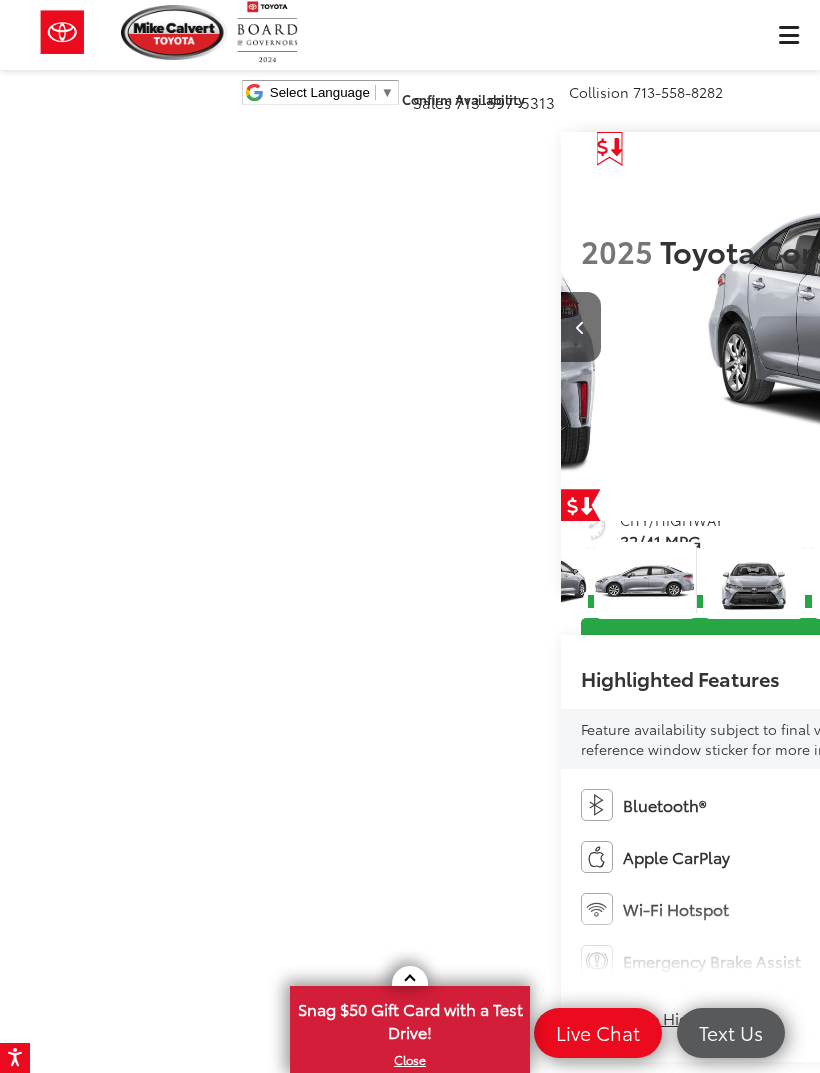 scroll, scrollTop: 0, scrollLeft: 254, axis: horizontal 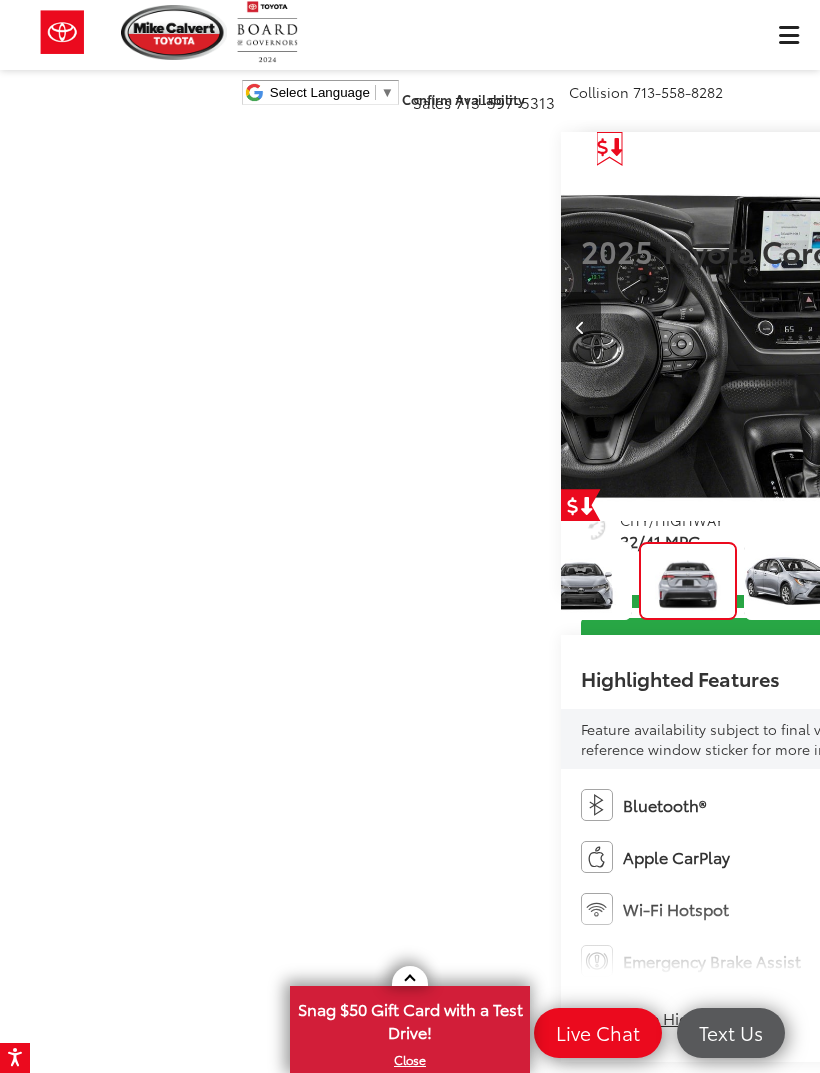 click at bounding box center [1059, 328] 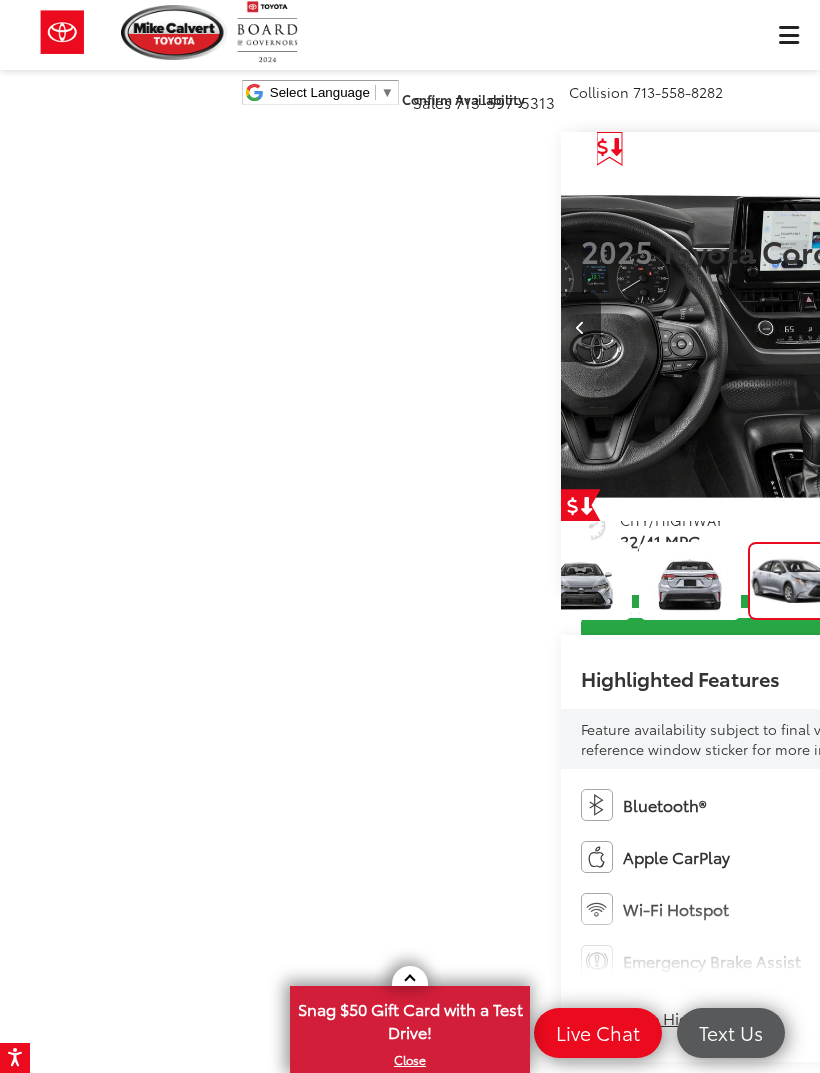 scroll, scrollTop: 0, scrollLeft: 515, axis: horizontal 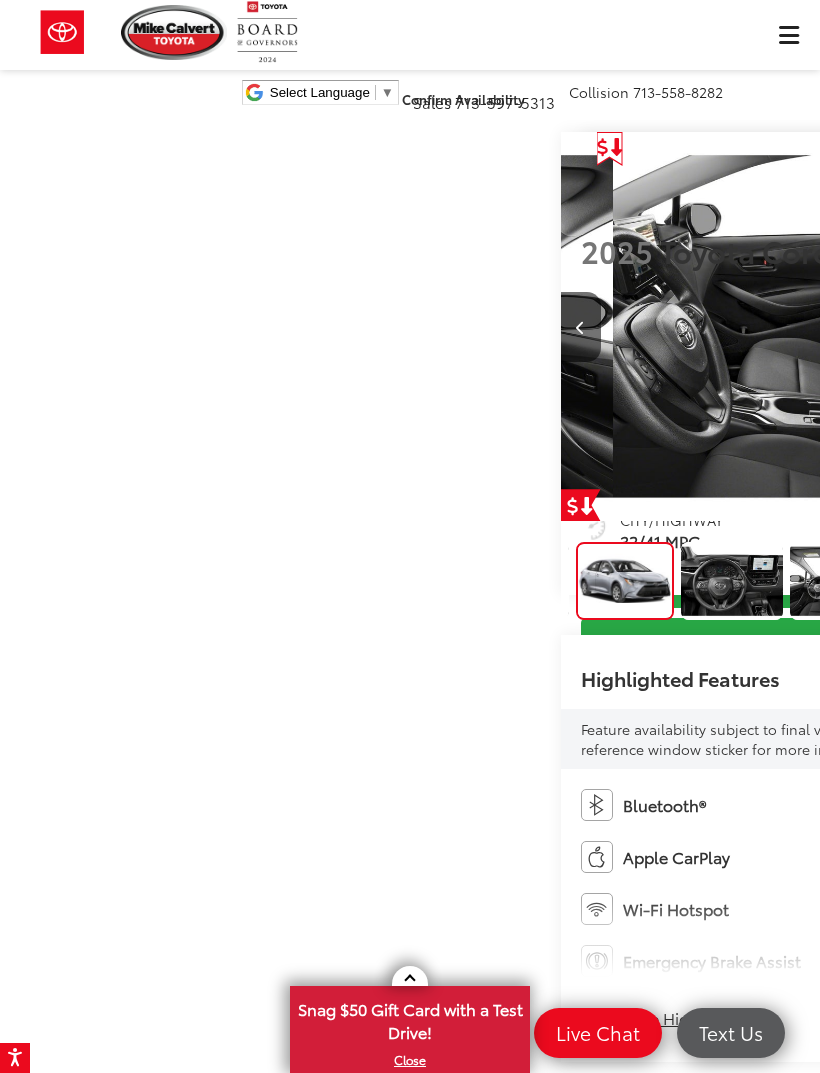 click at bounding box center (1060, 327) 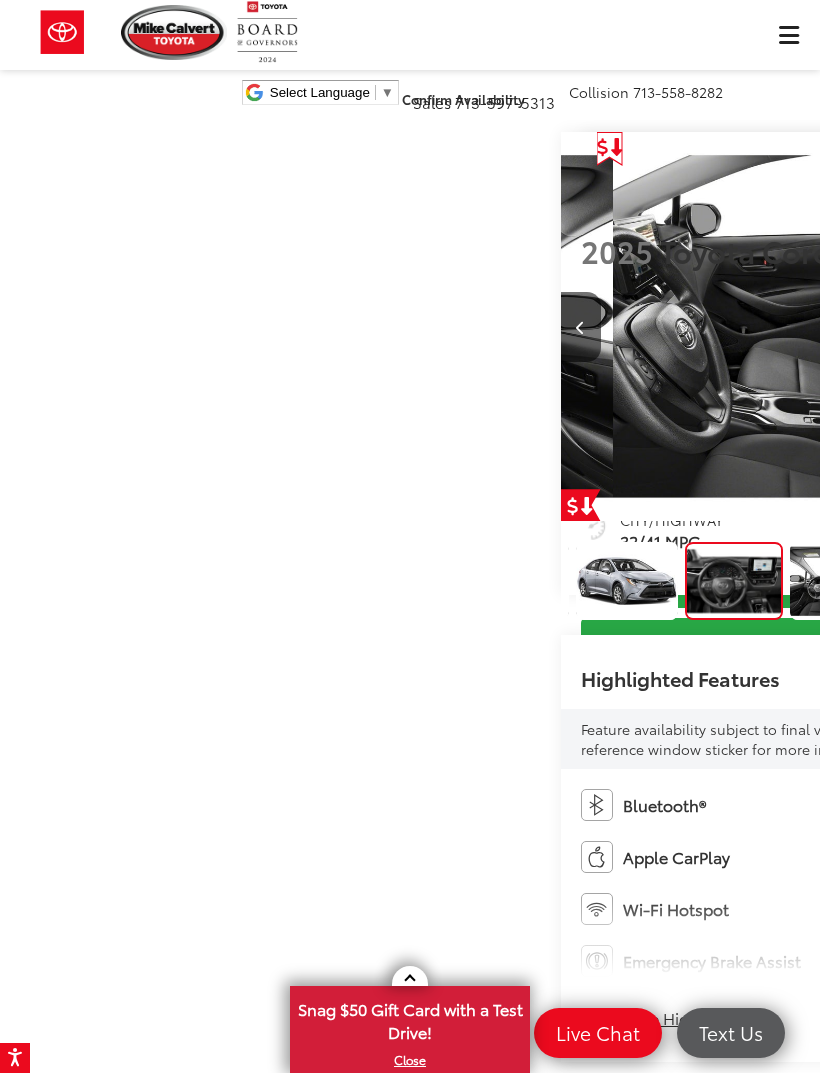 scroll, scrollTop: 0, scrollLeft: 4740, axis: horizontal 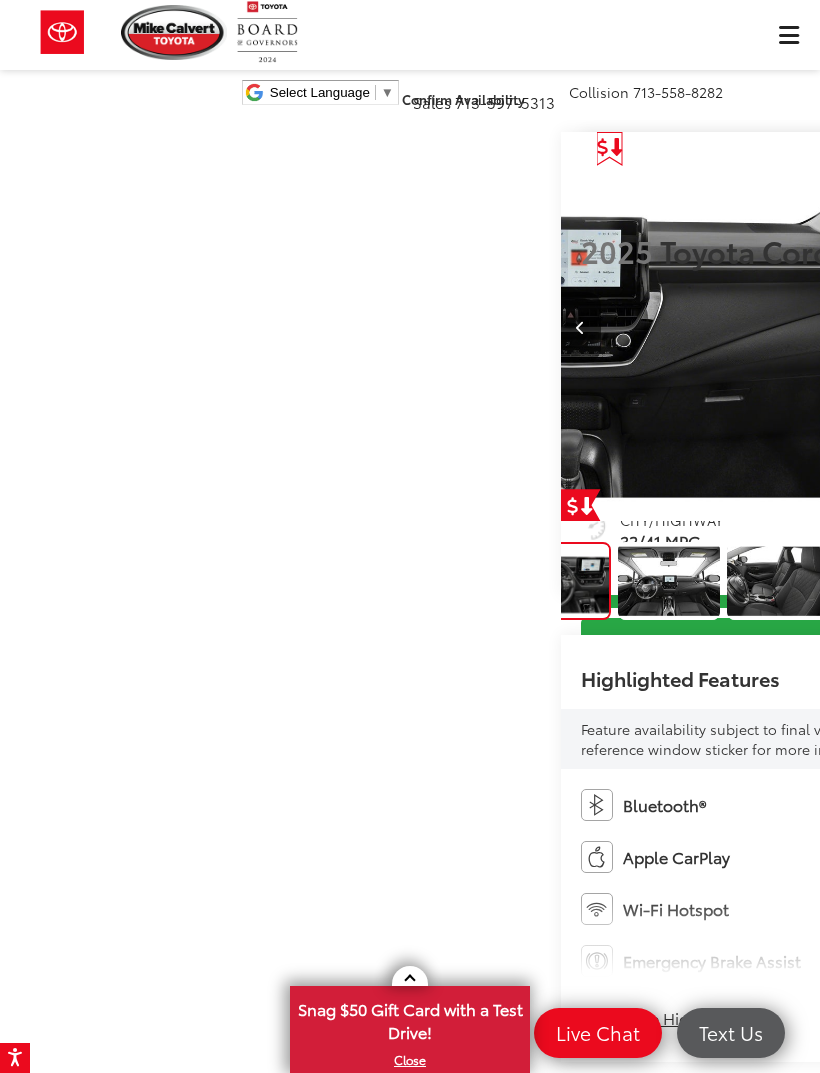 click at bounding box center [1060, 327] 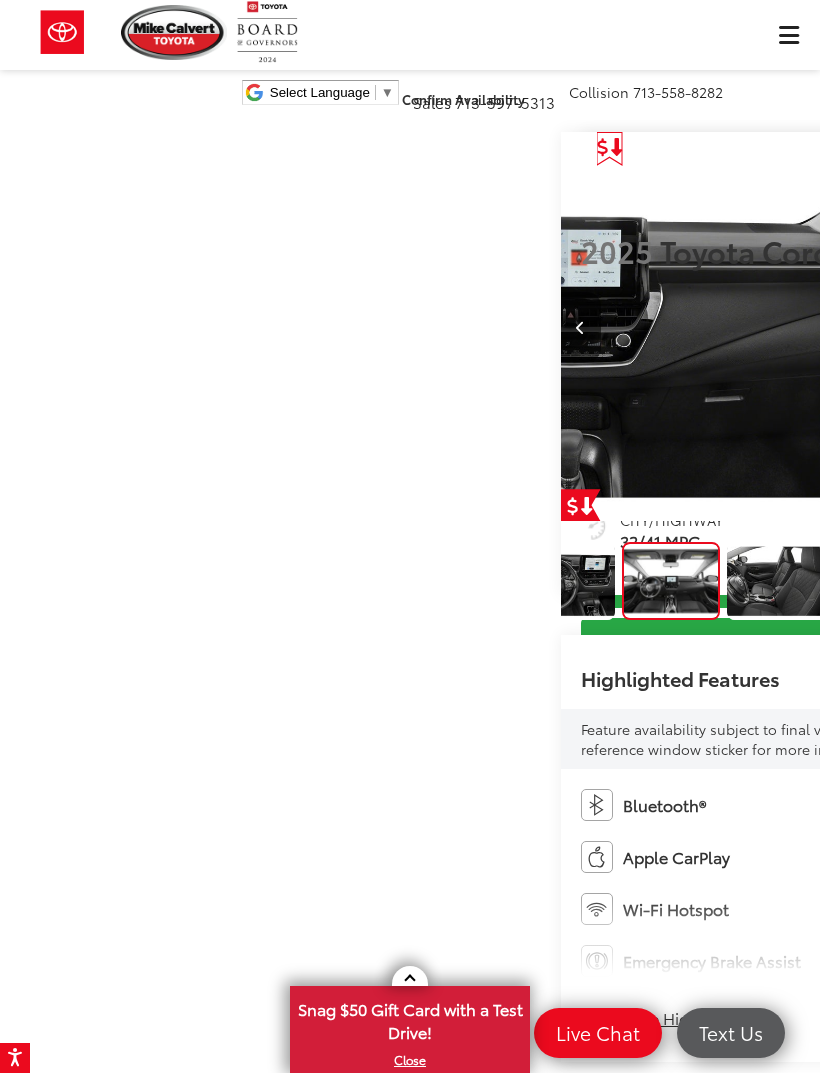 scroll, scrollTop: 0, scrollLeft: 862, axis: horizontal 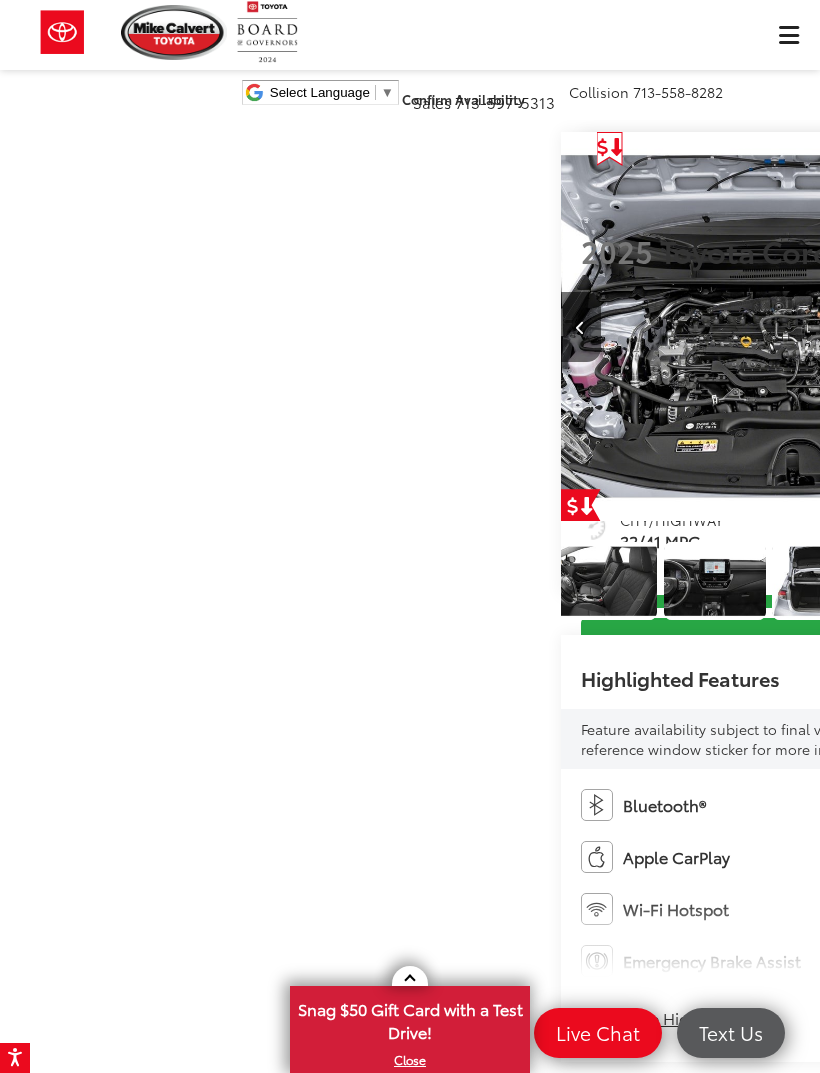 click at bounding box center [1060, 327] 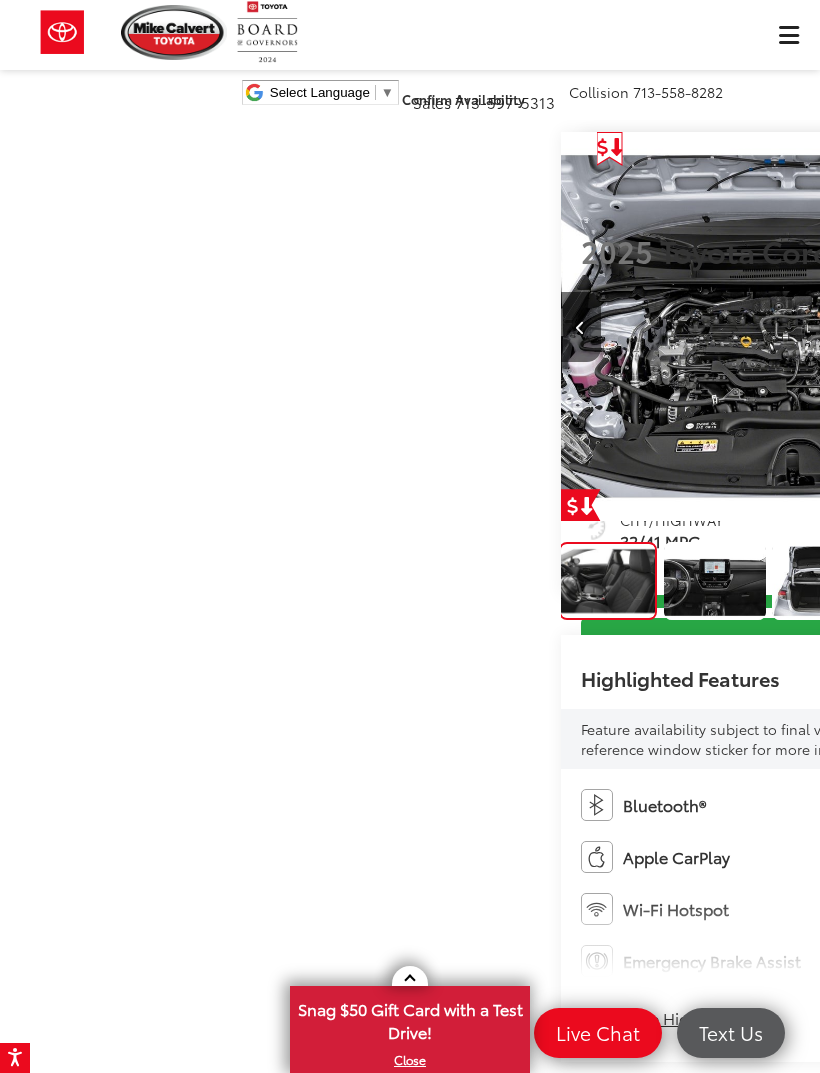 scroll, scrollTop: 0, scrollLeft: 1021, axis: horizontal 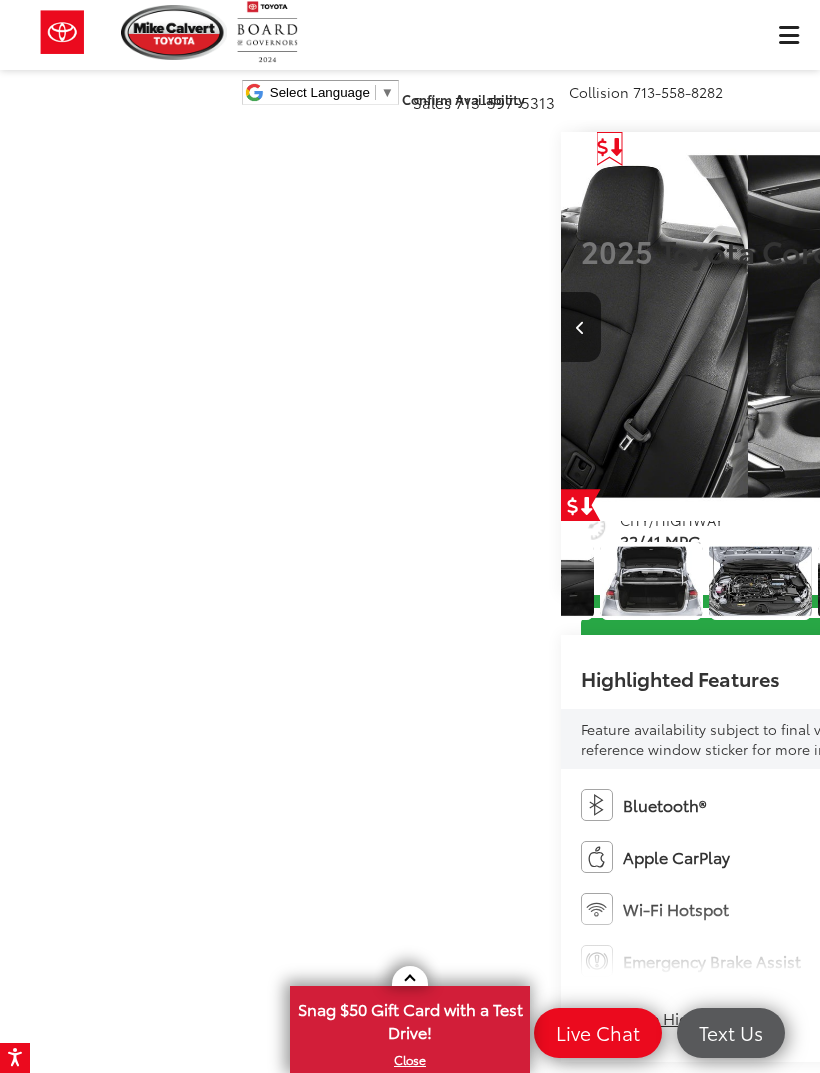 click at bounding box center (1060, 327) 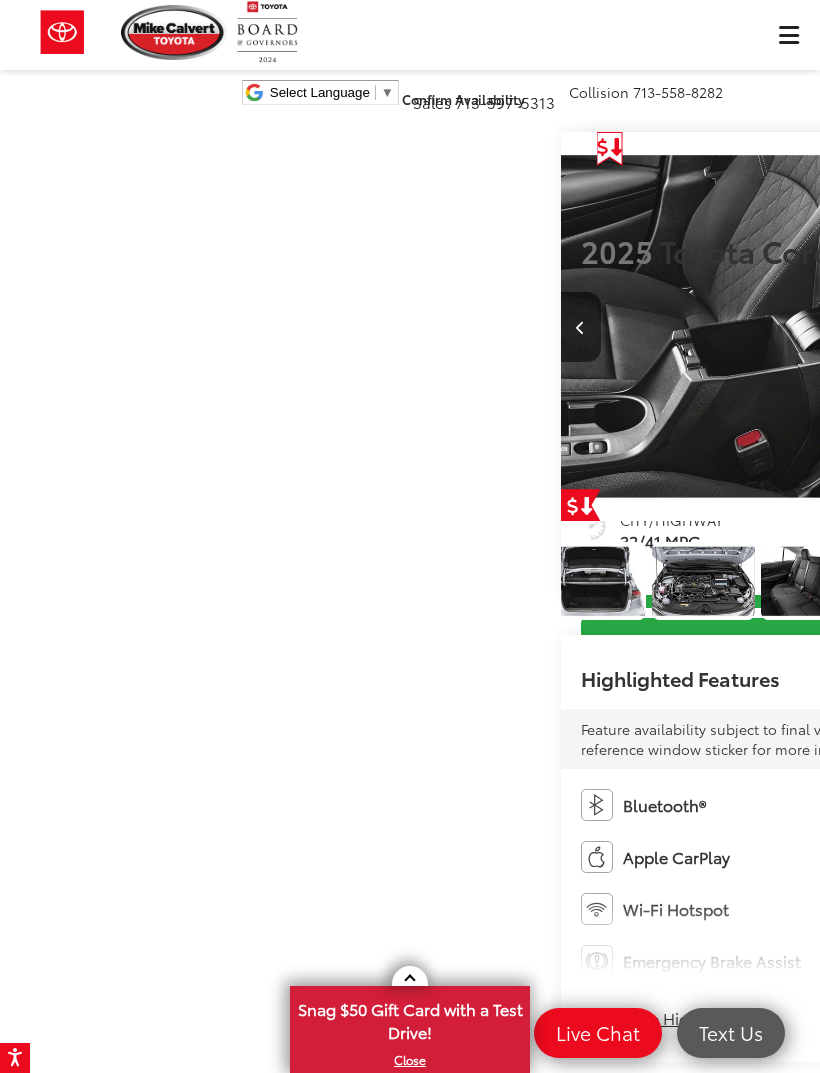 scroll, scrollTop: 0, scrollLeft: 1198, axis: horizontal 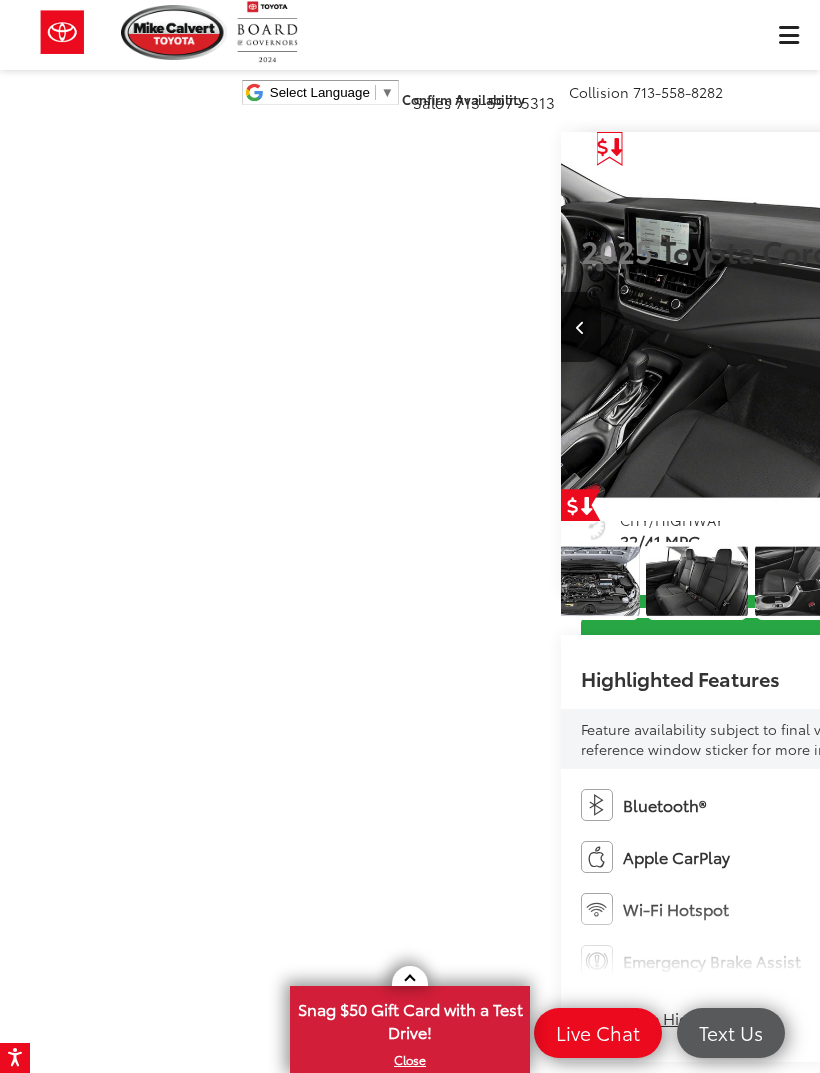 click at bounding box center (1060, 327) 